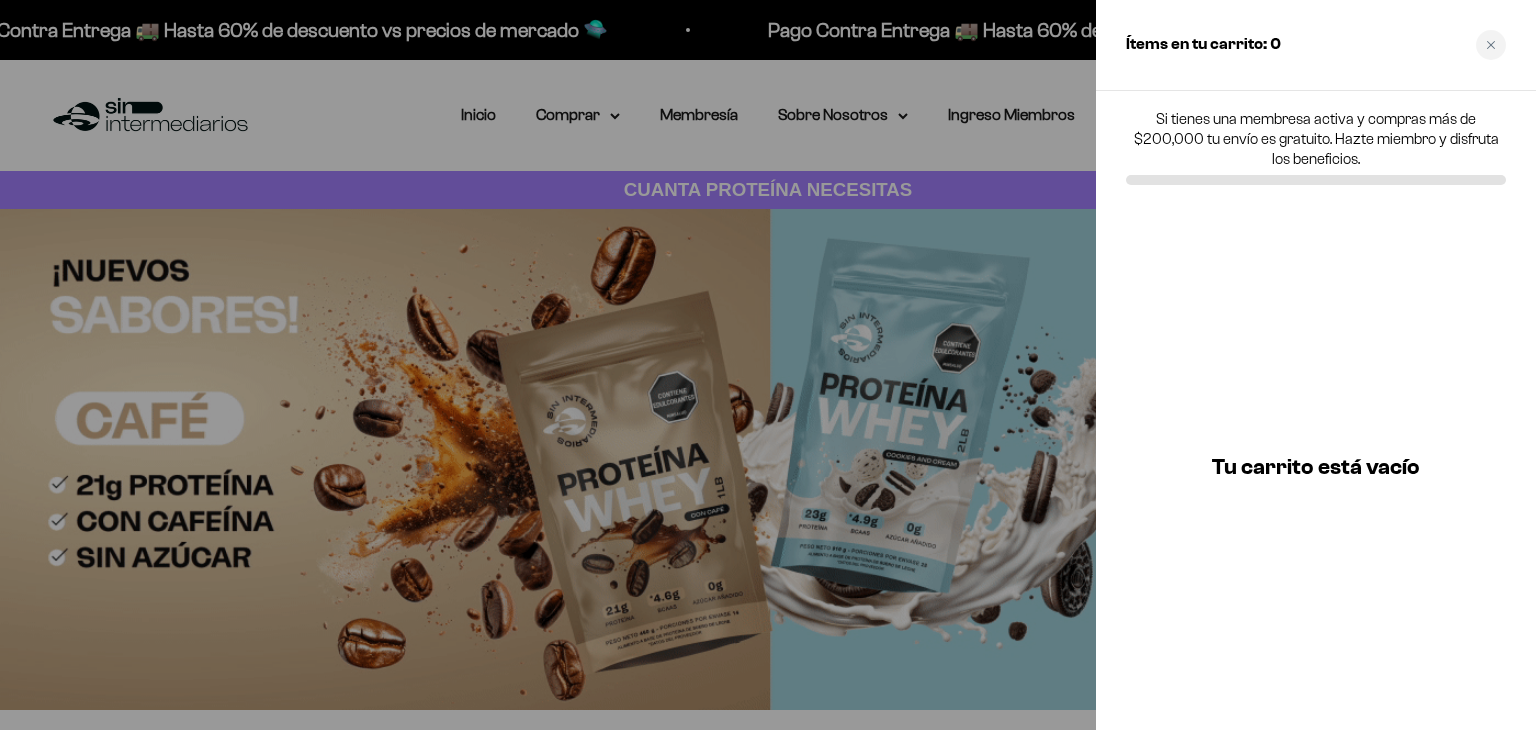scroll, scrollTop: 0, scrollLeft: 0, axis: both 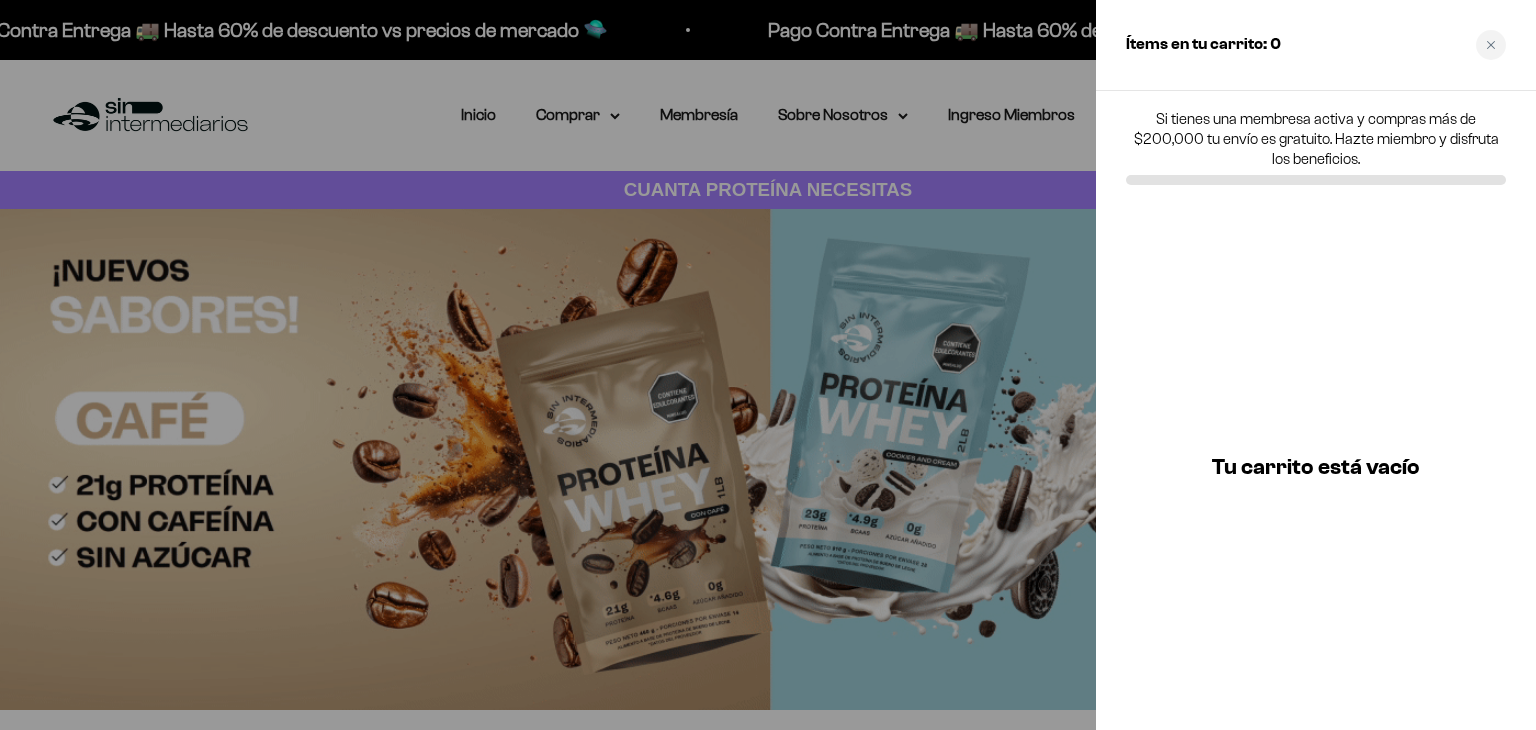 click on "Si tienes una membresa activa y compras más de $200,000 tu envío es gratuito. Hazte miembro y disfruta los beneficios." at bounding box center (1316, 147) 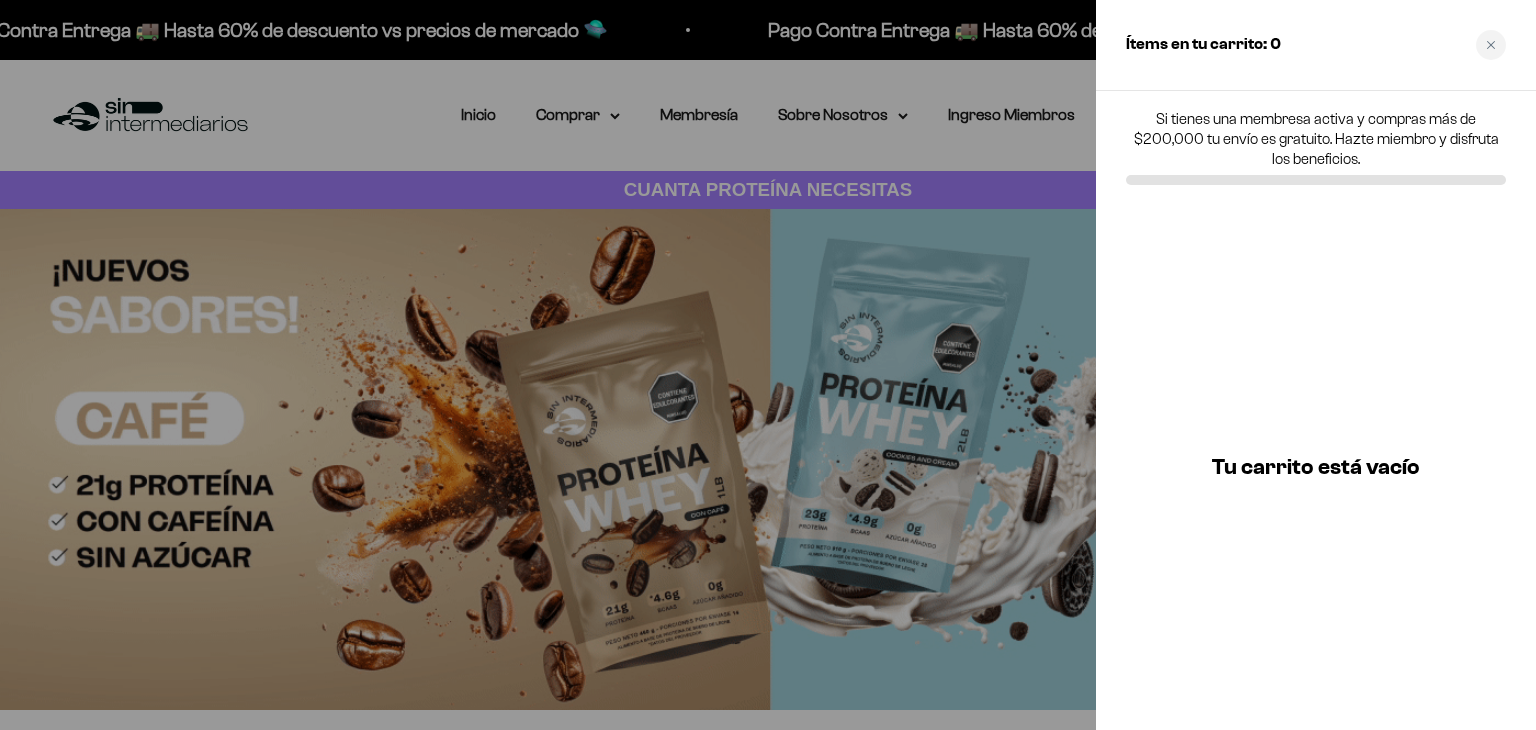 click at bounding box center [768, 365] 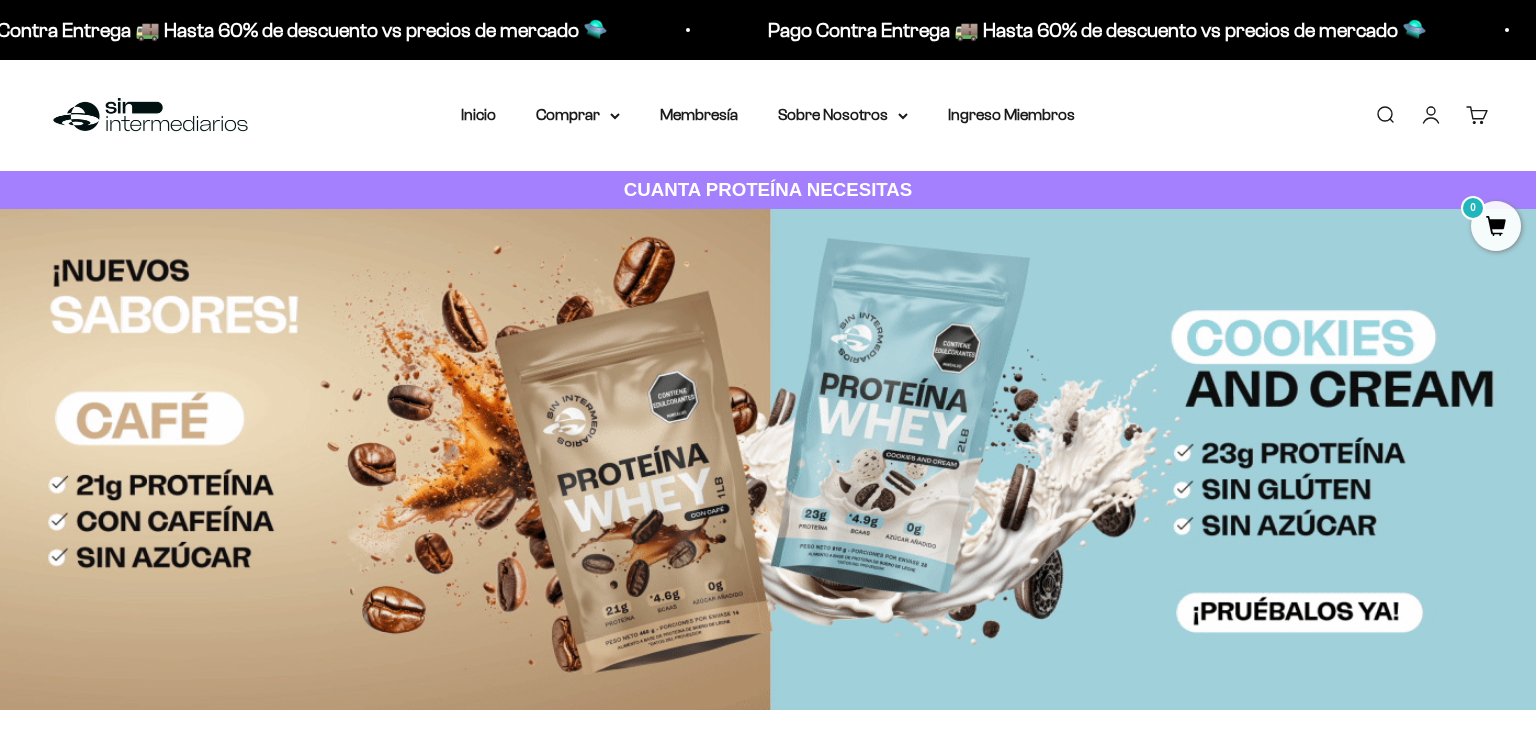 drag, startPoint x: 1430, startPoint y: 116, endPoint x: 1424, endPoint y: 141, distance: 25.70992 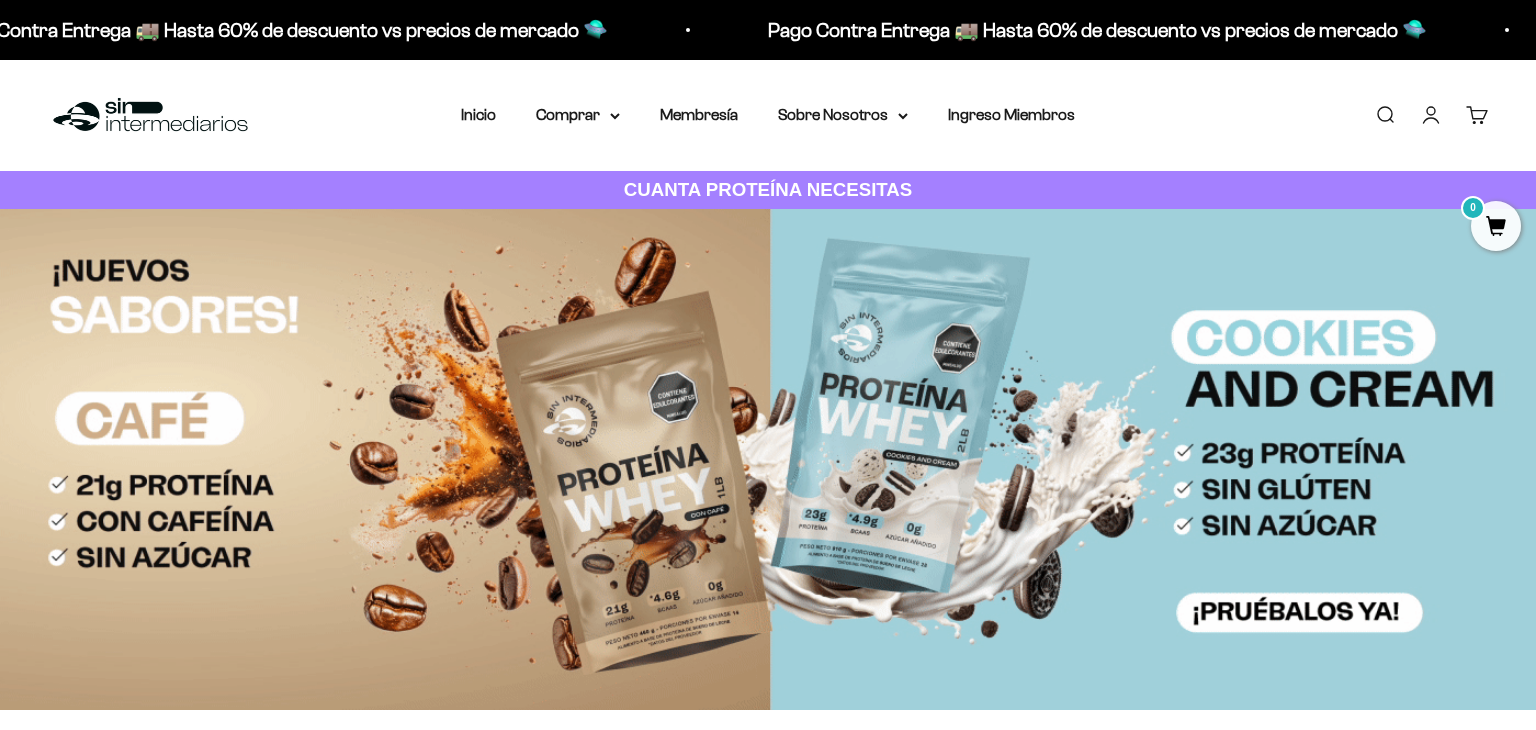 click on "Iniciar sesión" at bounding box center (1431, 115) 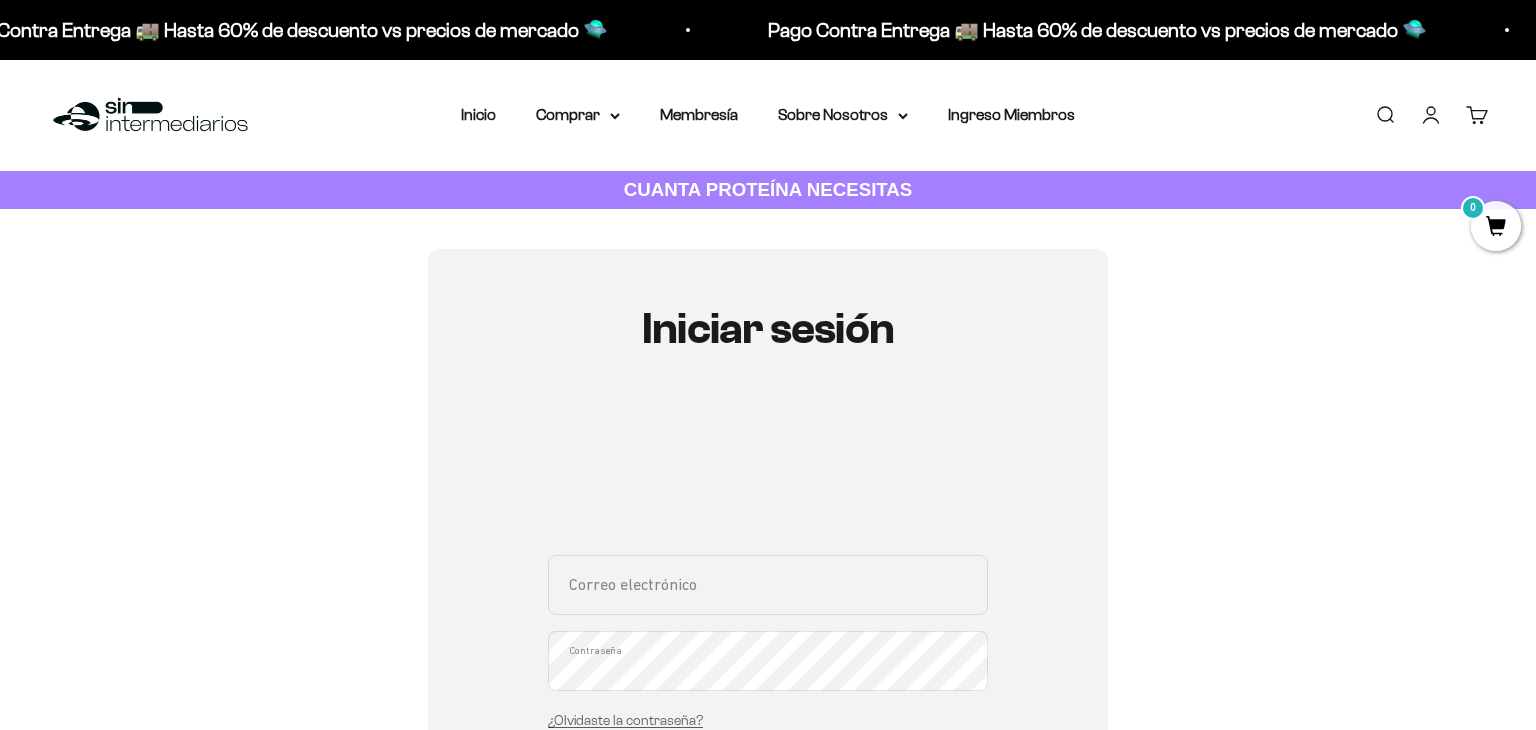 scroll, scrollTop: 211, scrollLeft: 0, axis: vertical 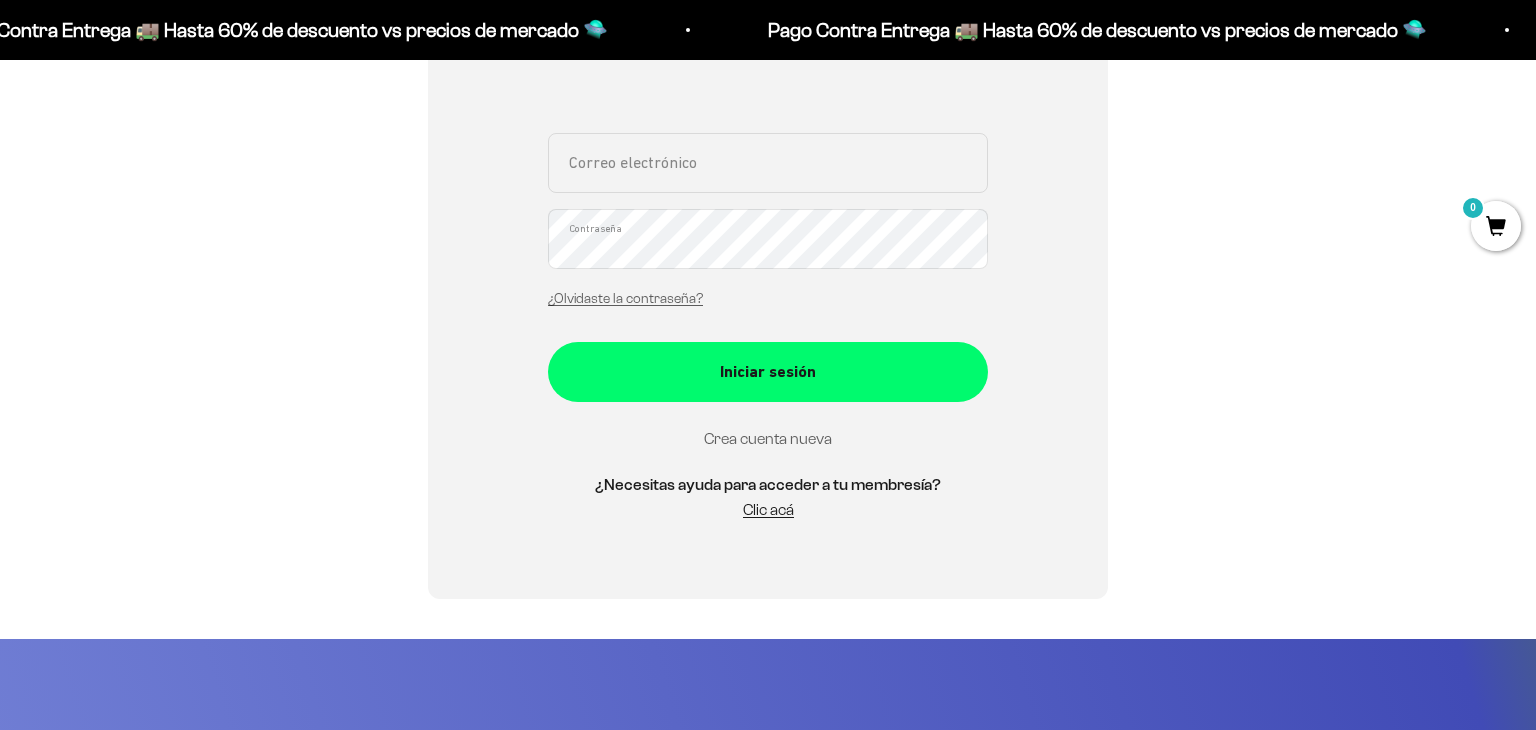 click on "Crea cuenta nueva" at bounding box center (768, 438) 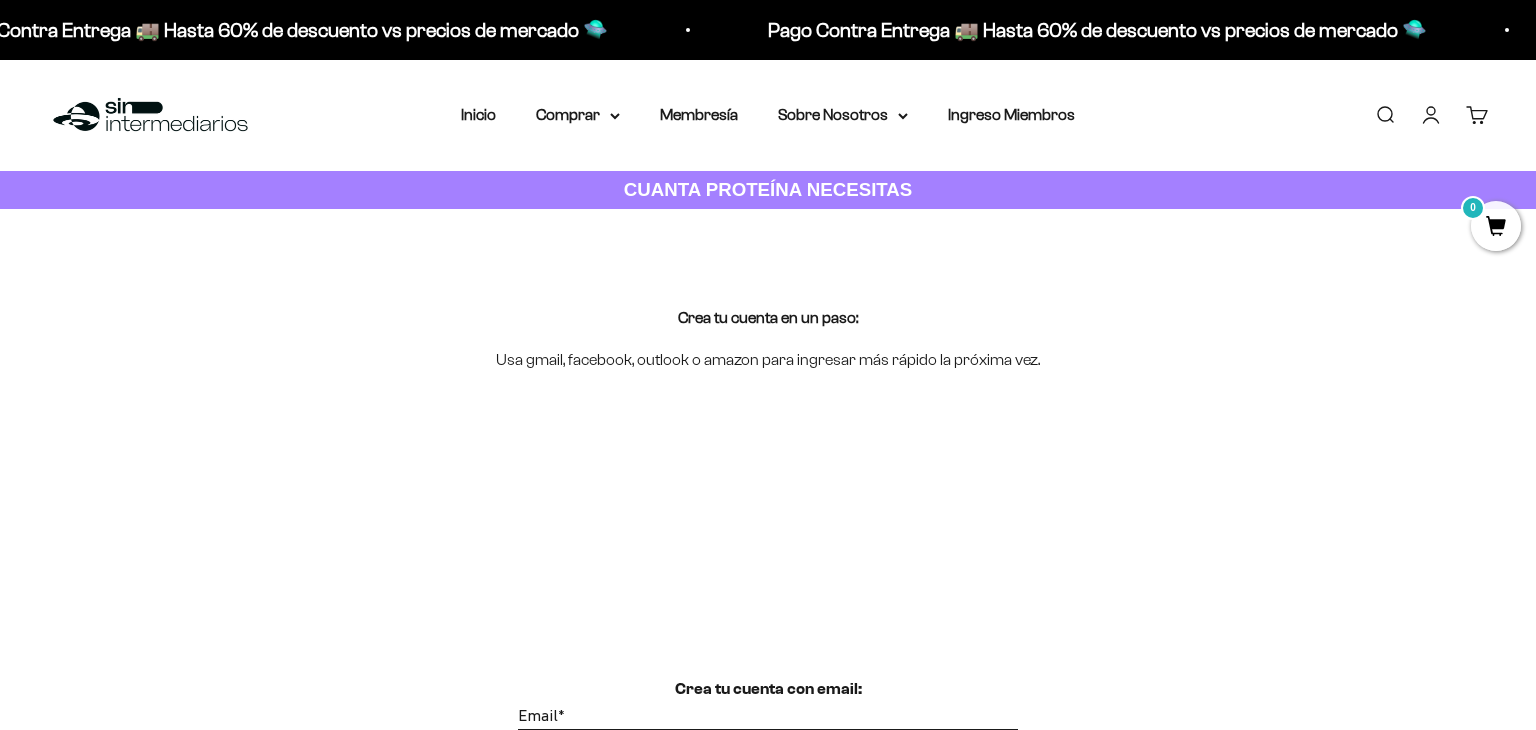 scroll, scrollTop: 211, scrollLeft: 0, axis: vertical 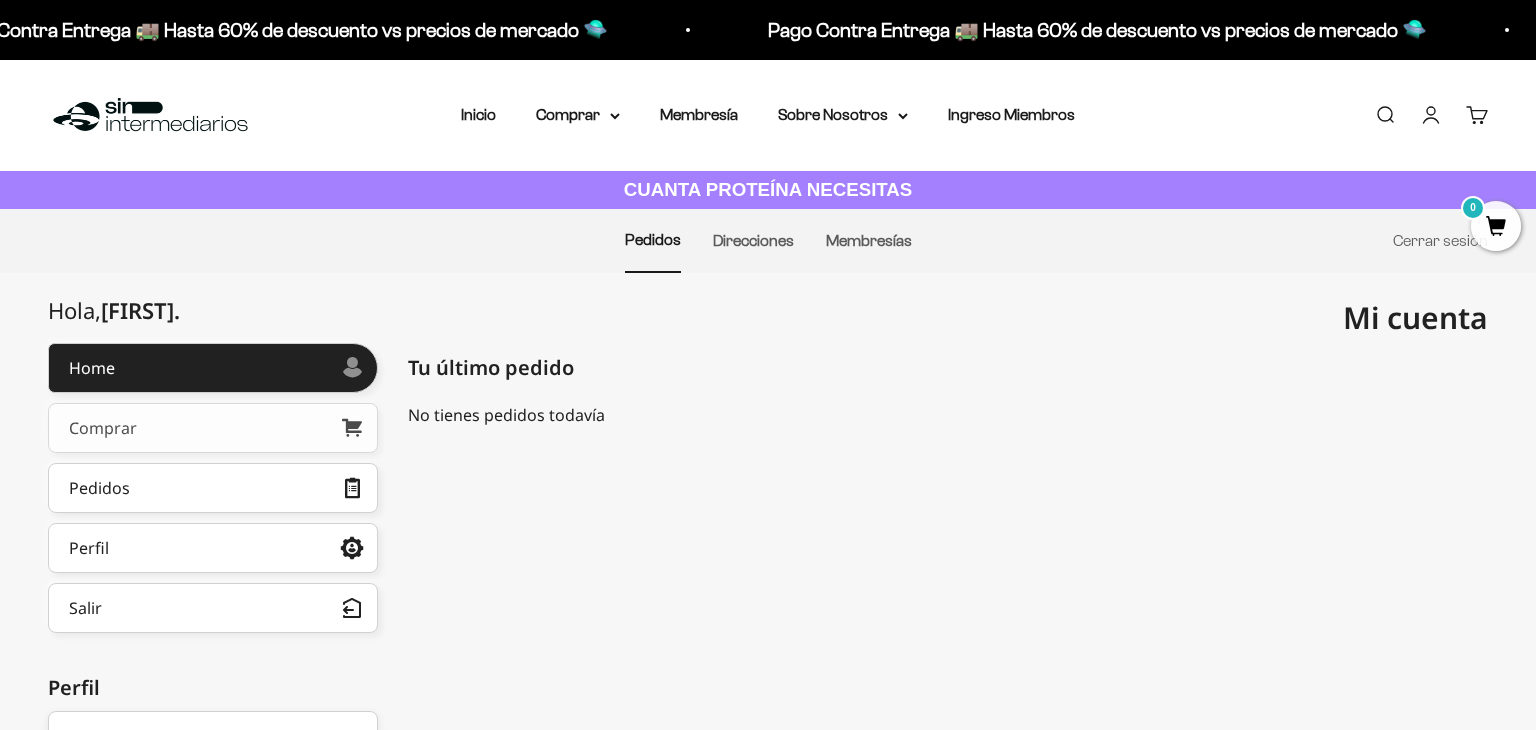 click on "Comprar" at bounding box center [213, 428] 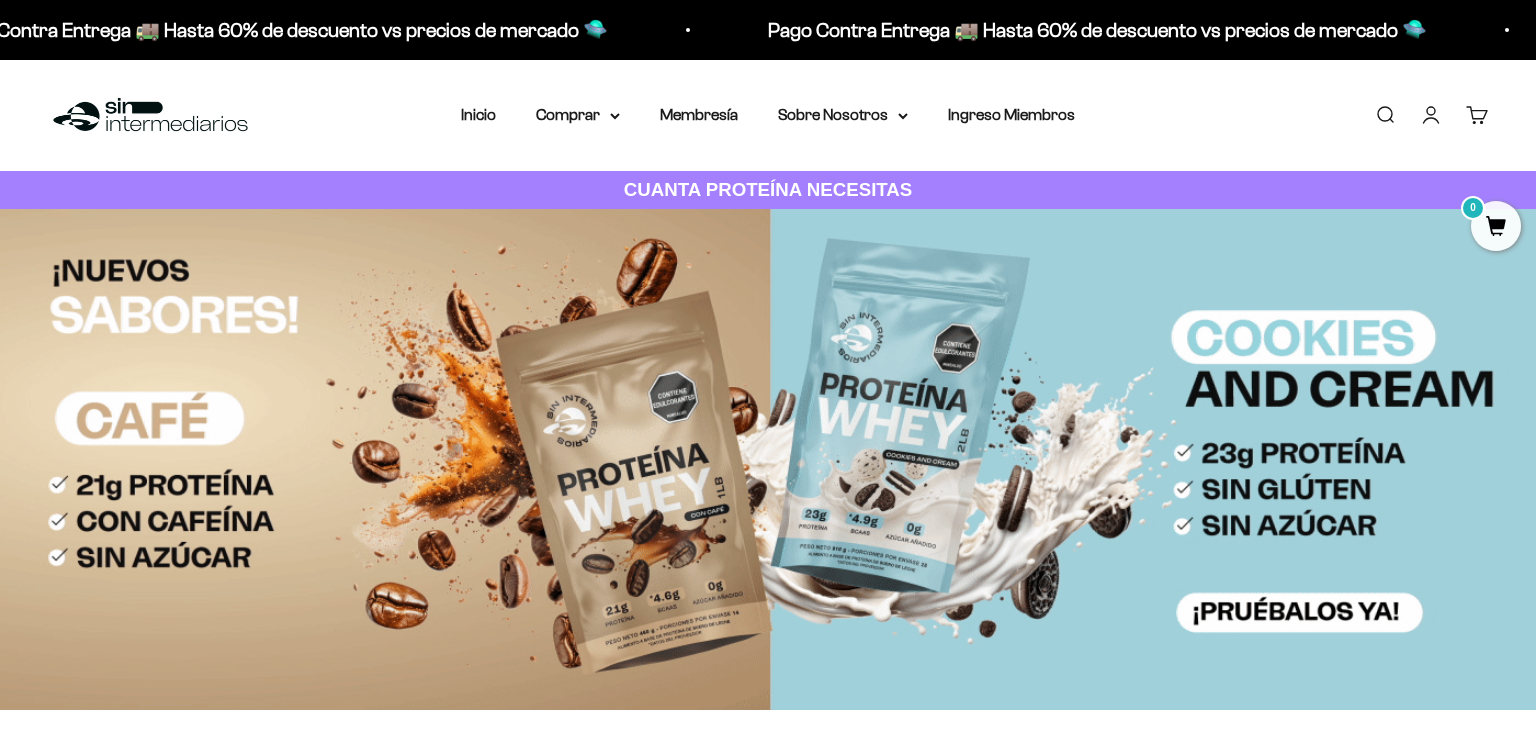 scroll, scrollTop: 1056, scrollLeft: 0, axis: vertical 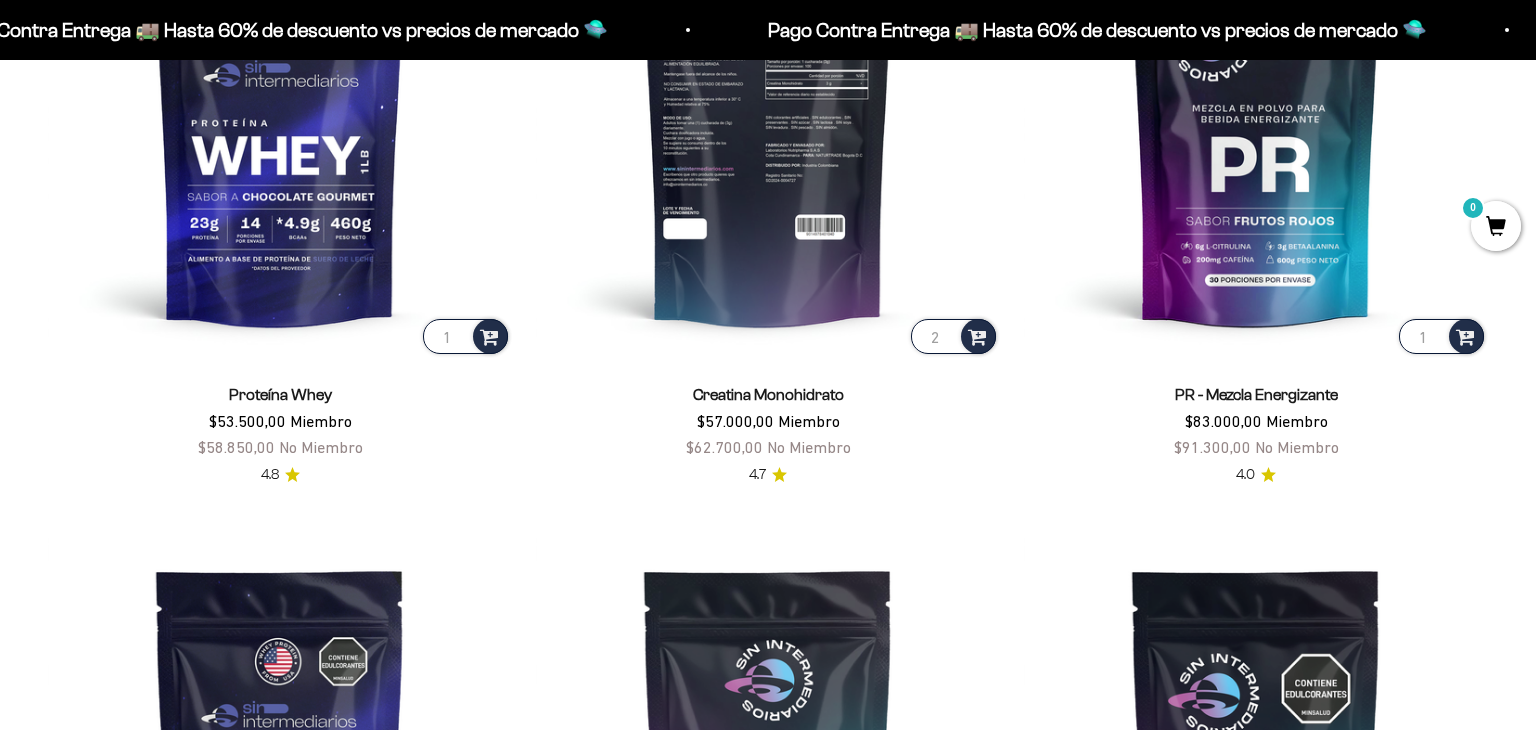 click on "2" at bounding box center [953, 336] 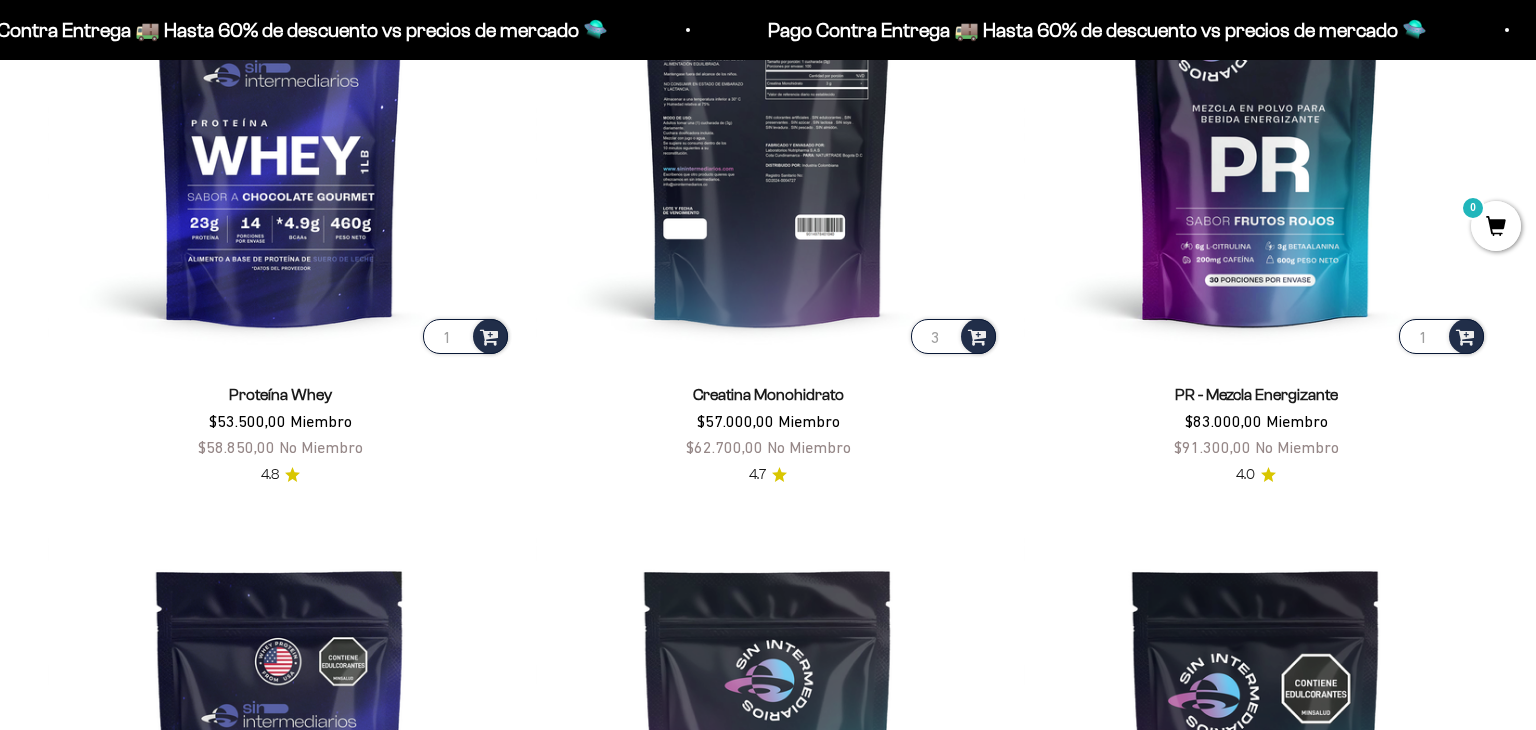 type on "3" 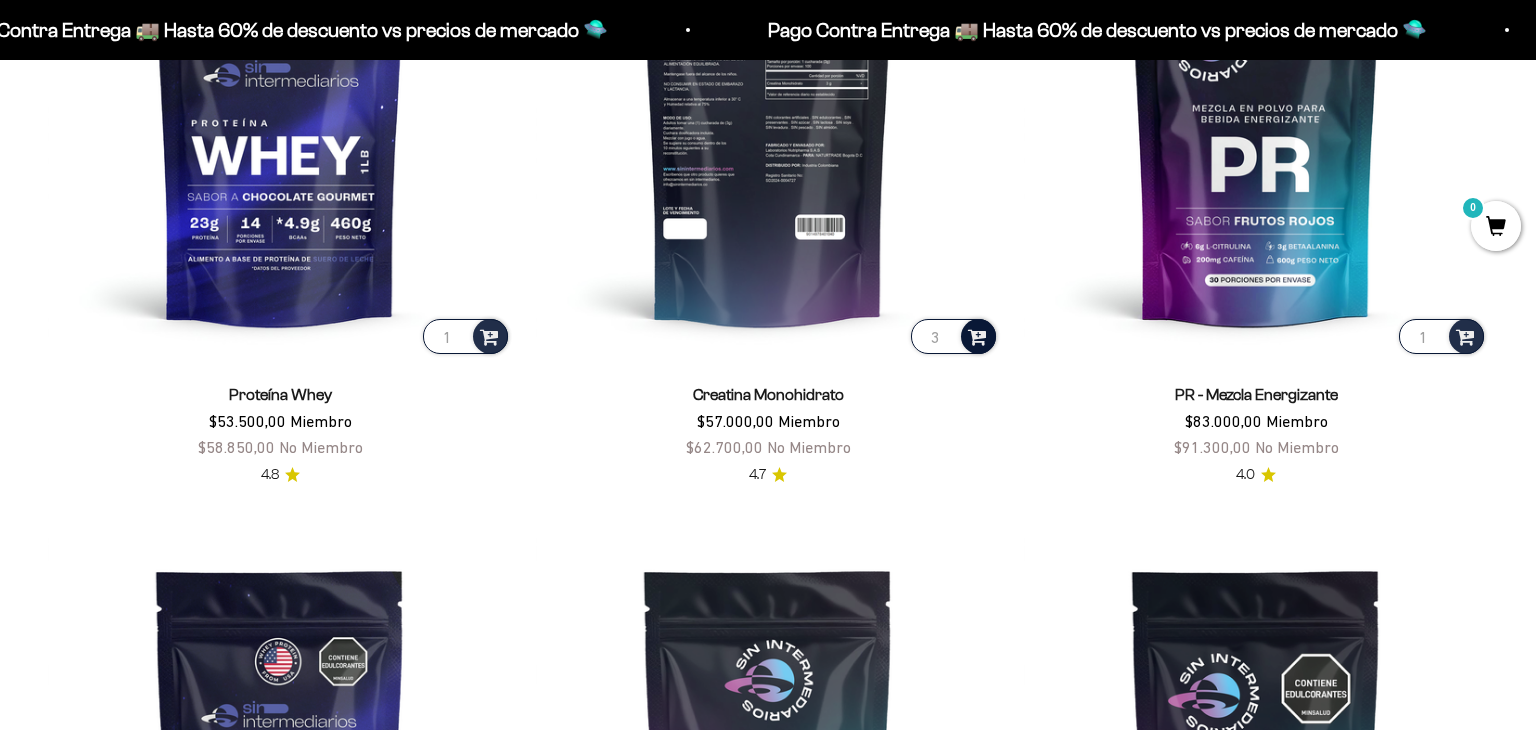 click at bounding box center [977, 335] 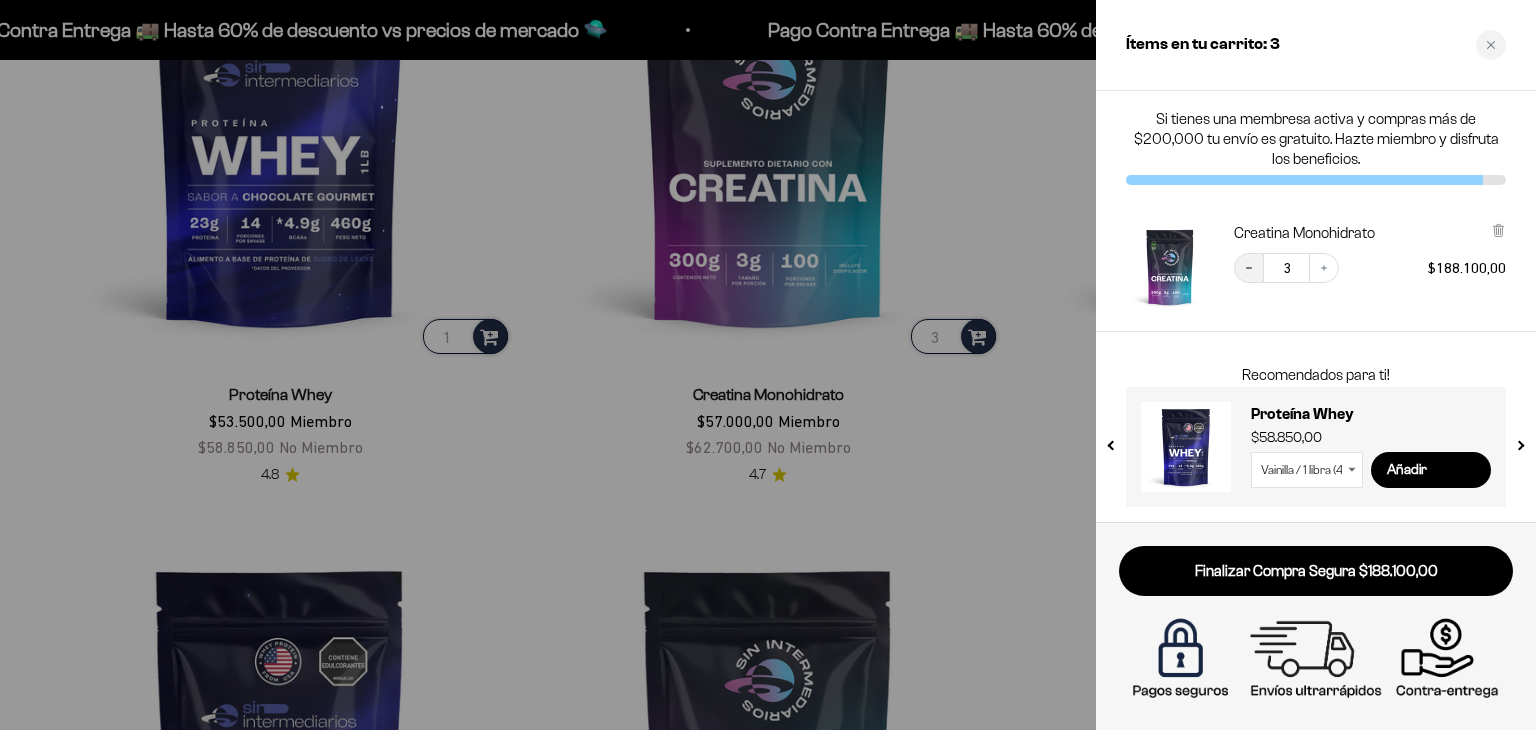 click 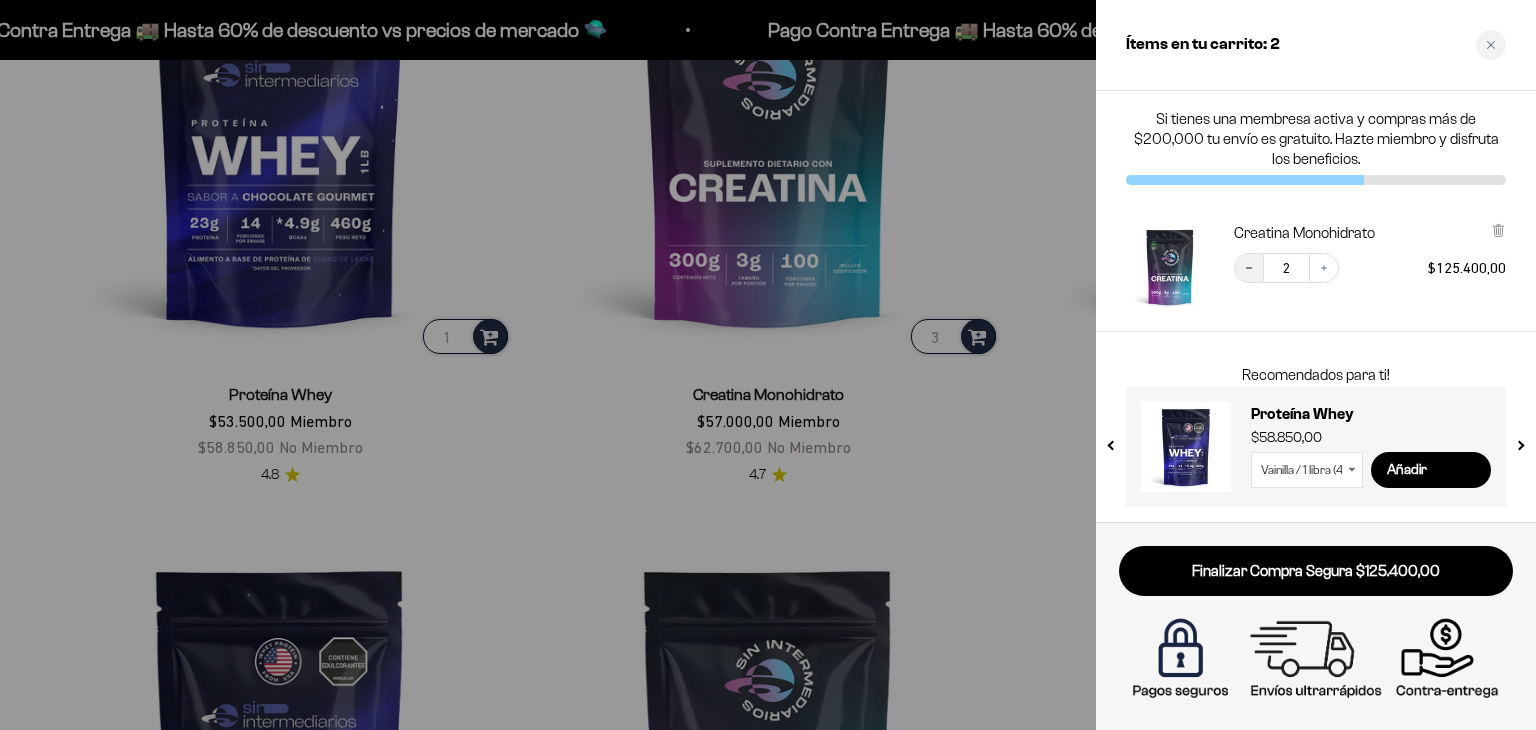 click 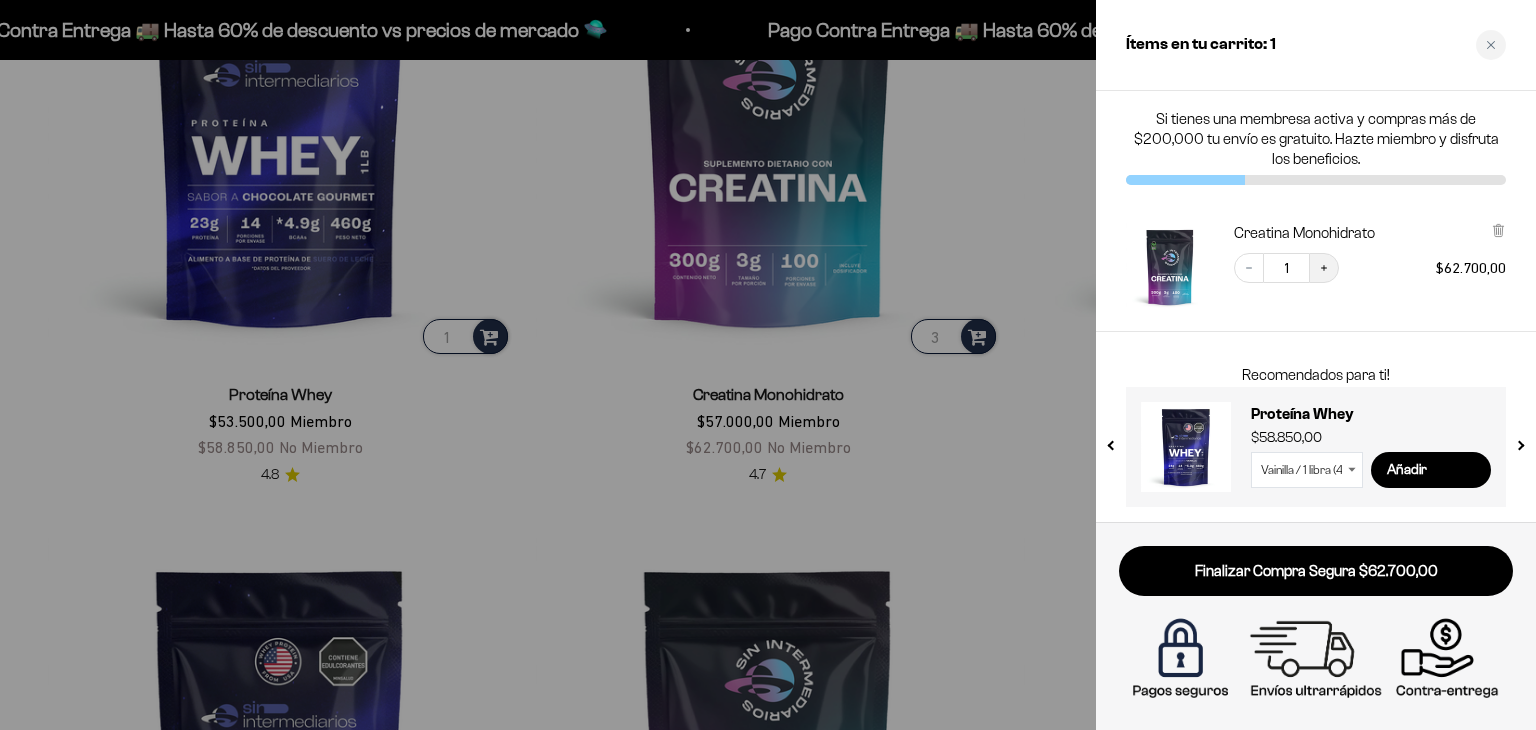 click 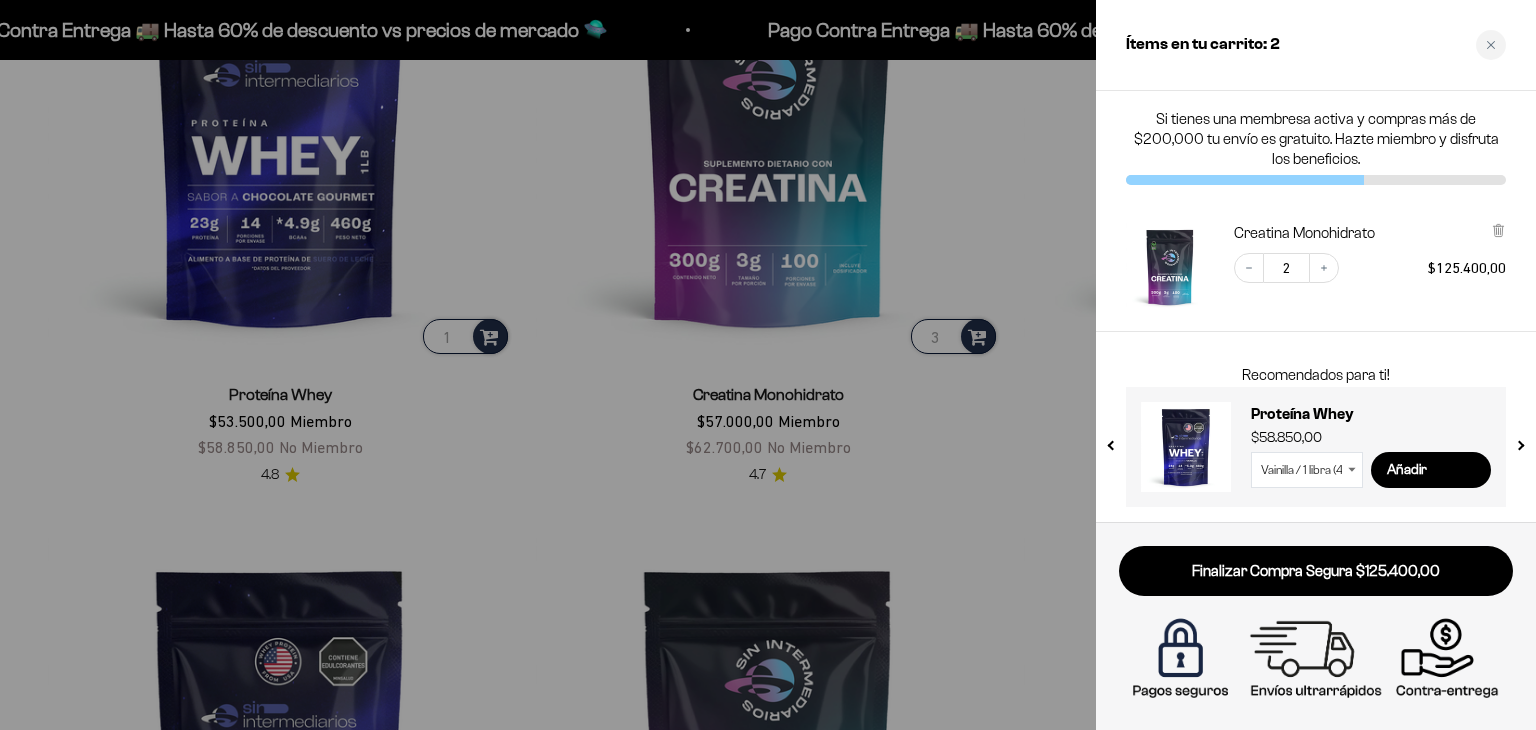 click 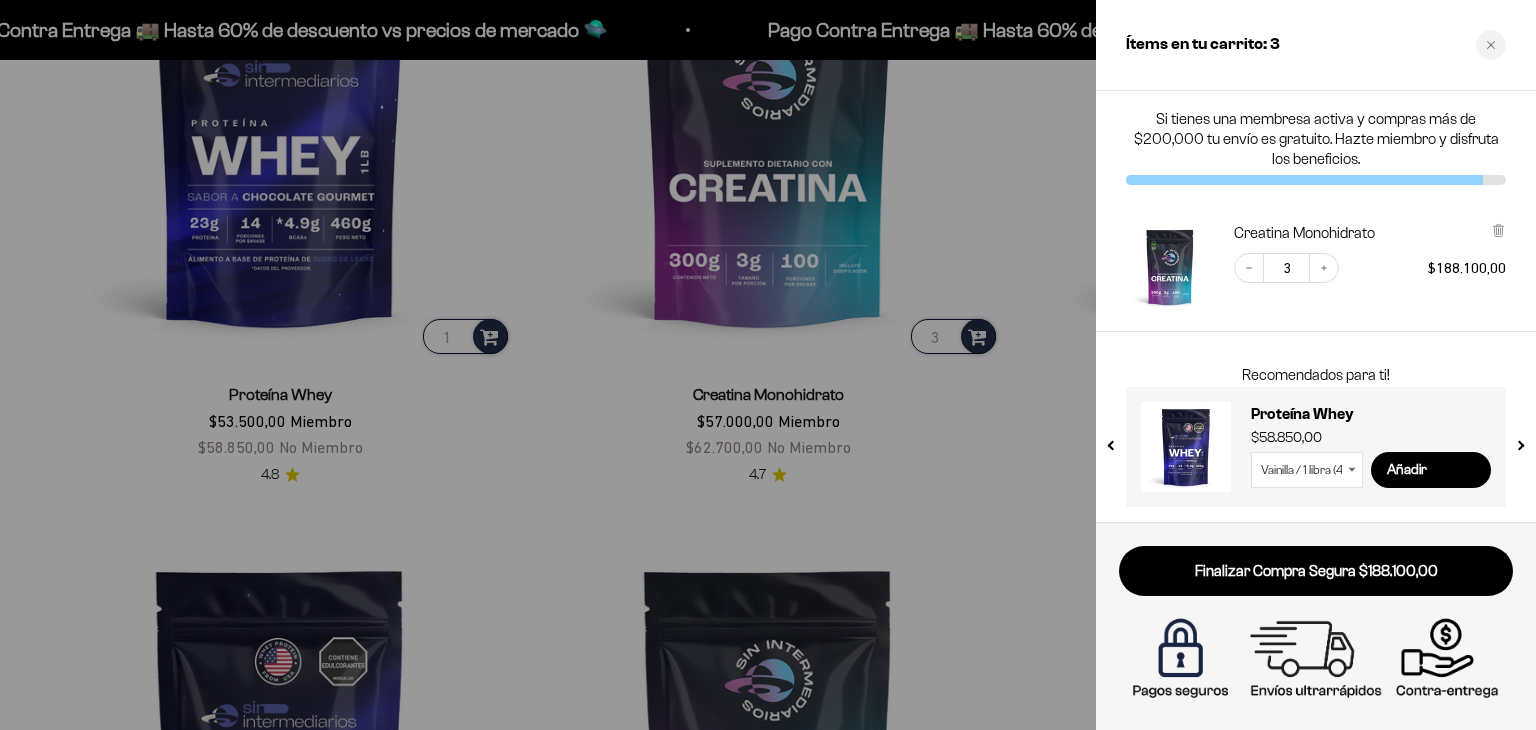 click at bounding box center (768, 365) 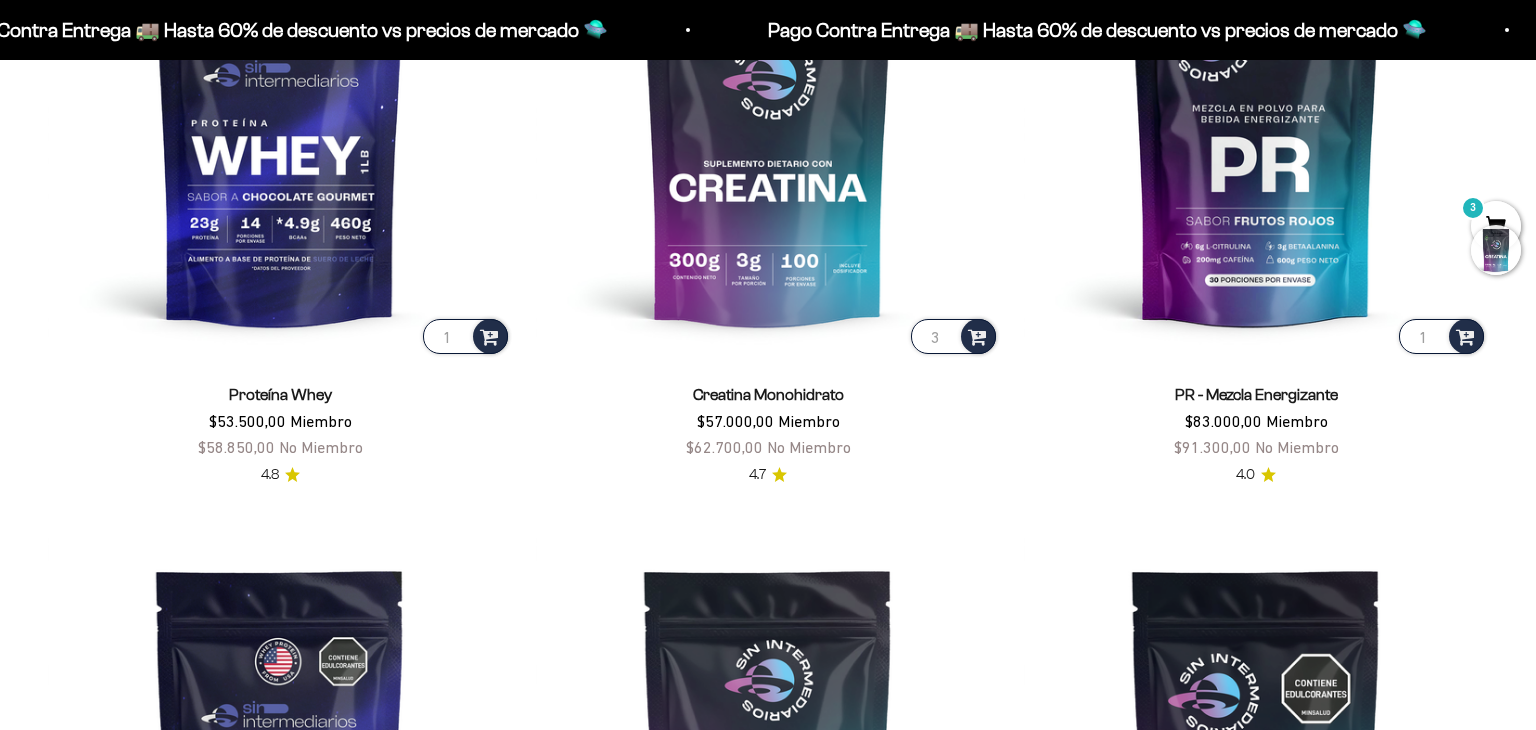 click at bounding box center [1496, 250] 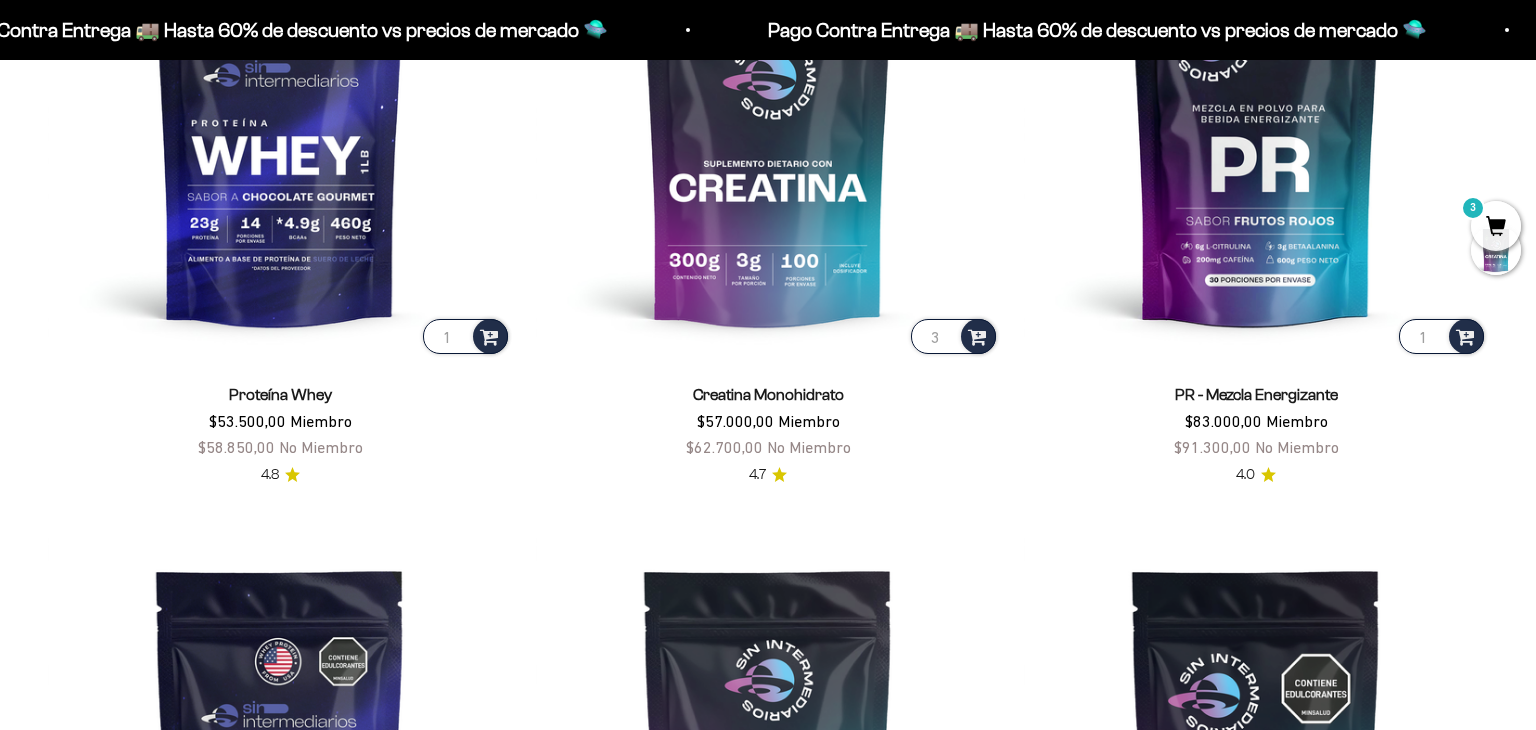 click on "3" at bounding box center (1496, 226) 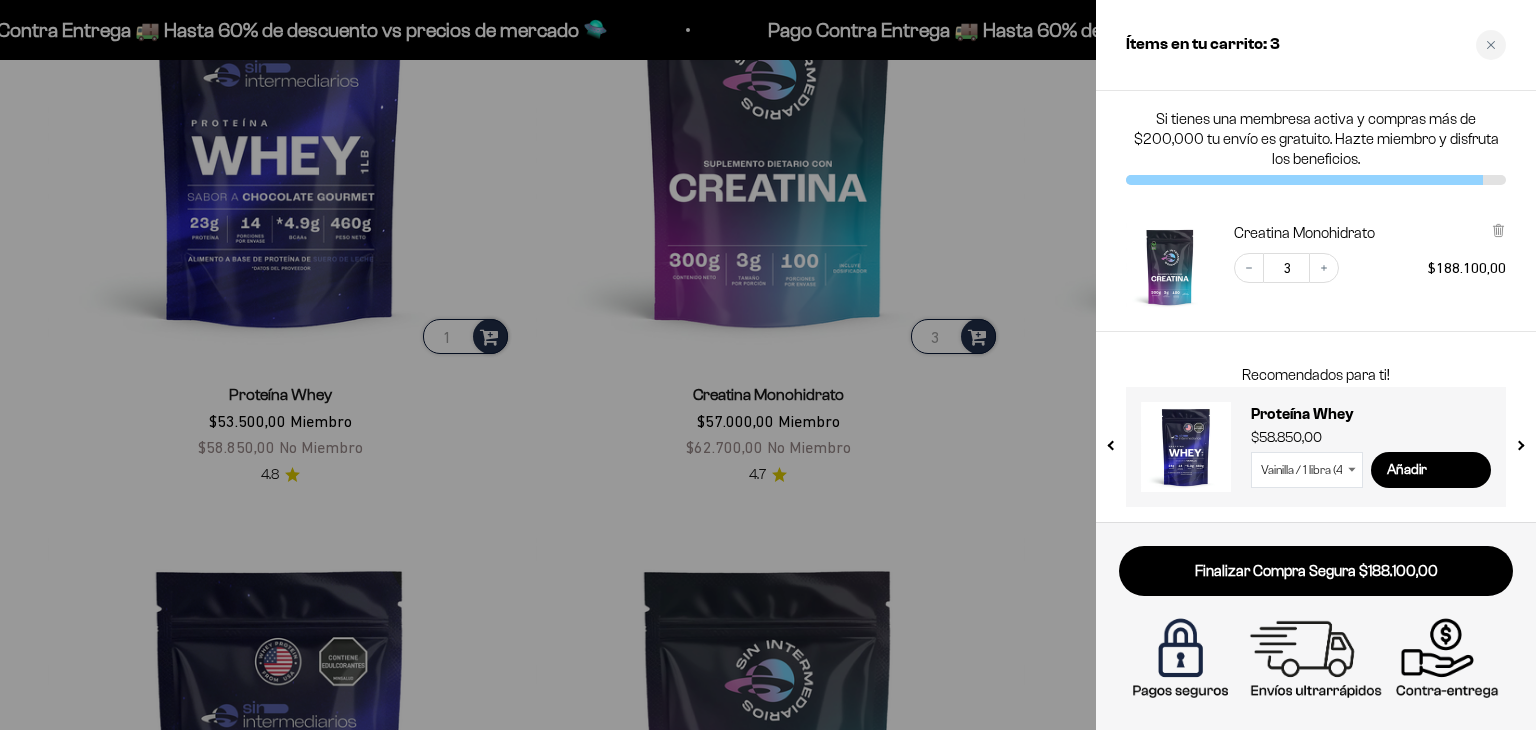 drag, startPoint x: 1016, startPoint y: 154, endPoint x: 1033, endPoint y: 174, distance: 26.24881 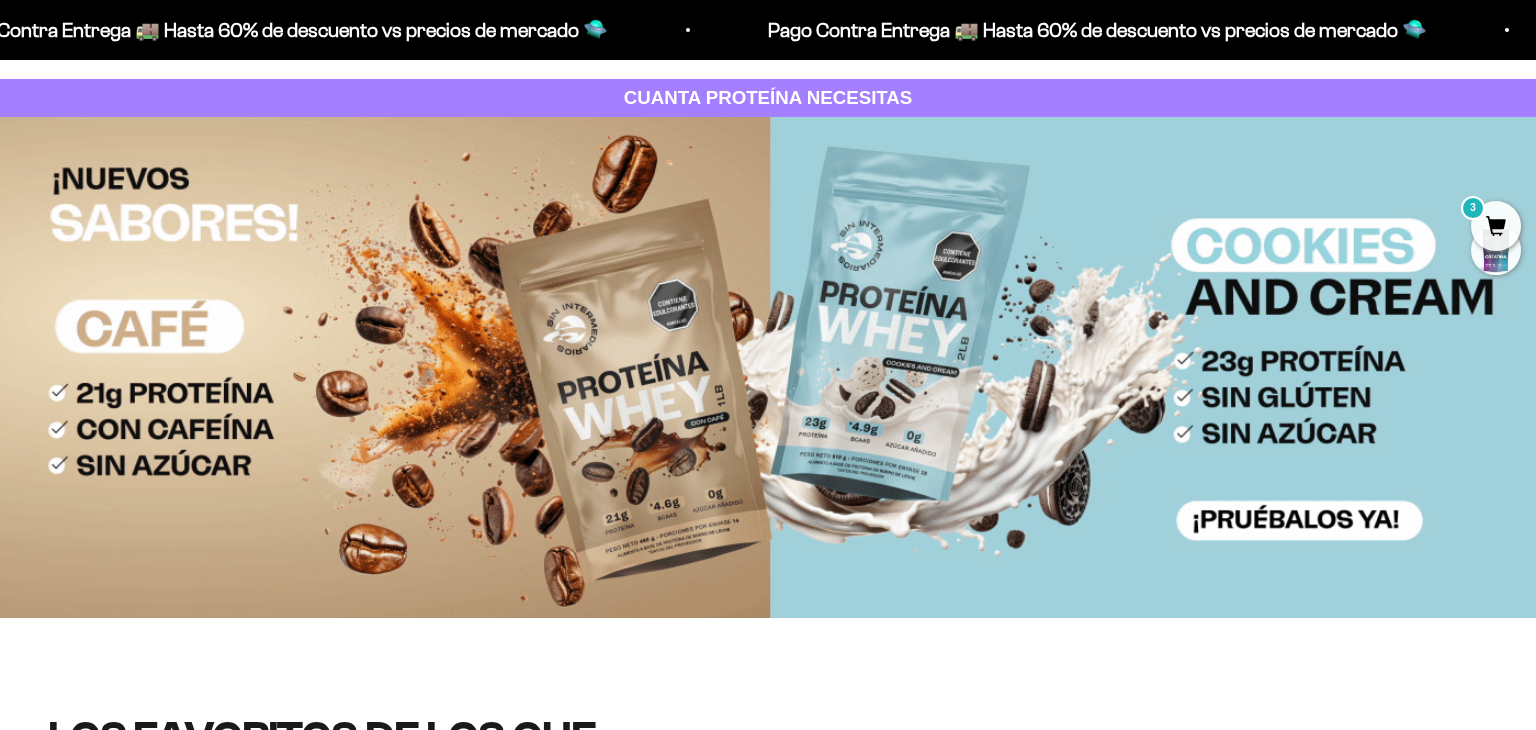 scroll, scrollTop: 0, scrollLeft: 0, axis: both 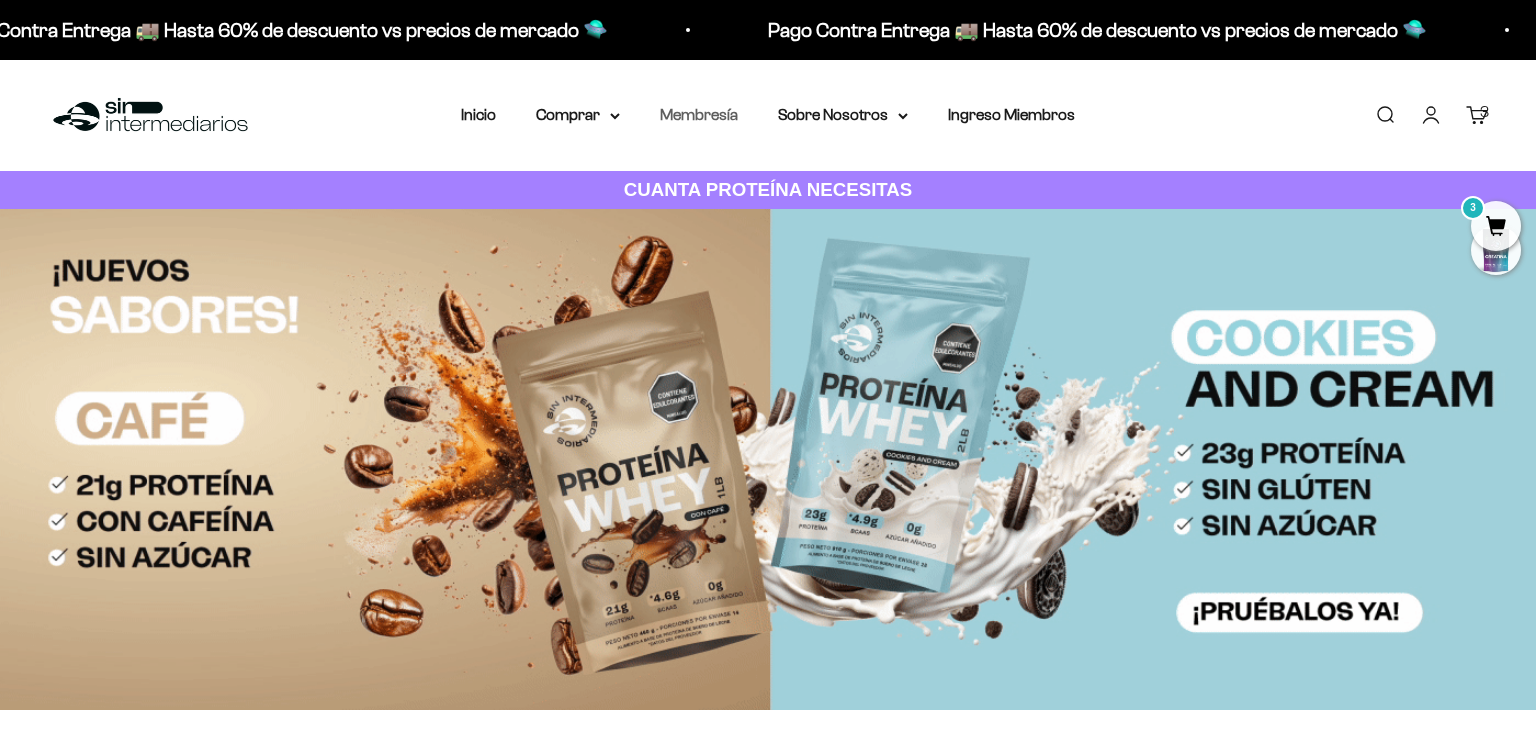 click on "Menú
Buscar
Inicio
Comprar
Proteínas
Ver Todos
Whey
Iso Vegan Pancakes Pre-Entreno 3" at bounding box center (768, 115) 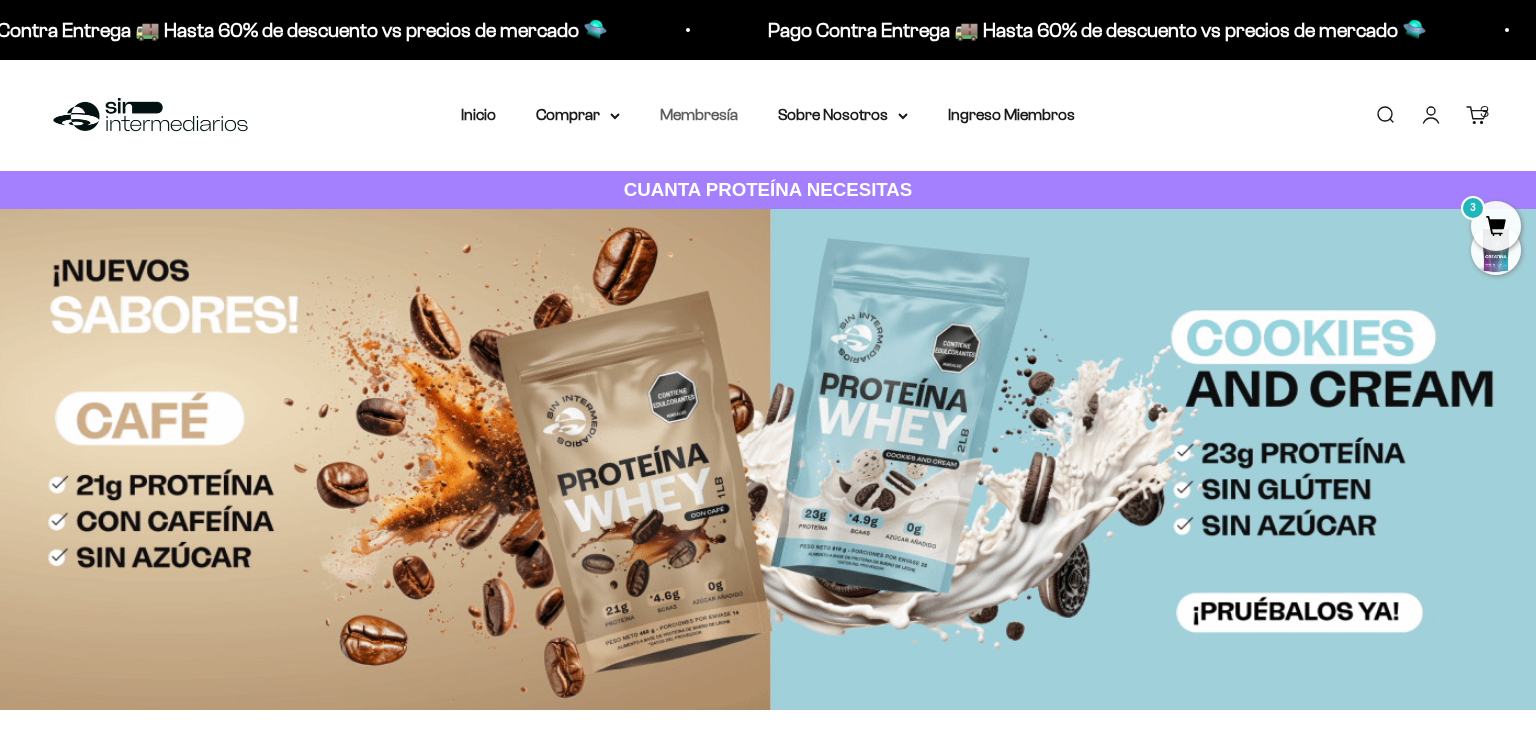 click on "Membresía" at bounding box center [699, 114] 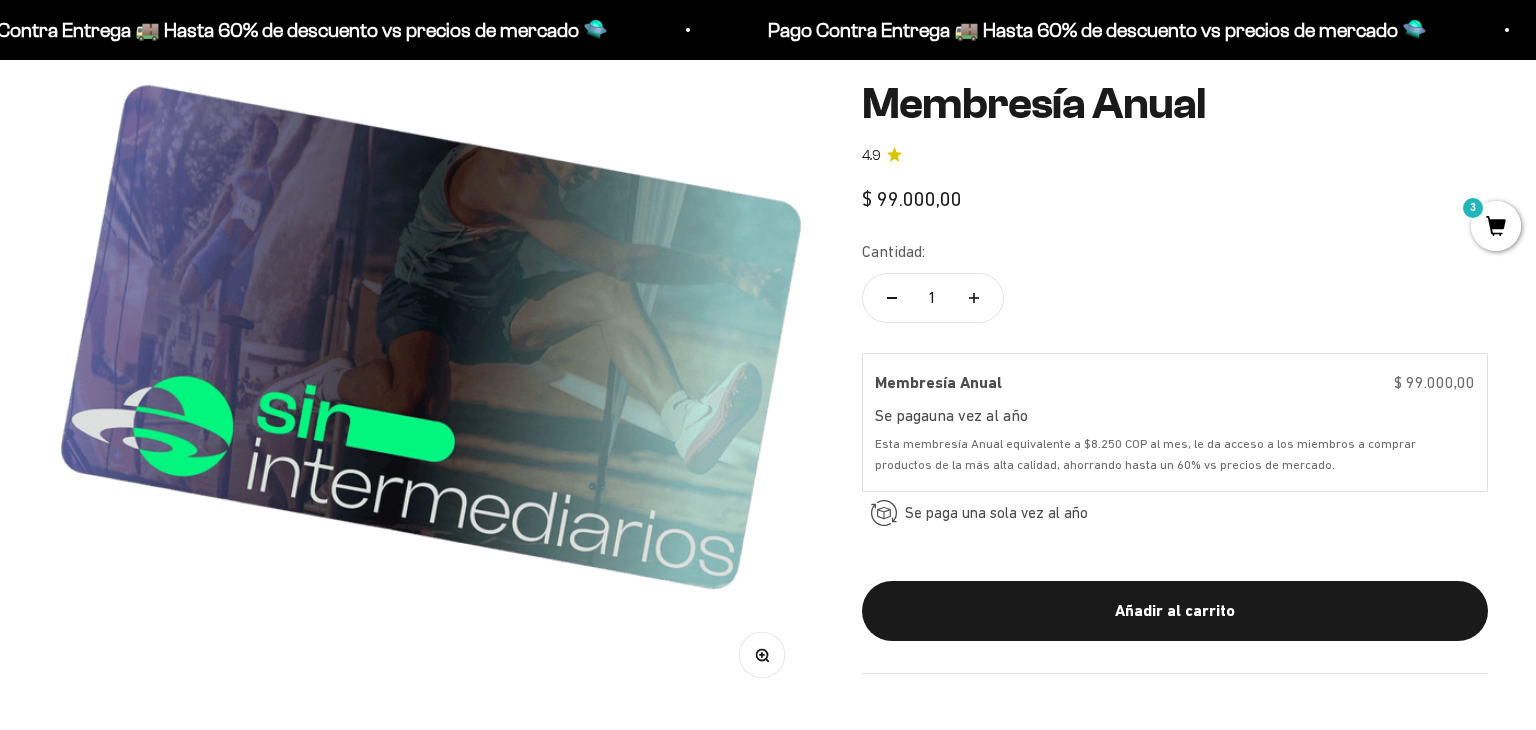 scroll, scrollTop: 0, scrollLeft: 0, axis: both 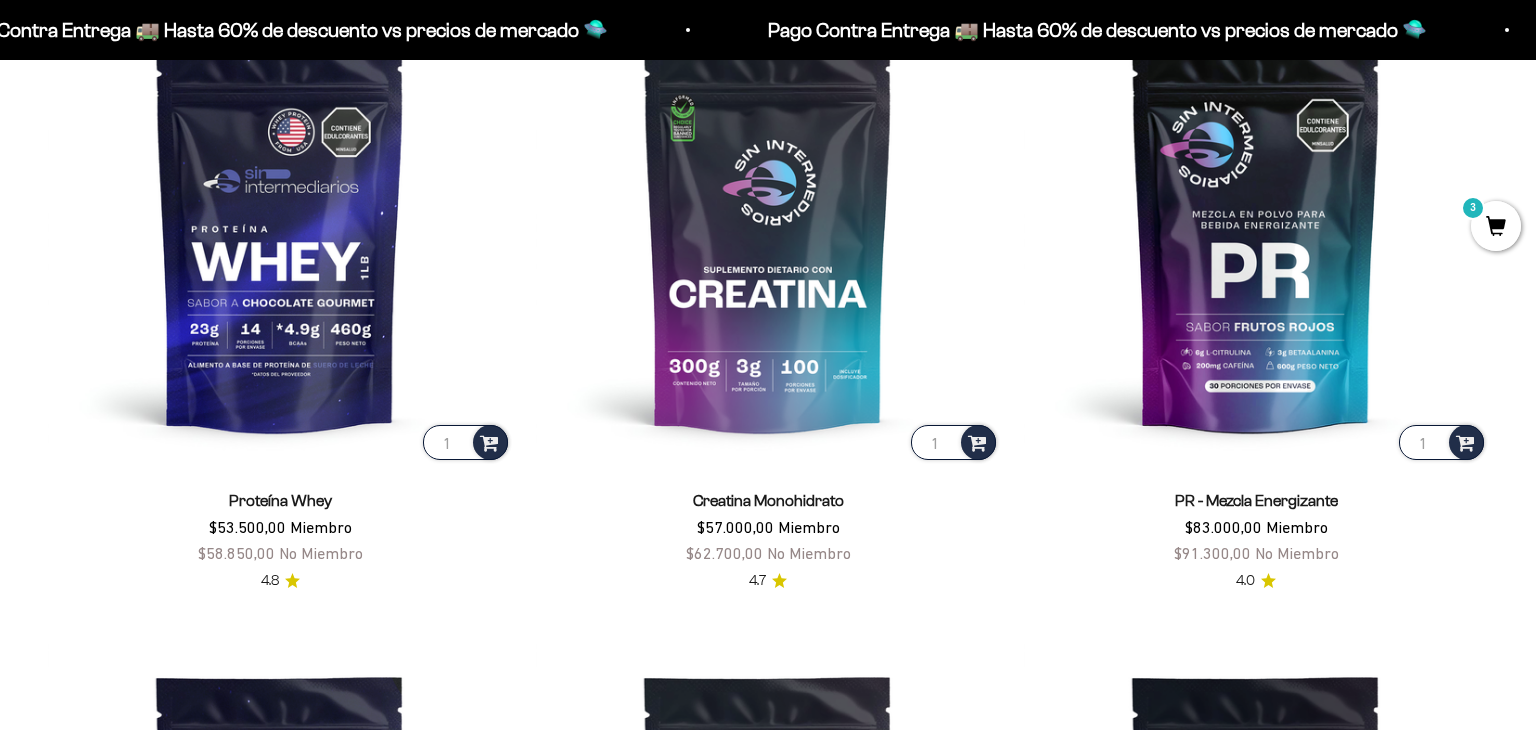 click on "3" at bounding box center [1496, 226] 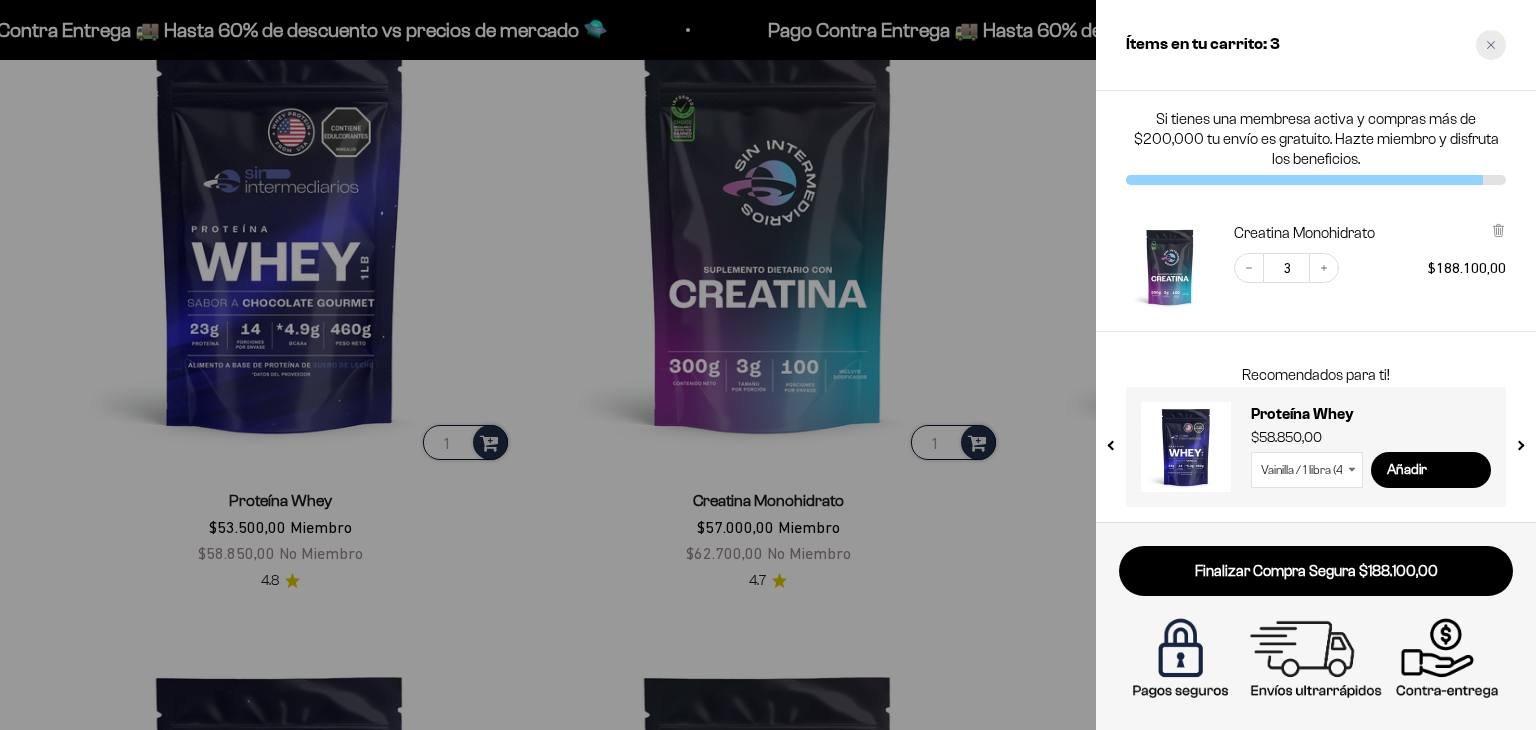 click at bounding box center [1491, 45] 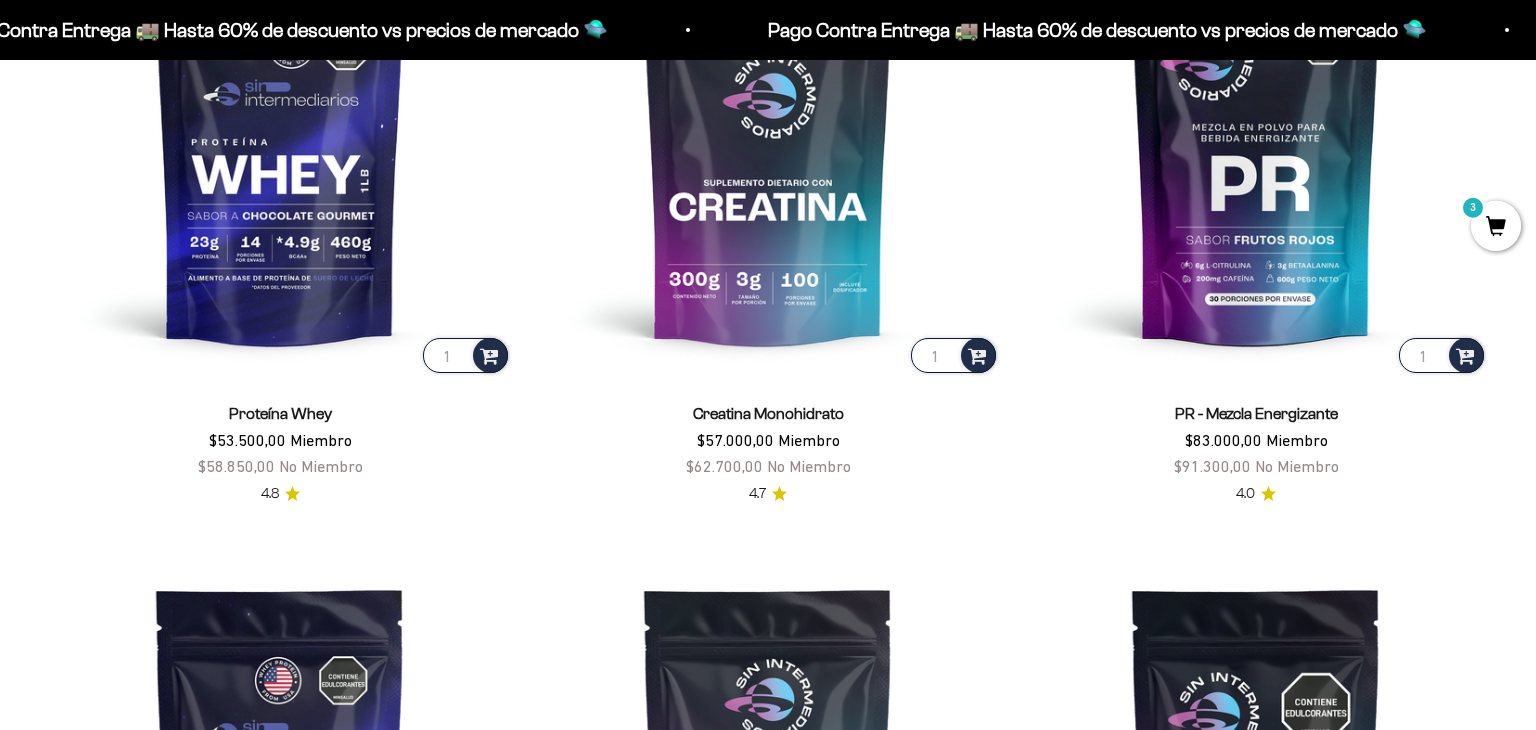 scroll, scrollTop: 1056, scrollLeft: 0, axis: vertical 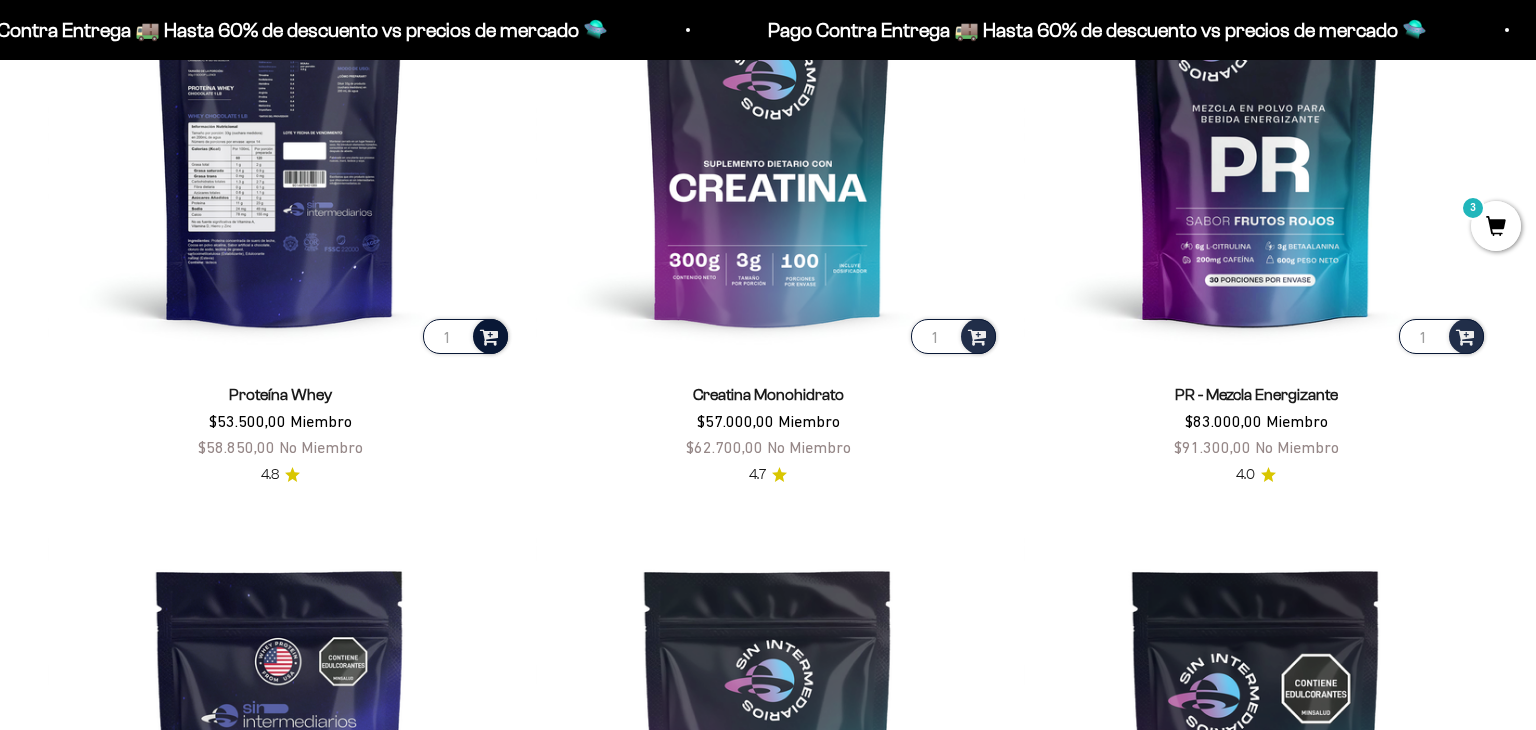 click at bounding box center (489, 335) 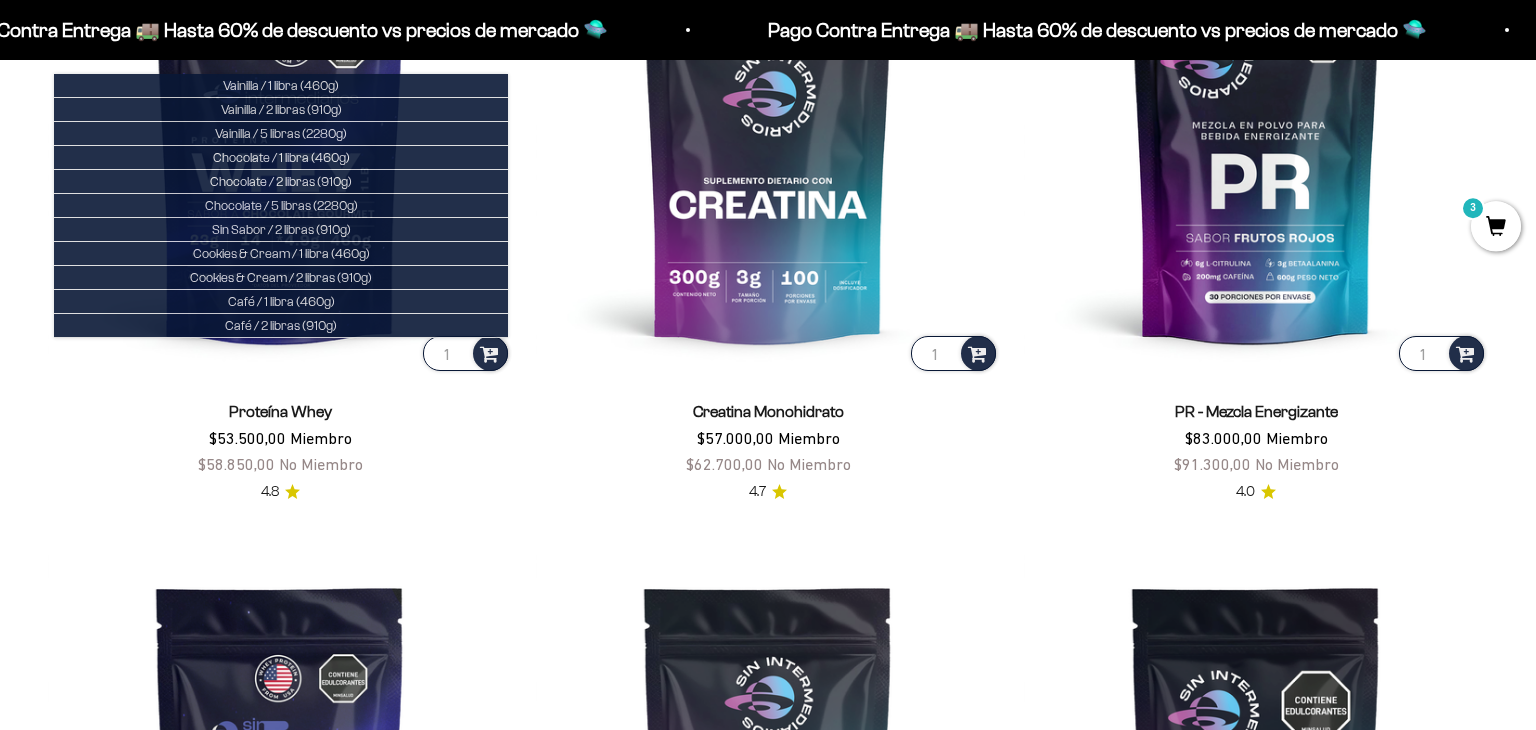 scroll, scrollTop: 950, scrollLeft: 0, axis: vertical 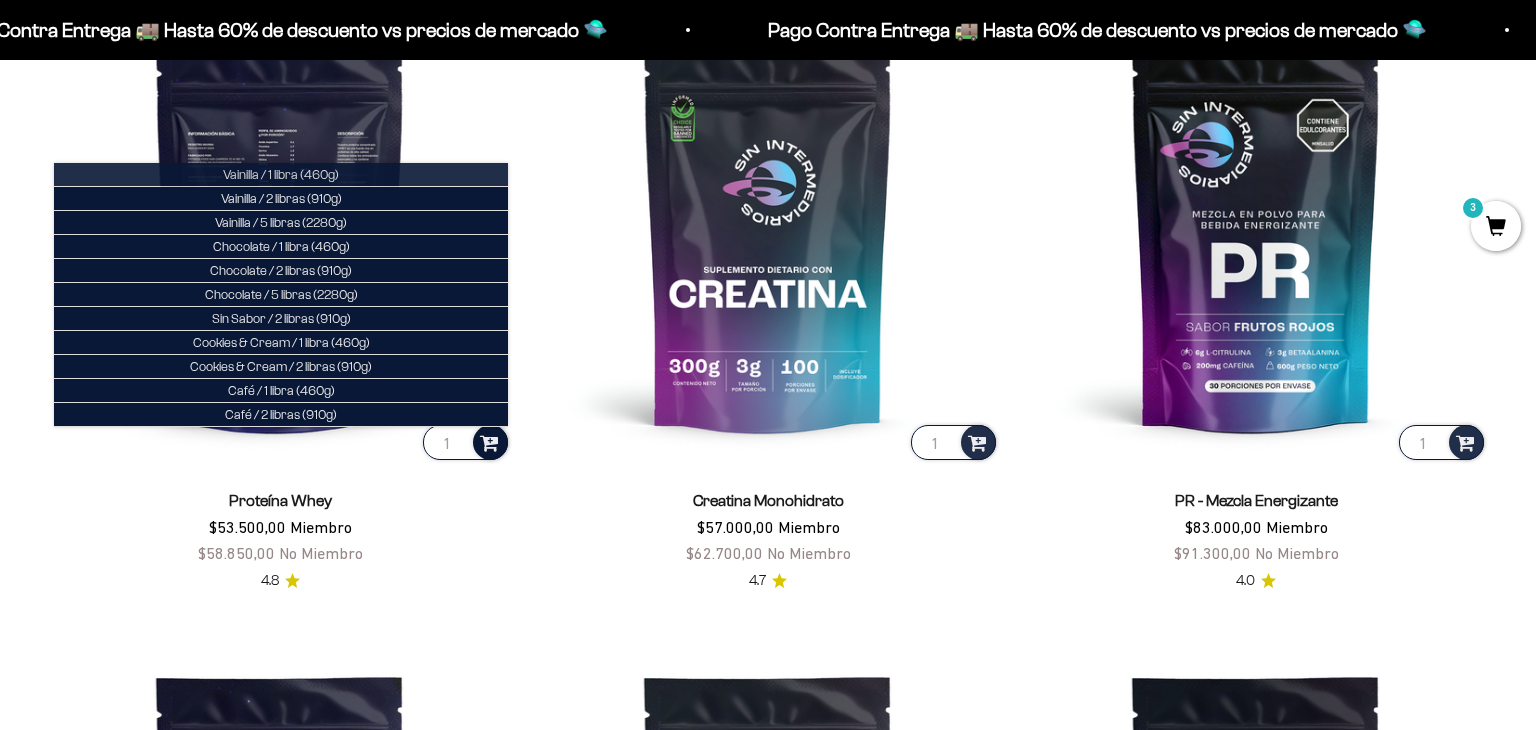 click on "Vainilla / 1 libra (460g)" at bounding box center (281, 174) 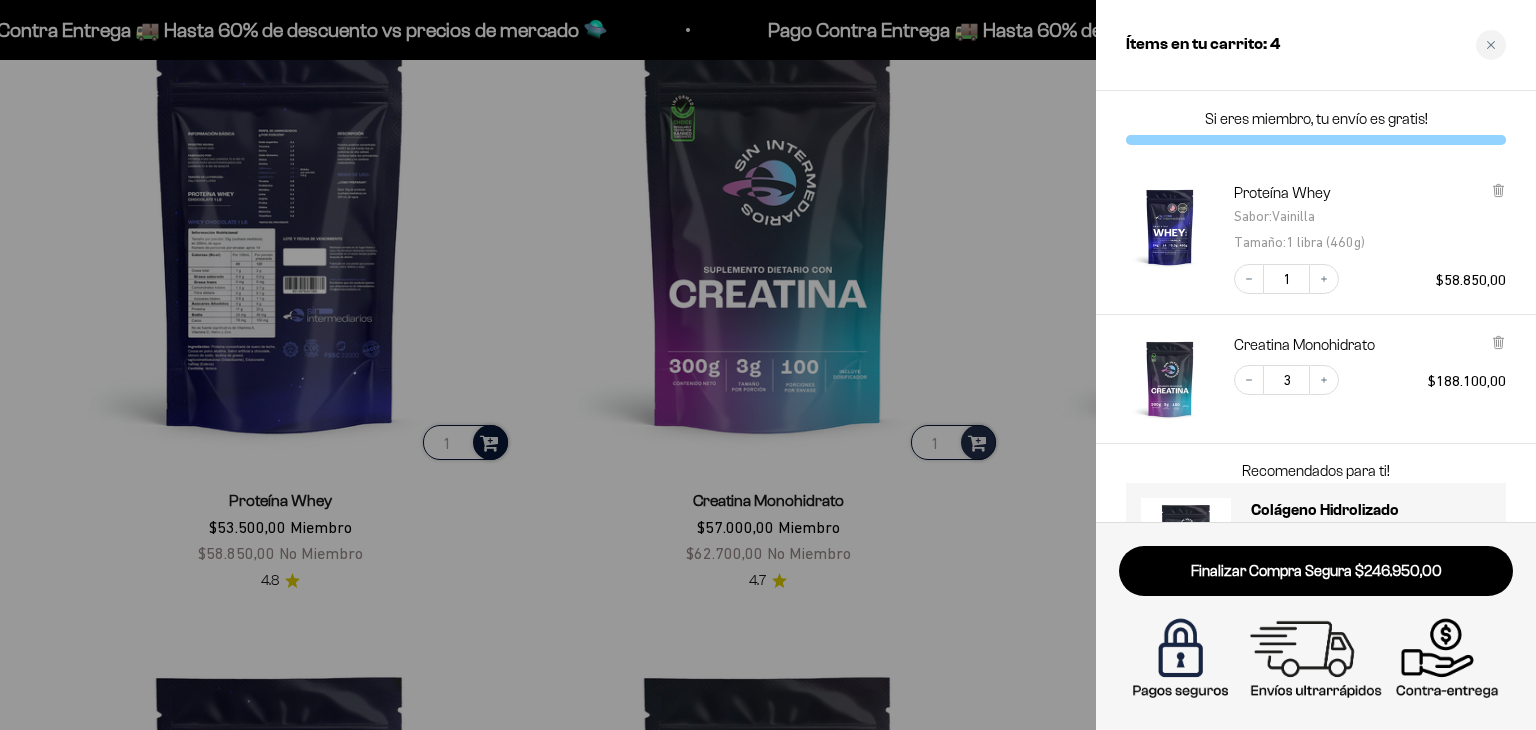 scroll, scrollTop: 96, scrollLeft: 0, axis: vertical 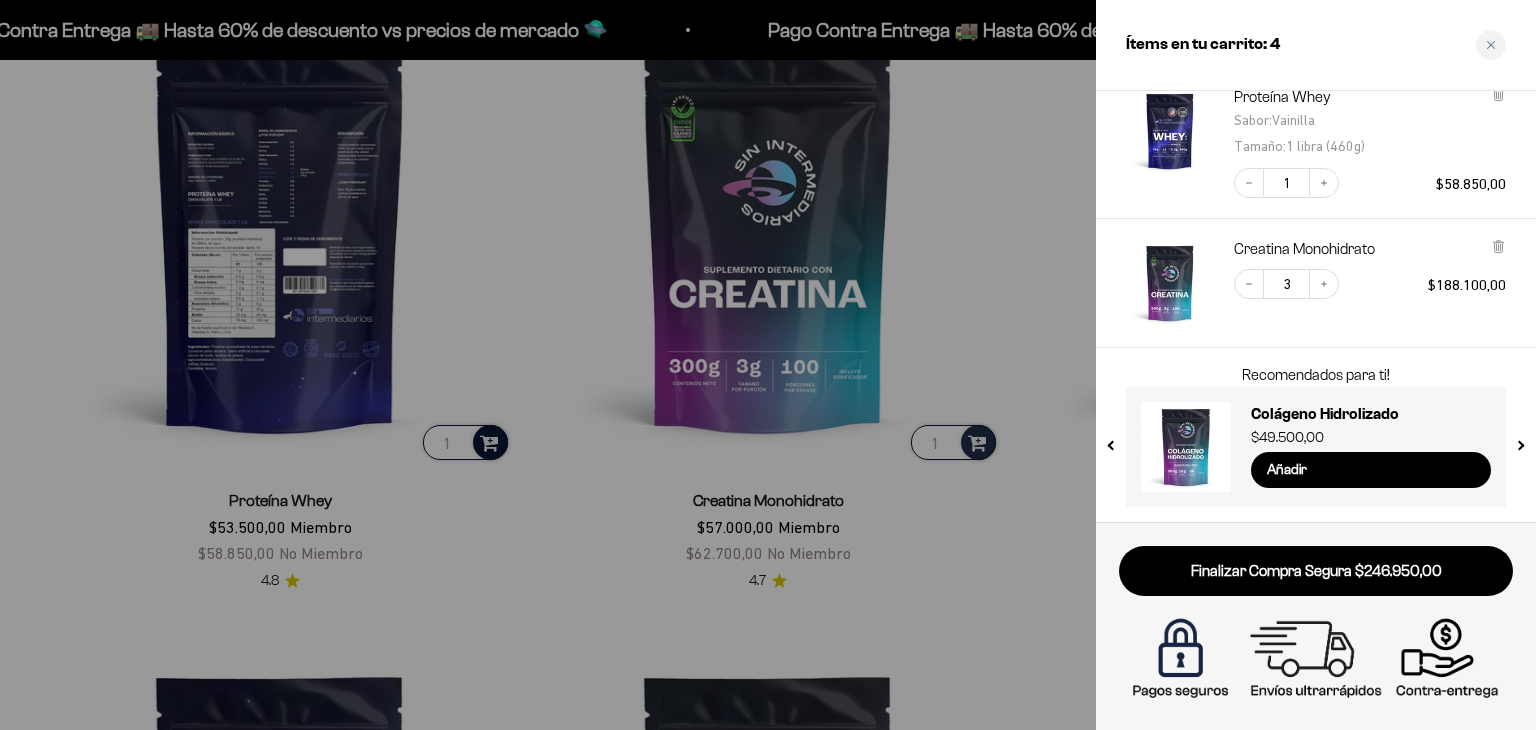 click at bounding box center (768, 365) 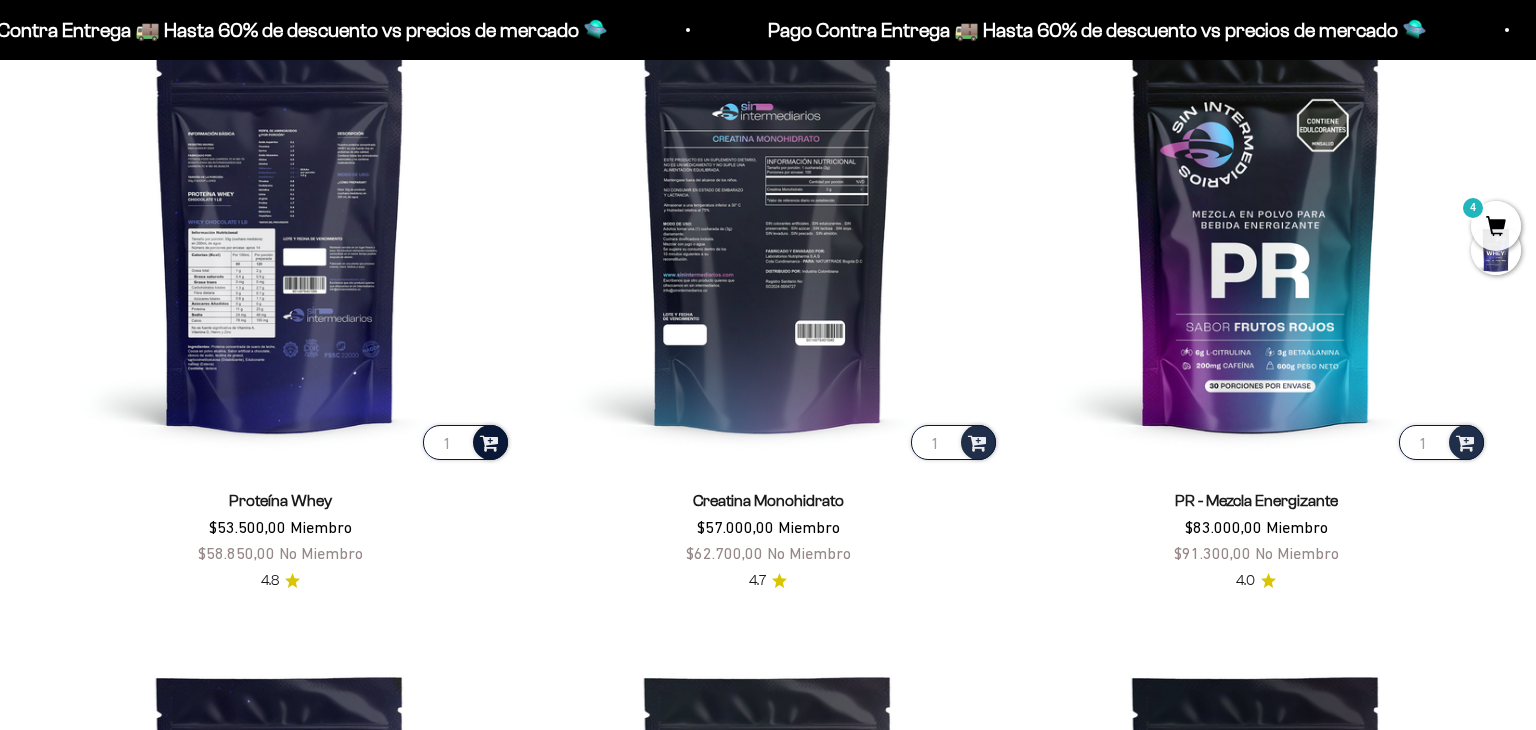 scroll, scrollTop: 96, scrollLeft: 0, axis: vertical 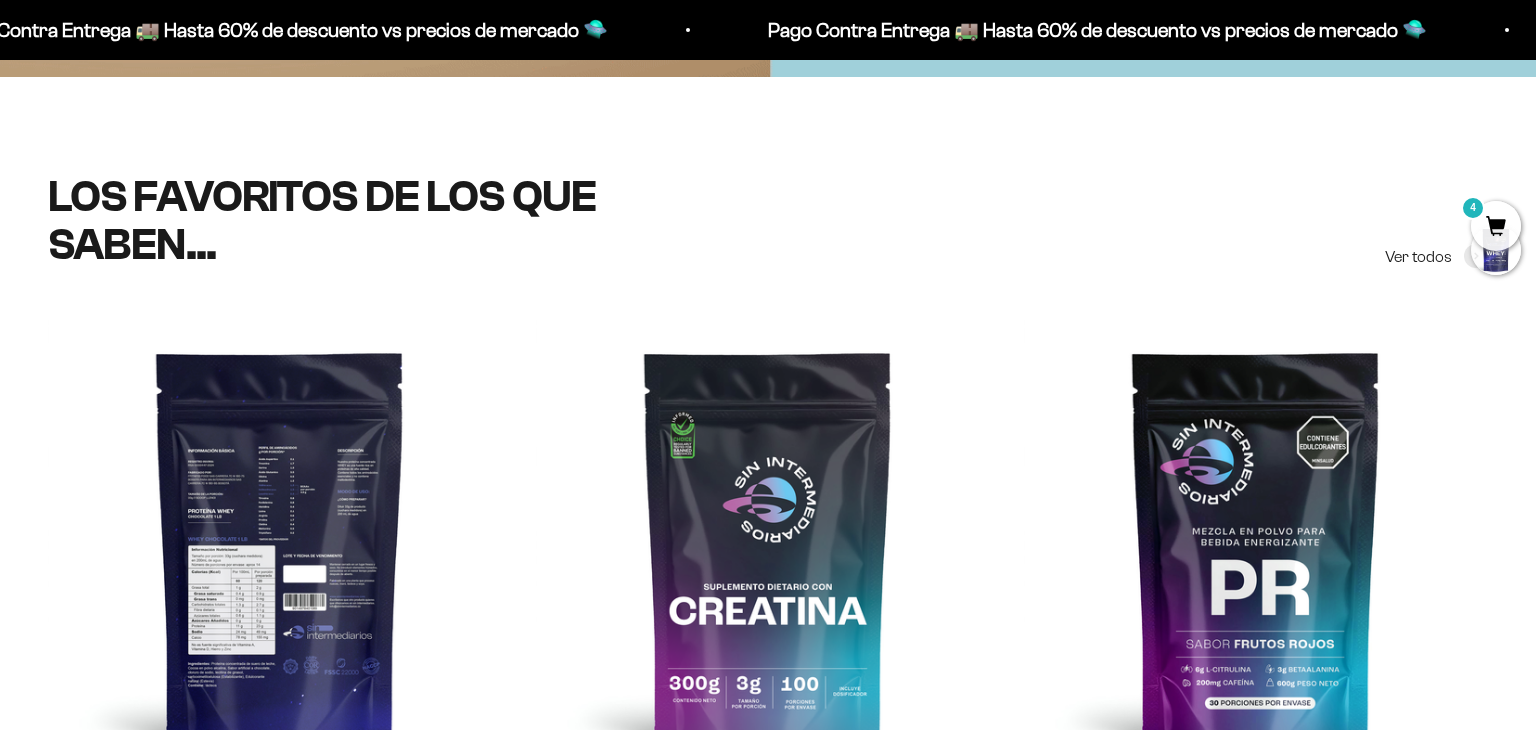 click on "4" at bounding box center (1496, 226) 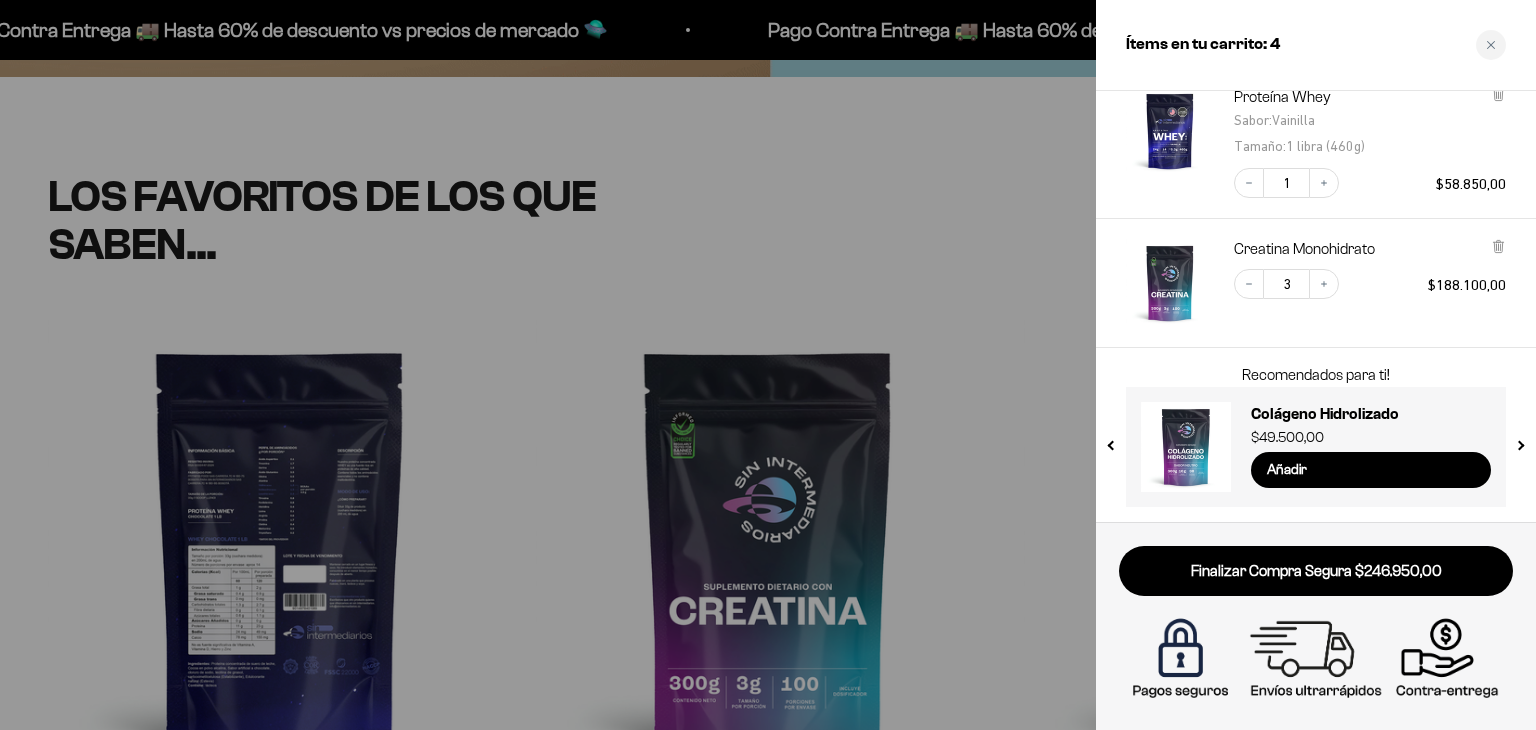 scroll, scrollTop: 96, scrollLeft: 0, axis: vertical 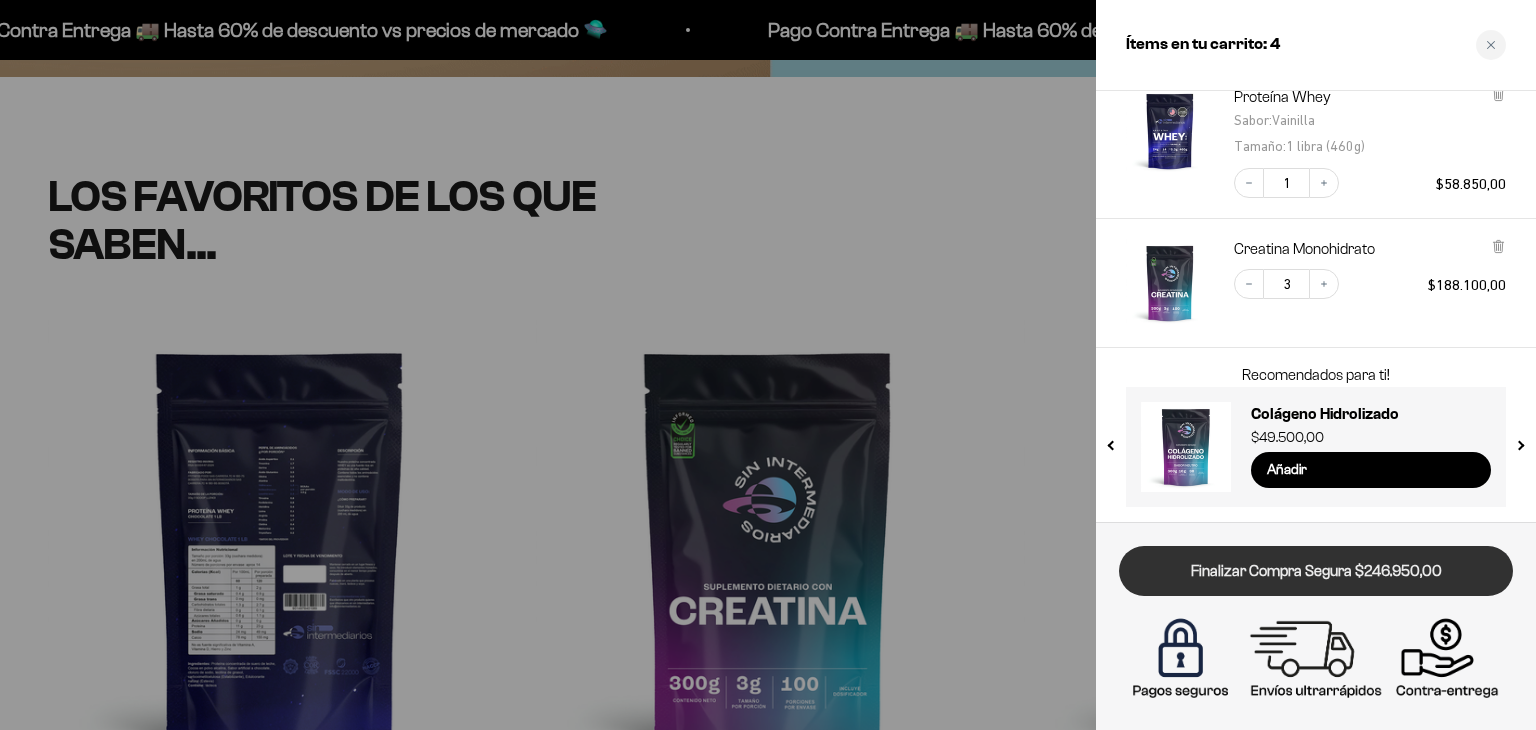 click on "Finalizar Compra Segura $246.950,00" at bounding box center [1316, 571] 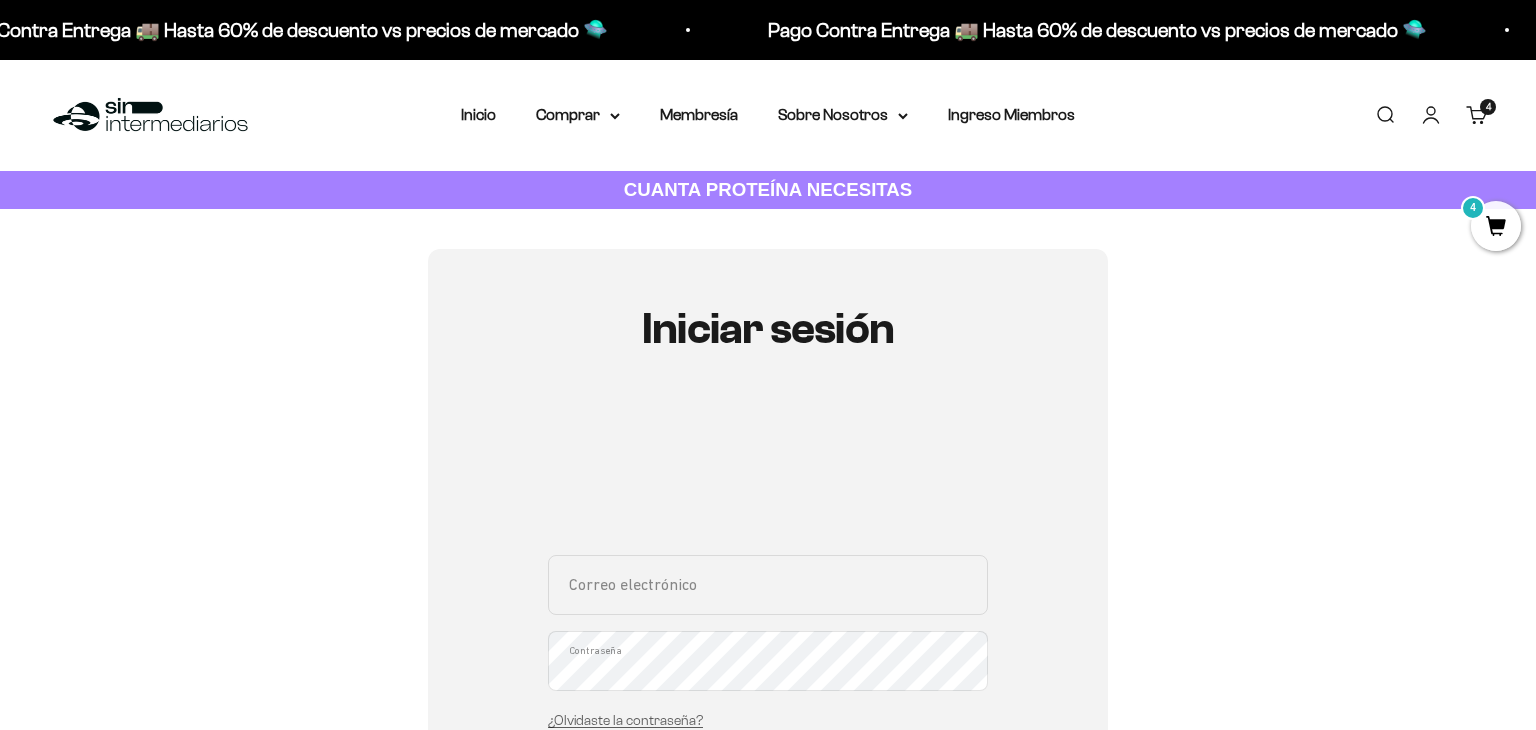 scroll, scrollTop: 211, scrollLeft: 0, axis: vertical 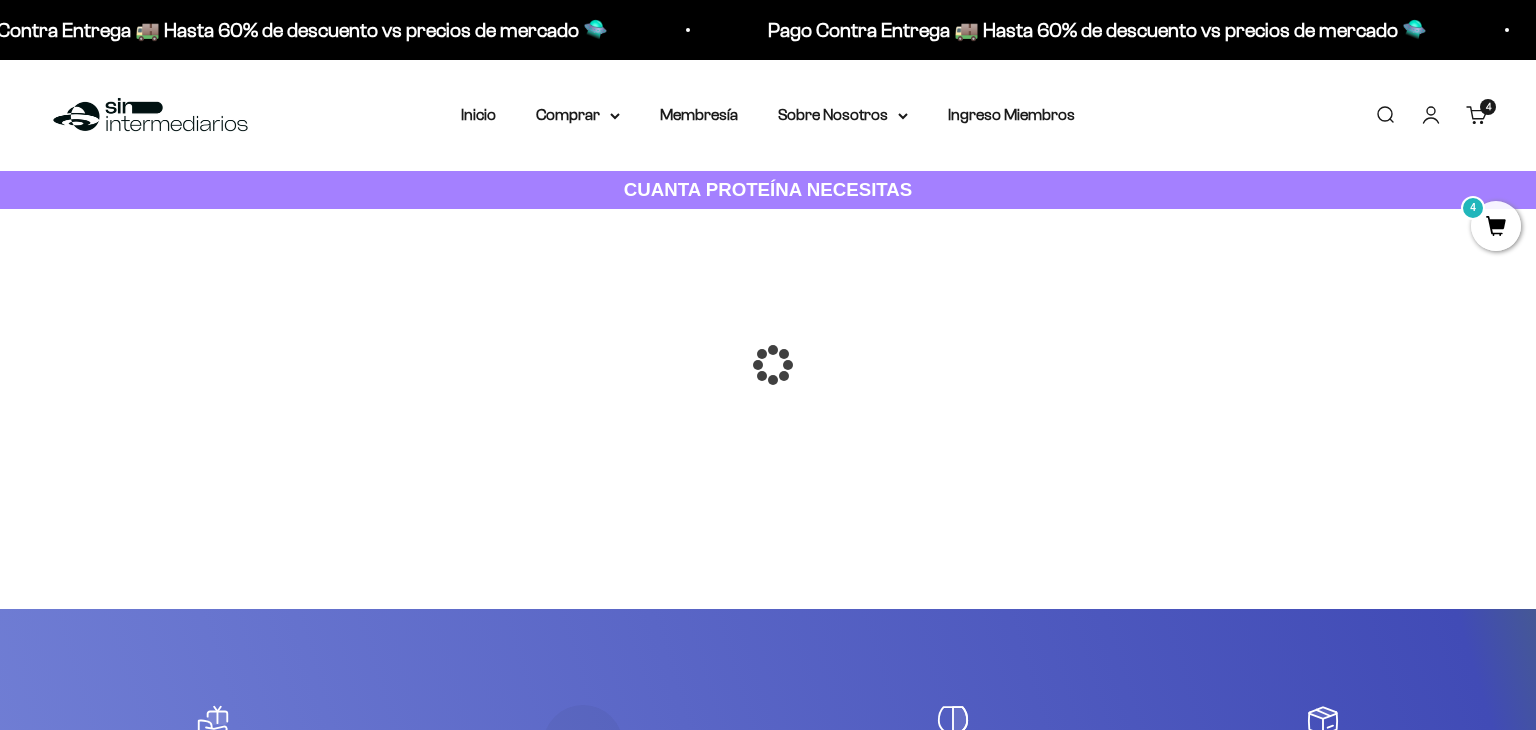 click on "4" at bounding box center (1496, 226) 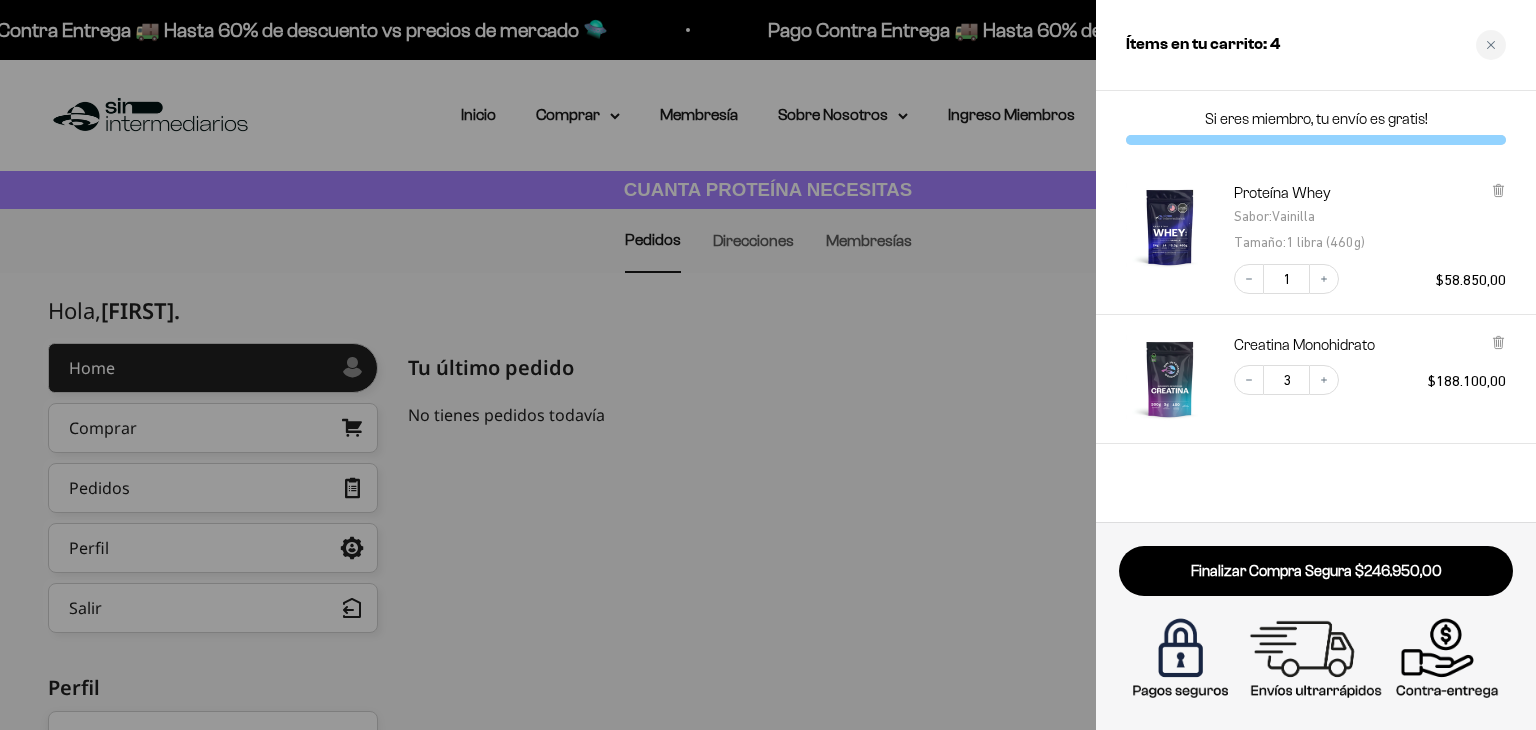 scroll, scrollTop: 0, scrollLeft: 0, axis: both 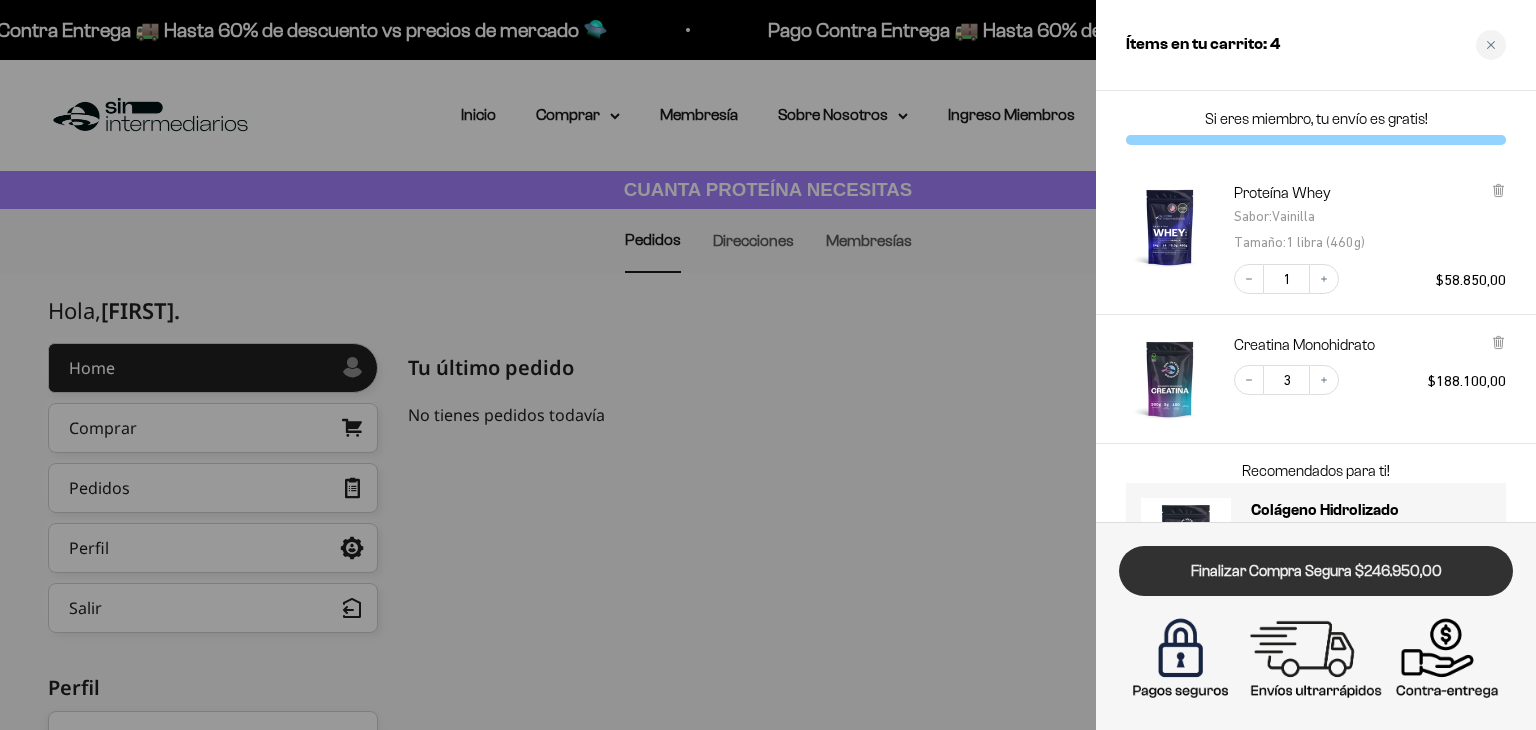 click on "Finalizar Compra Segura $246.950,00" at bounding box center (1316, 571) 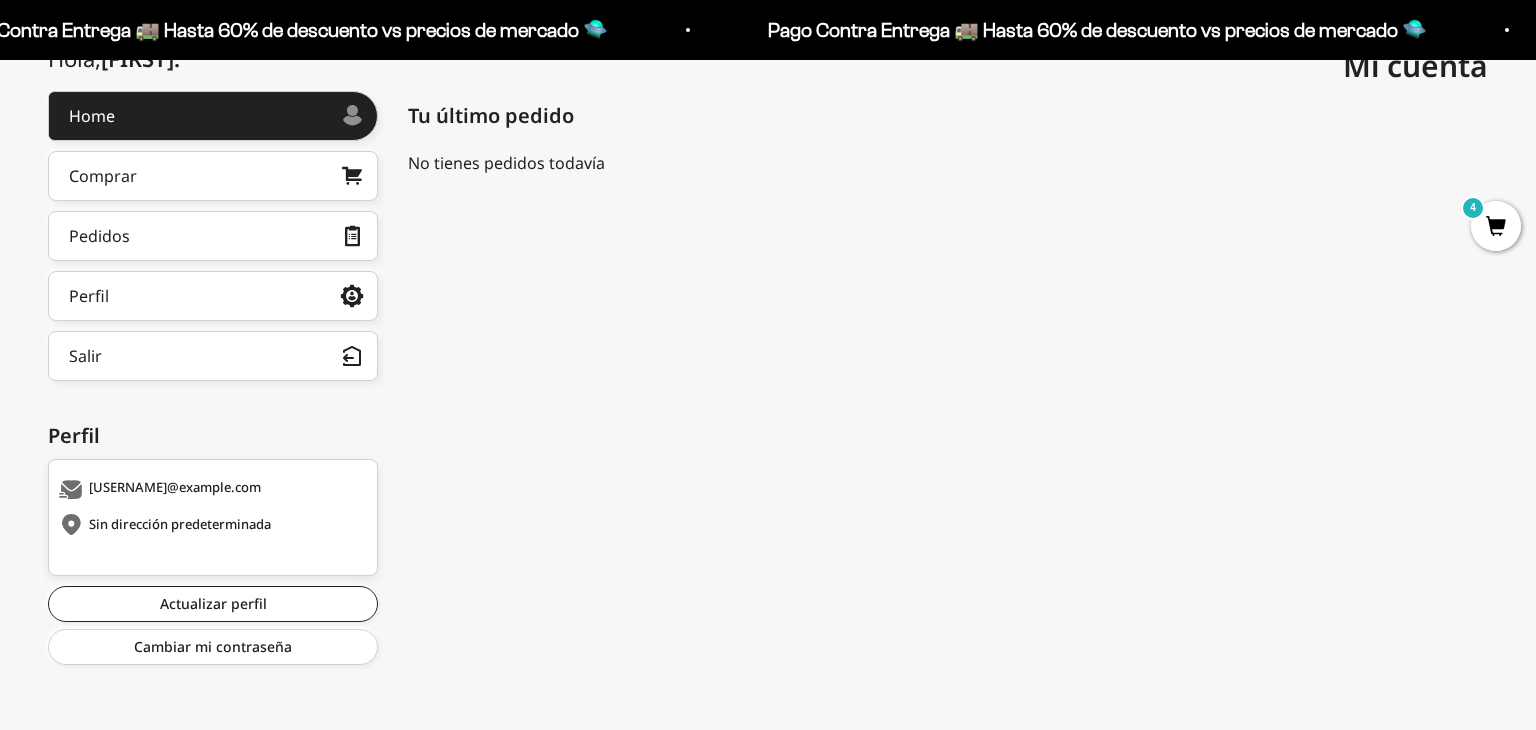 scroll, scrollTop: 147, scrollLeft: 0, axis: vertical 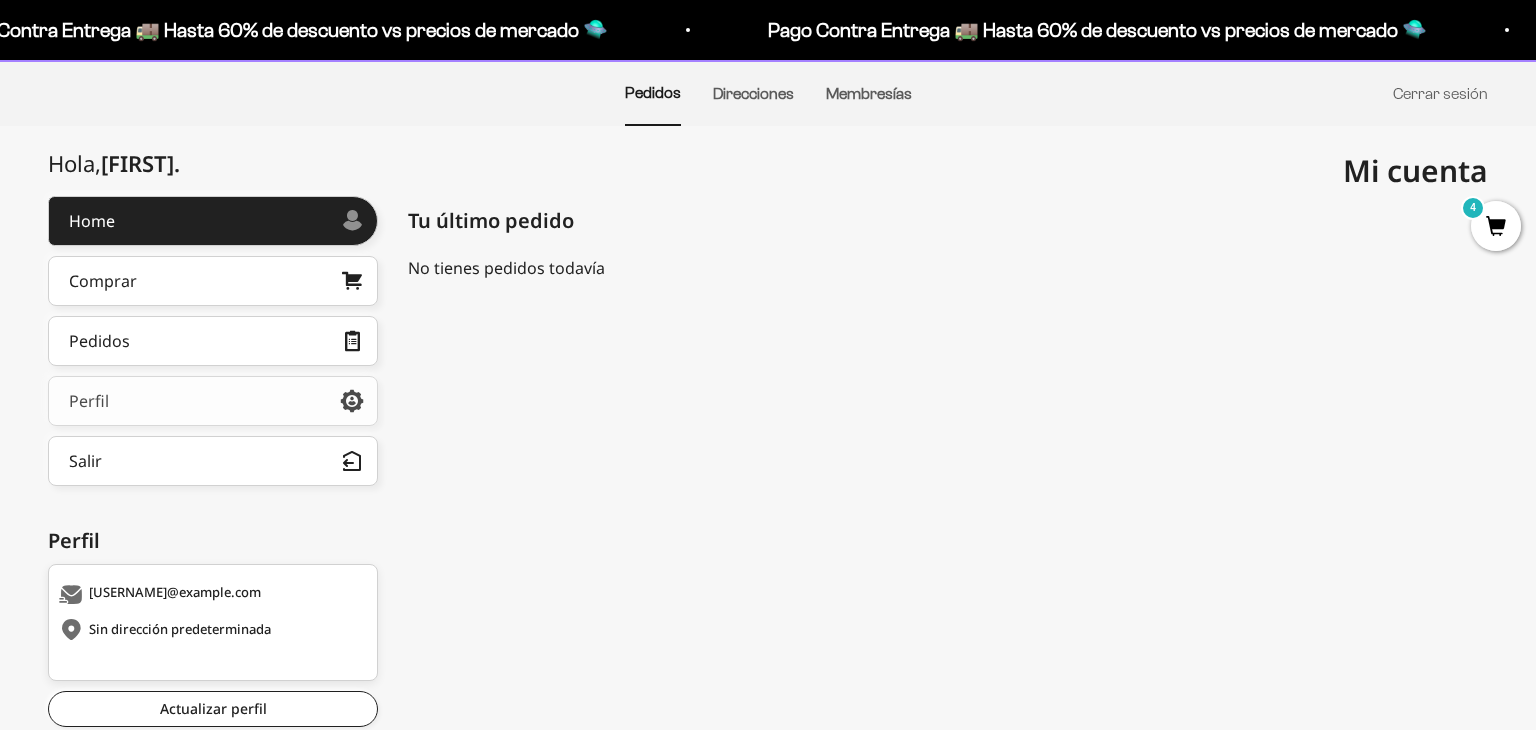 click on "Perfil" at bounding box center [213, 401] 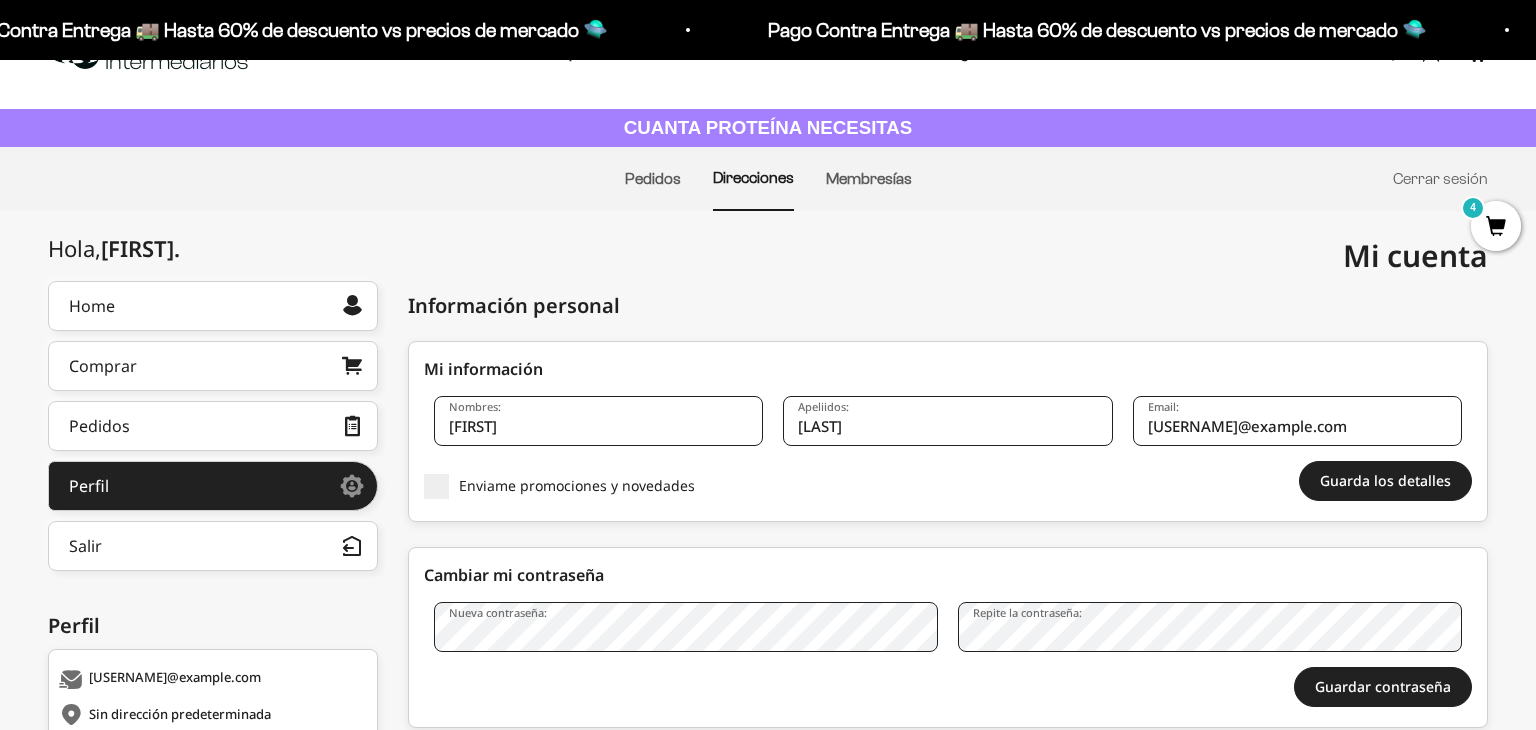 scroll, scrollTop: 0, scrollLeft: 0, axis: both 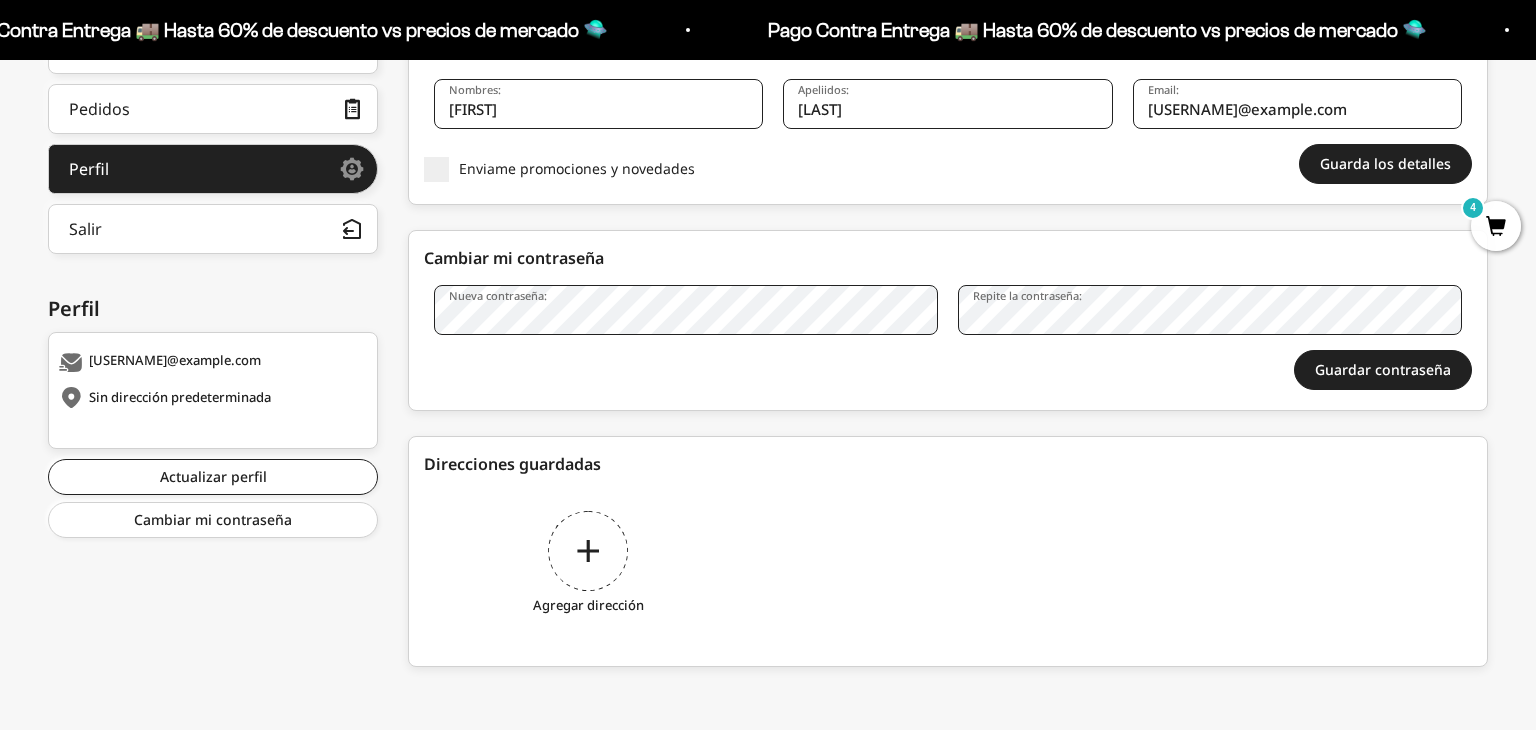click on "Agregar dirección" at bounding box center [588, 566] 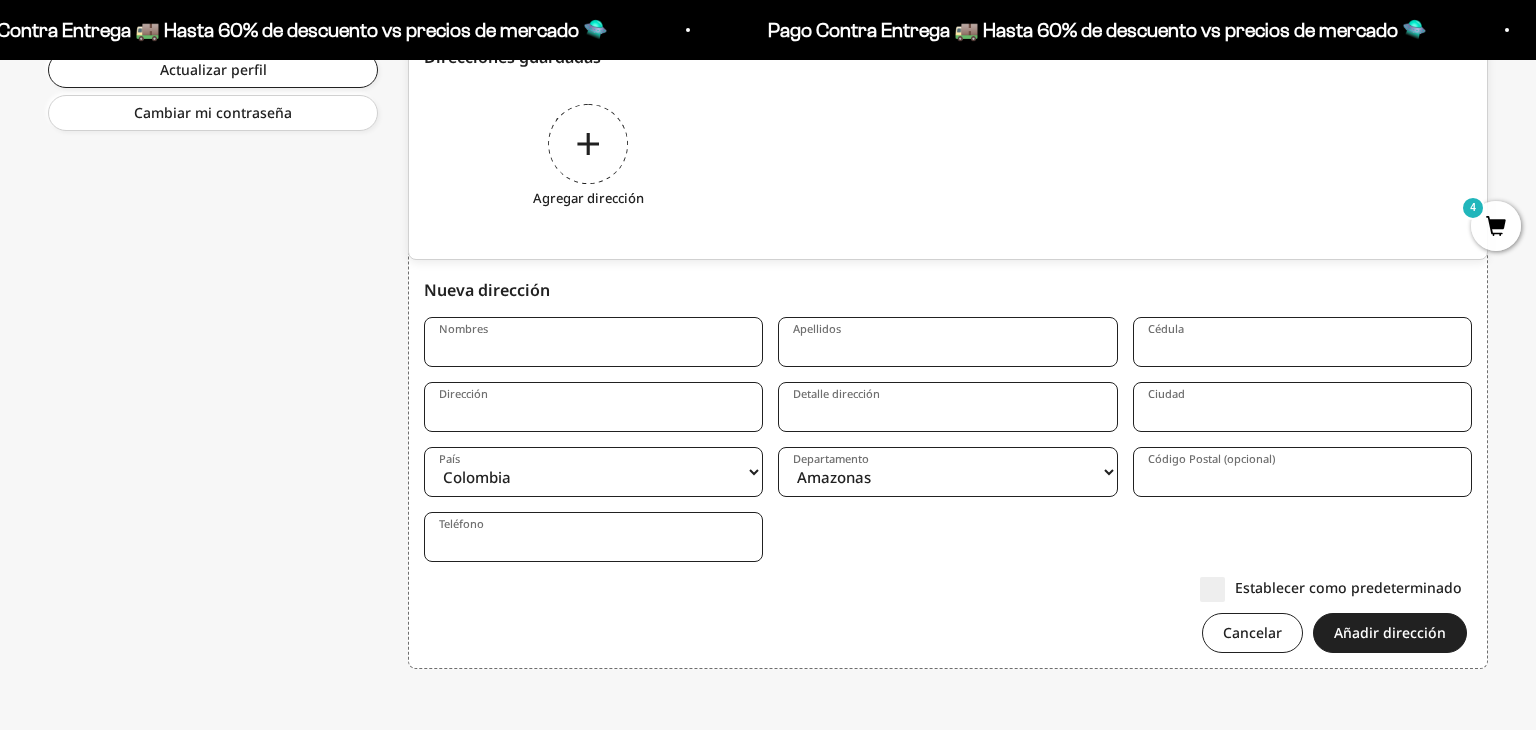 scroll, scrollTop: 788, scrollLeft: 0, axis: vertical 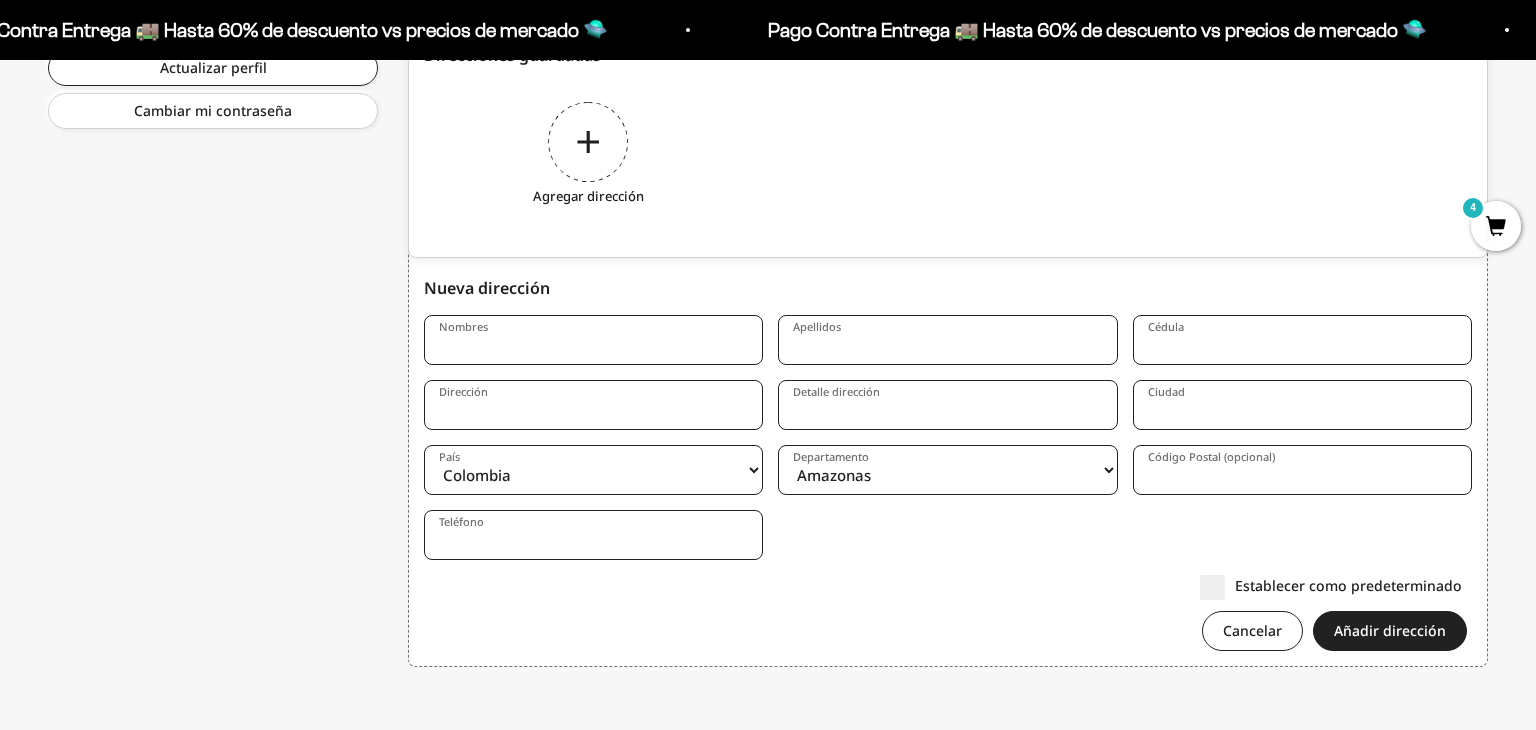 click on "Nombres" at bounding box center (593, 340) 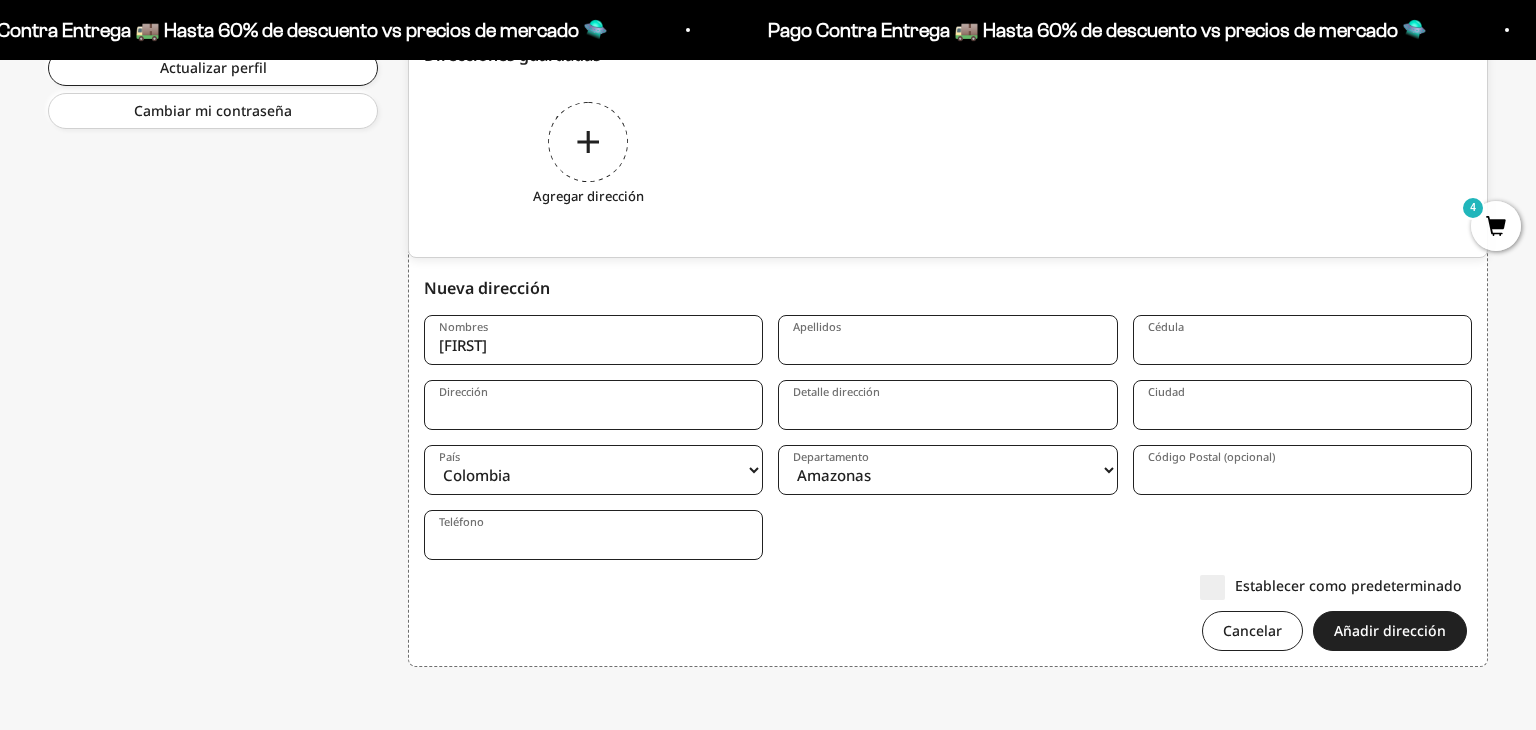 type on "j" 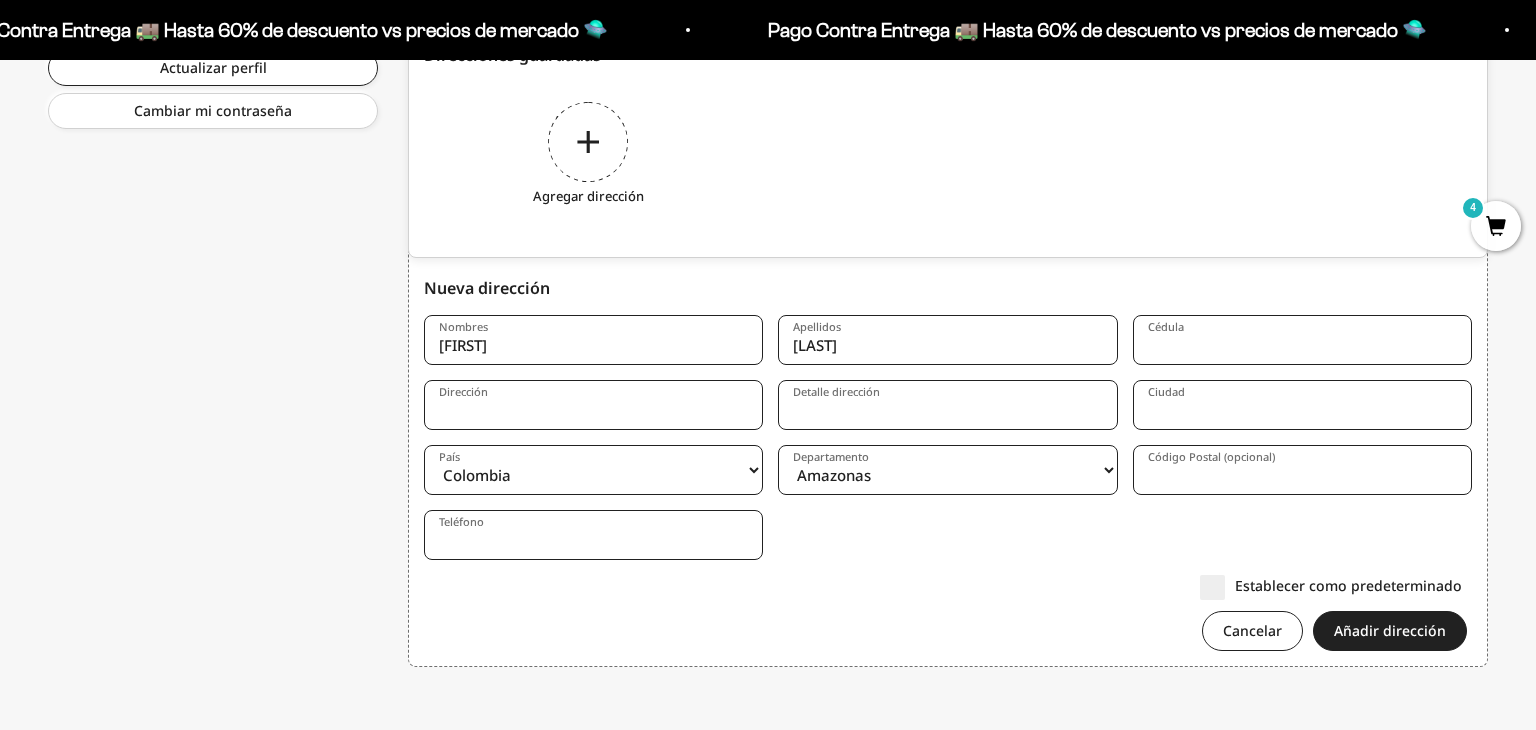 type on "Grisales" 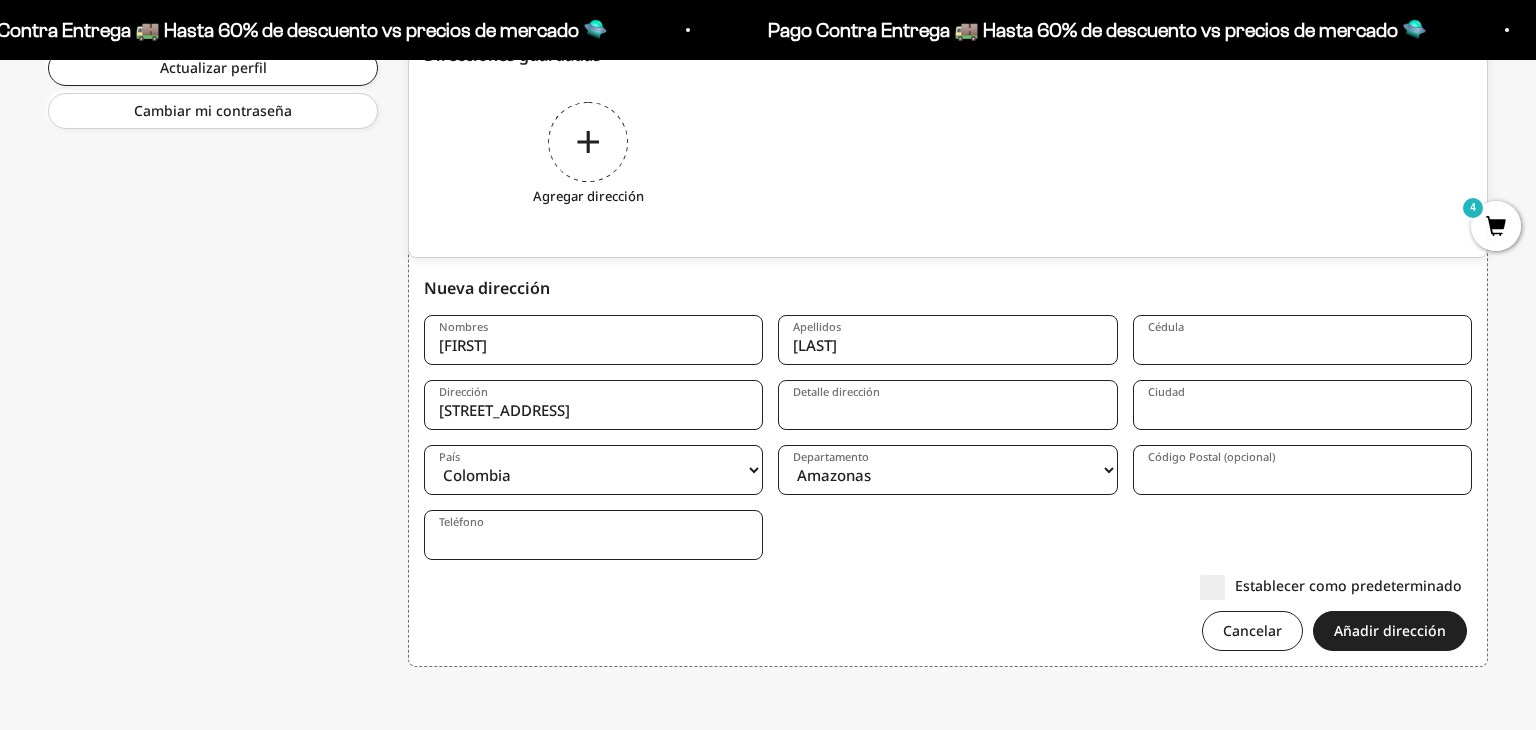scroll, scrollTop: 0, scrollLeft: 8, axis: horizontal 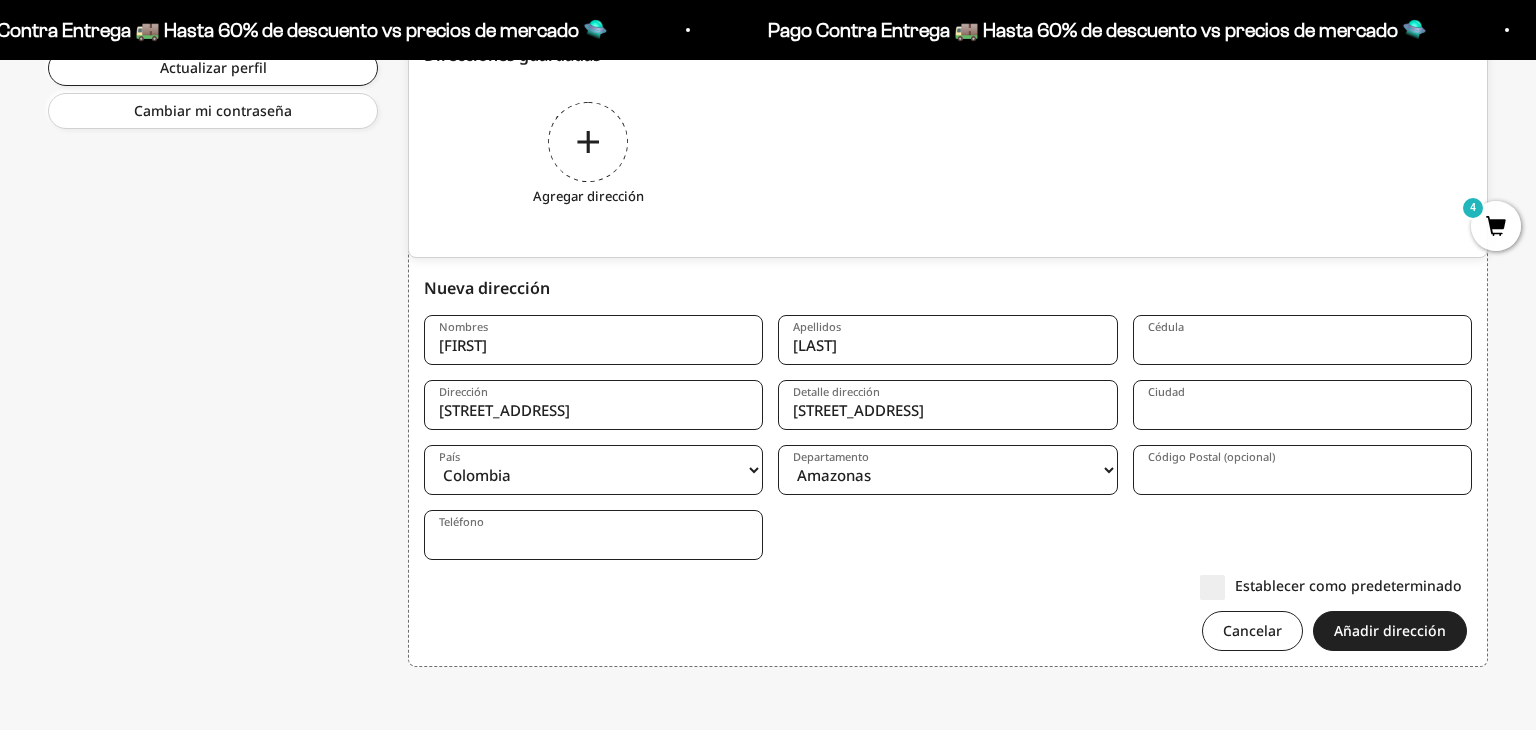drag, startPoint x: 913, startPoint y: 410, endPoint x: 654, endPoint y: 418, distance: 259.12354 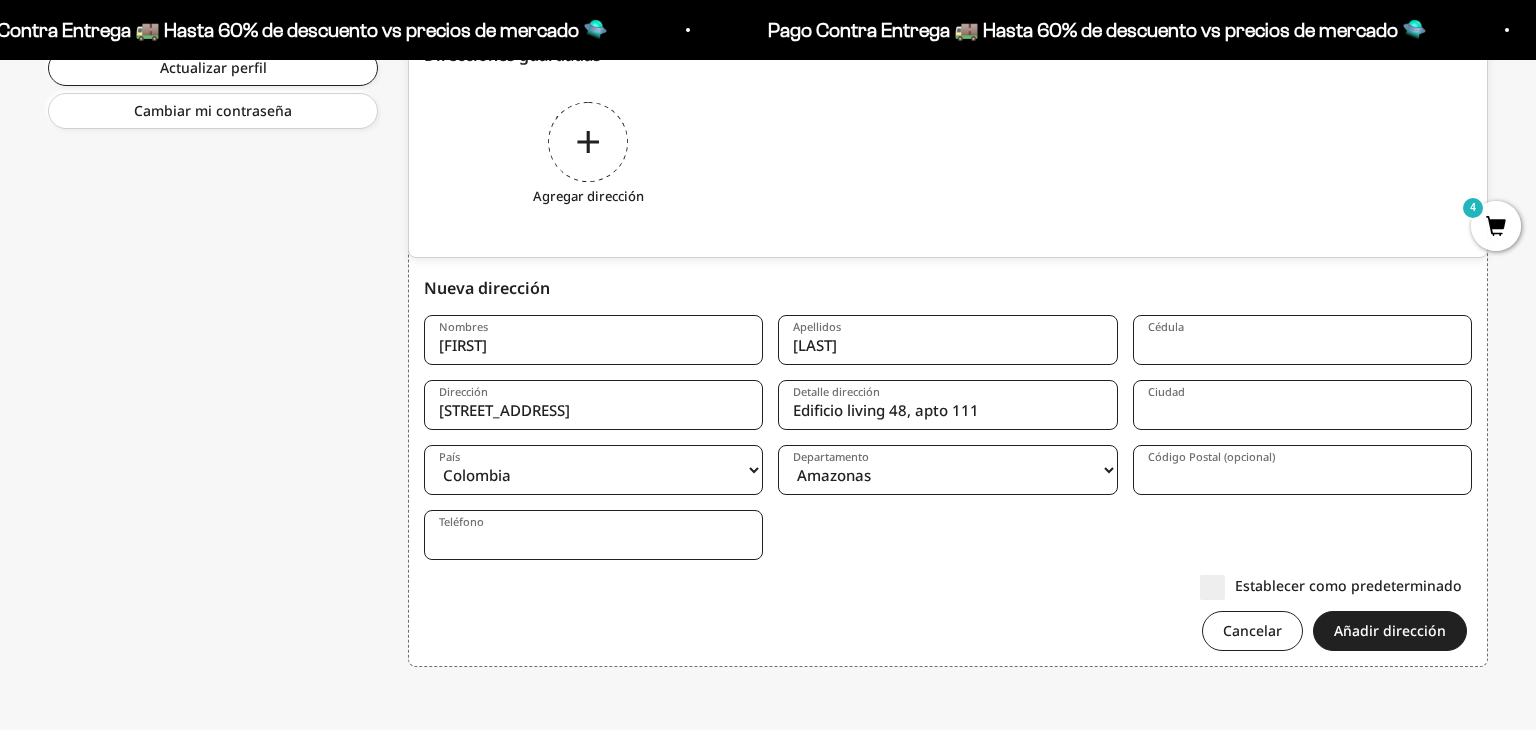 type on "Edificio living 48, apto 111" 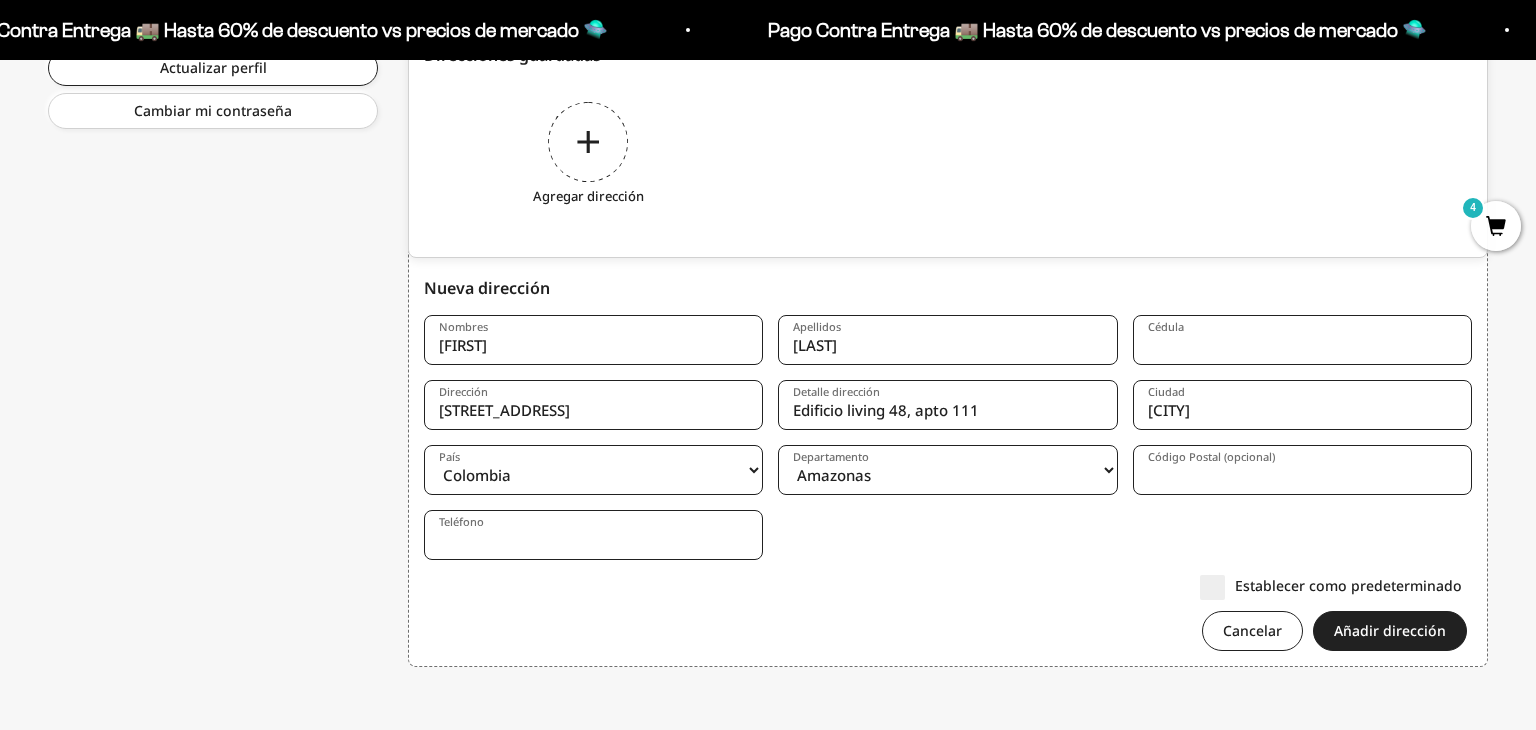 type on "Manizales" 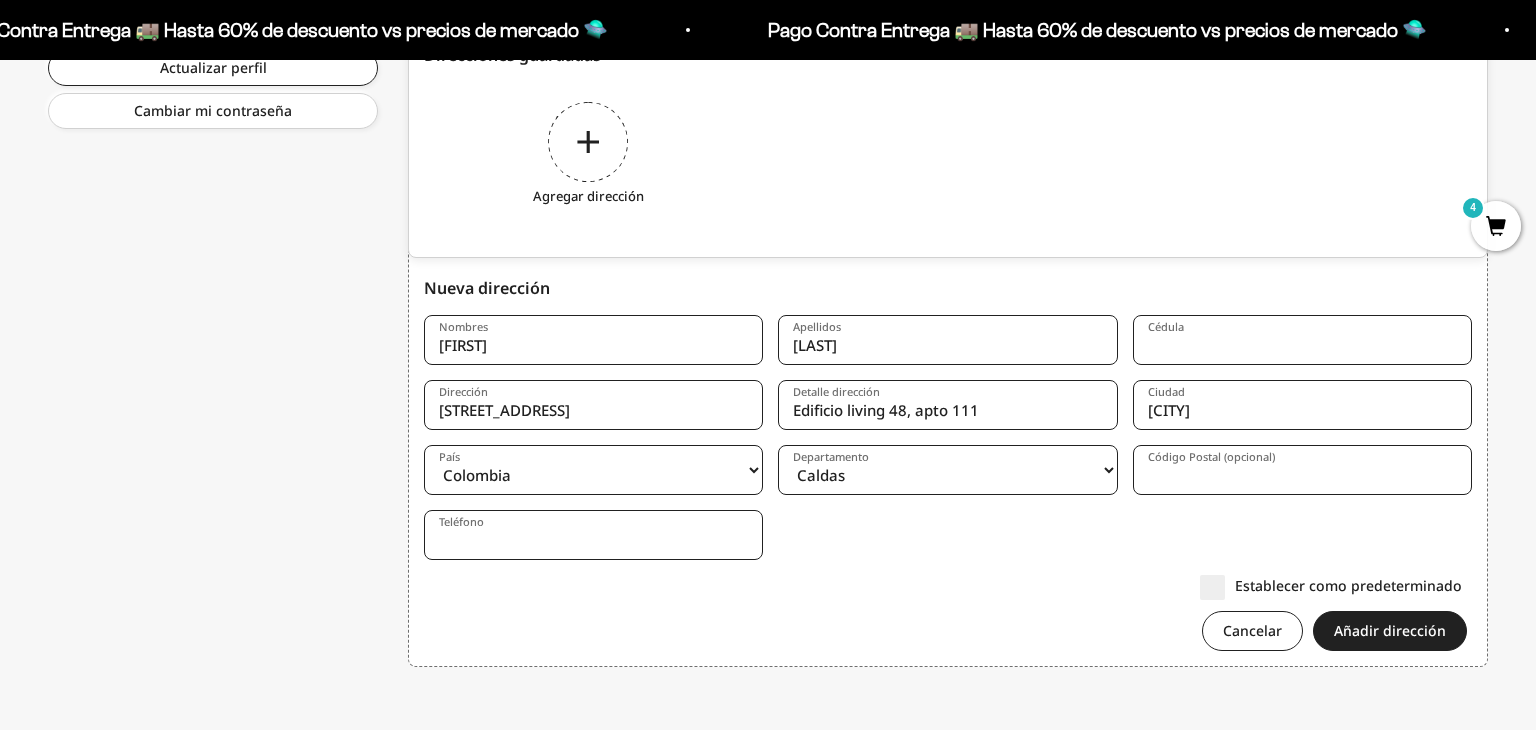 click on "Código Postal (opcional)" at bounding box center [1302, 470] 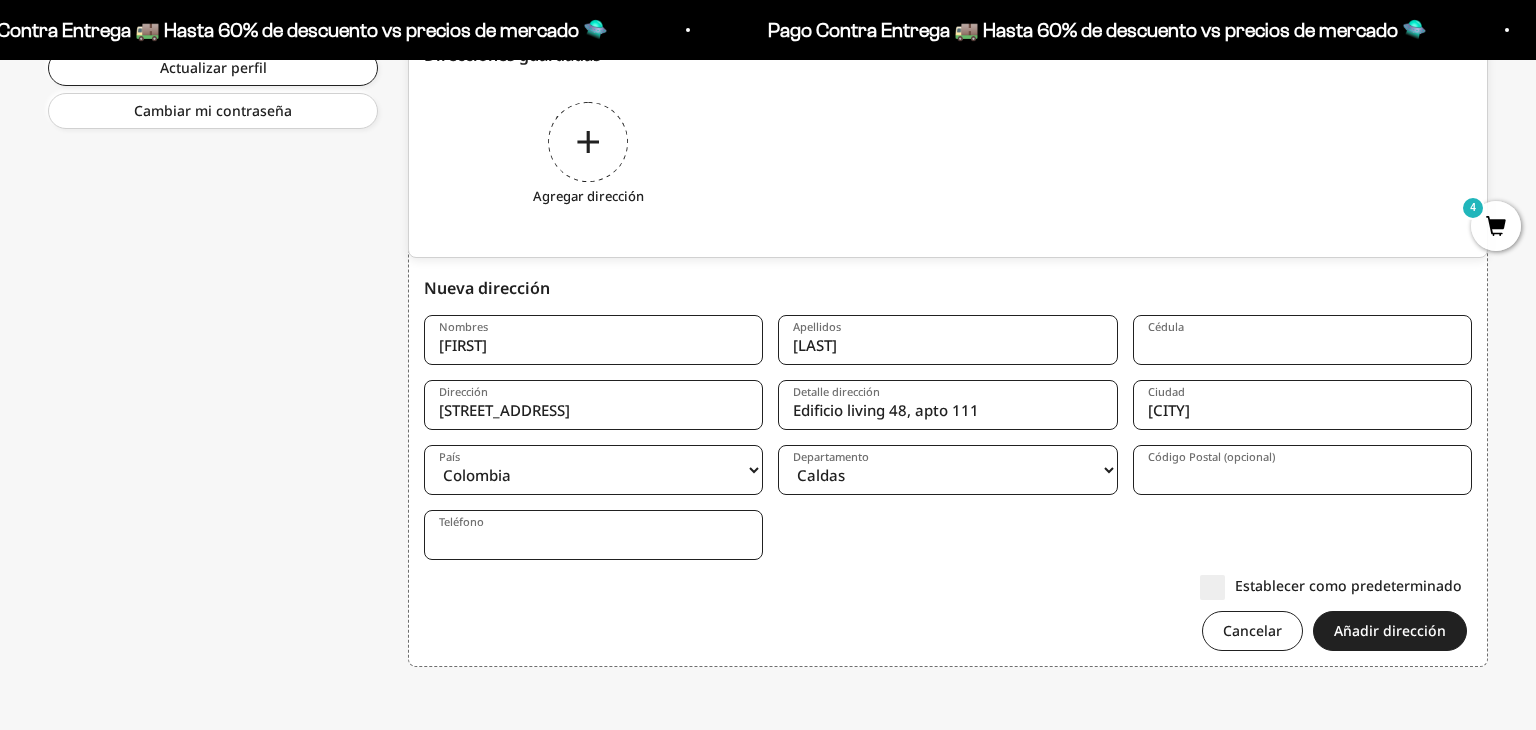 click on "Teléfono" at bounding box center [593, 535] 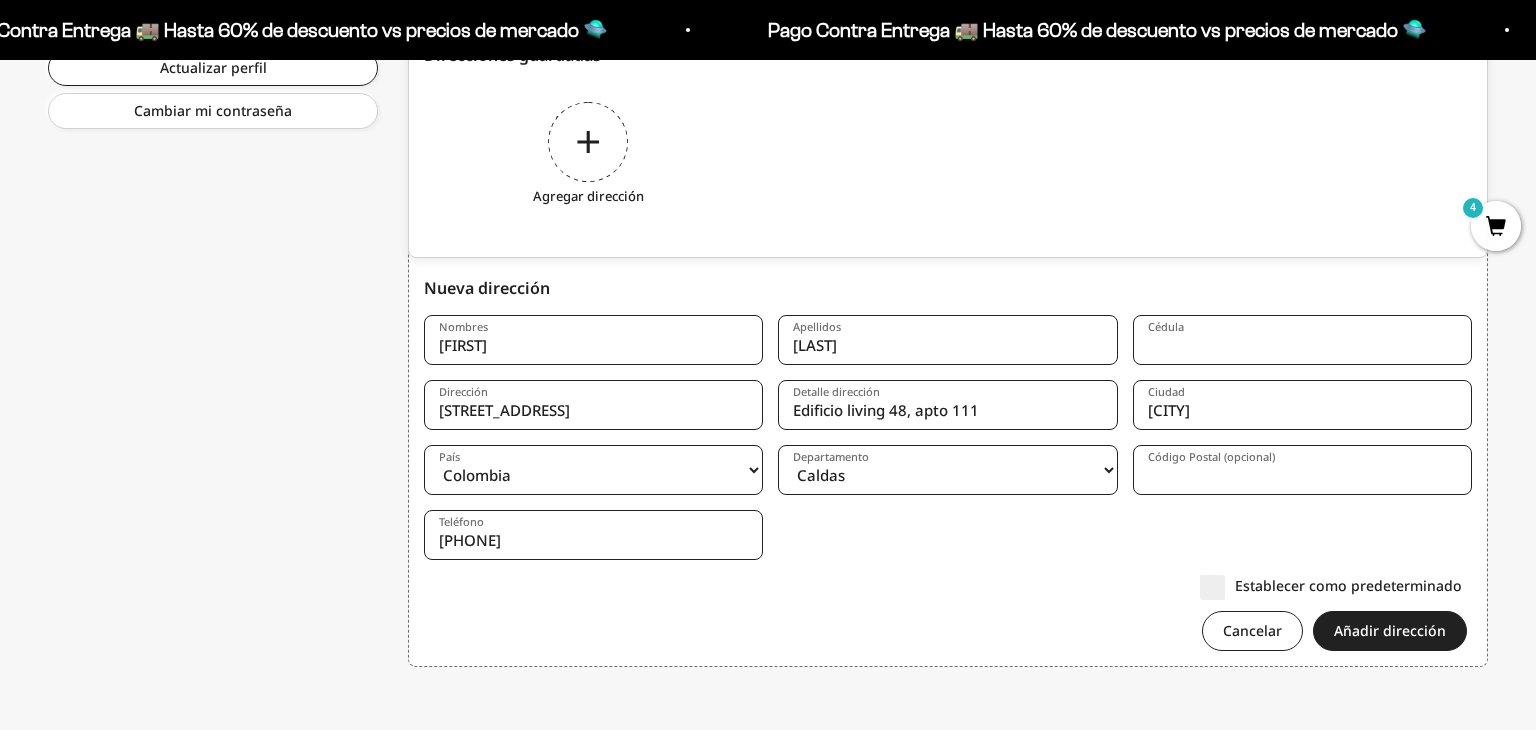 type on "310 8395088" 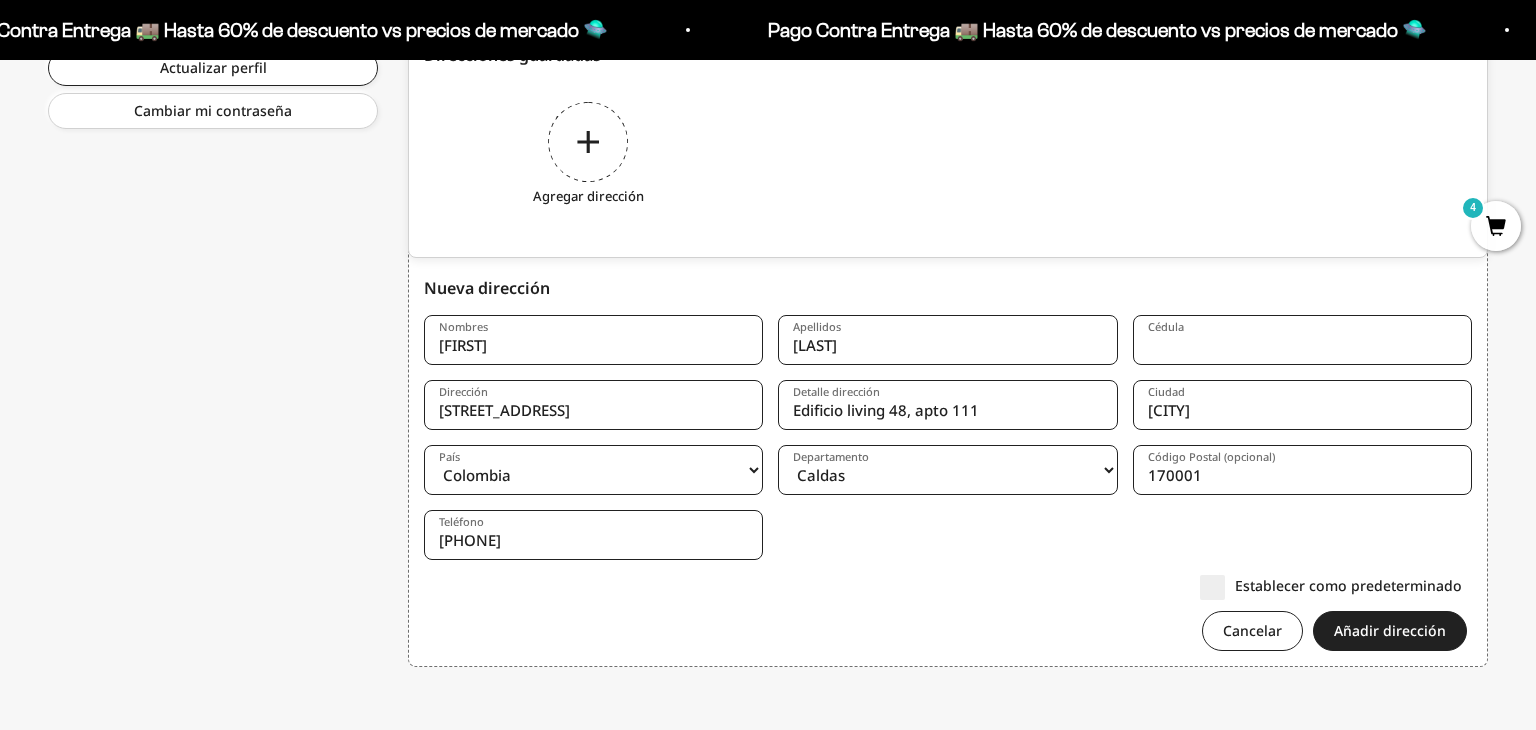 type on "170001" 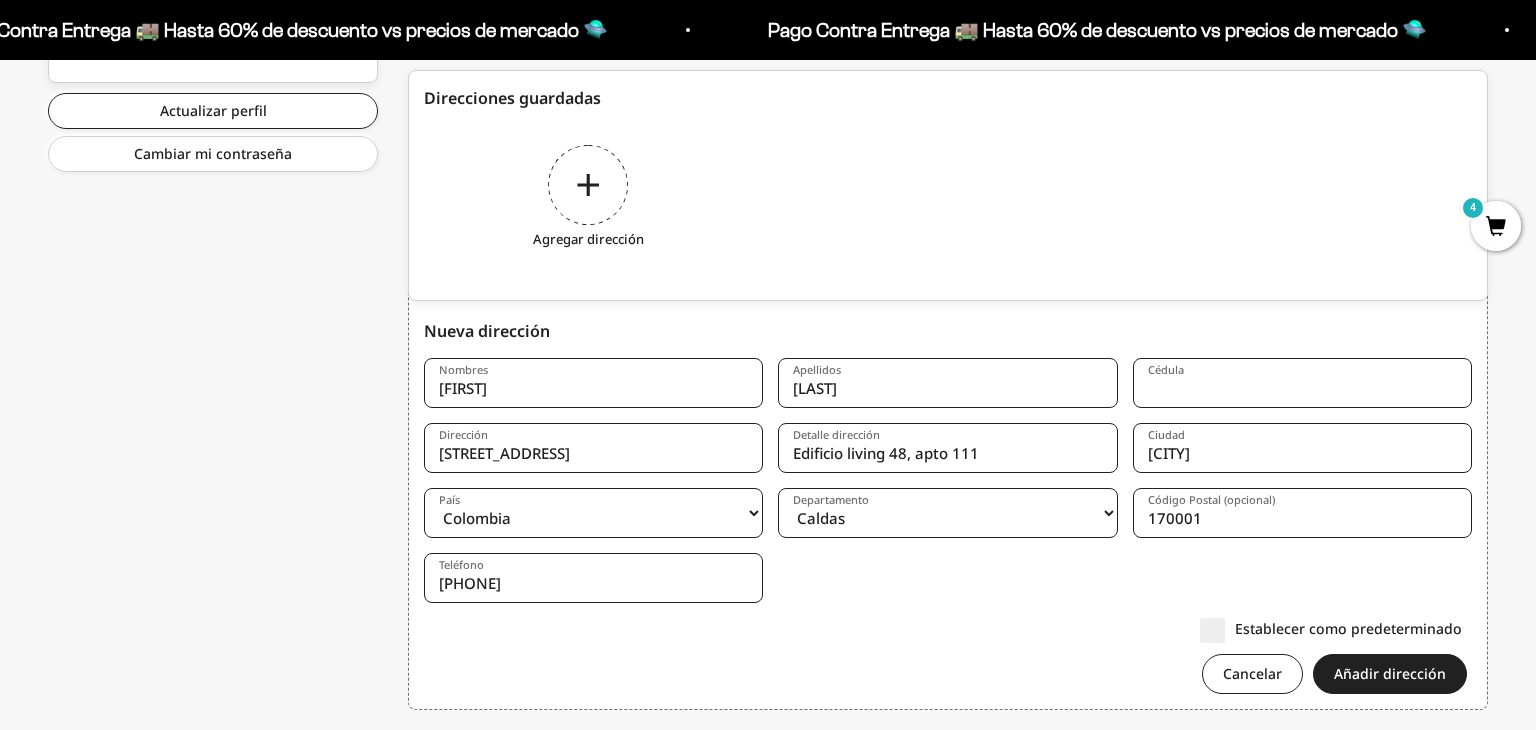 scroll, scrollTop: 788, scrollLeft: 0, axis: vertical 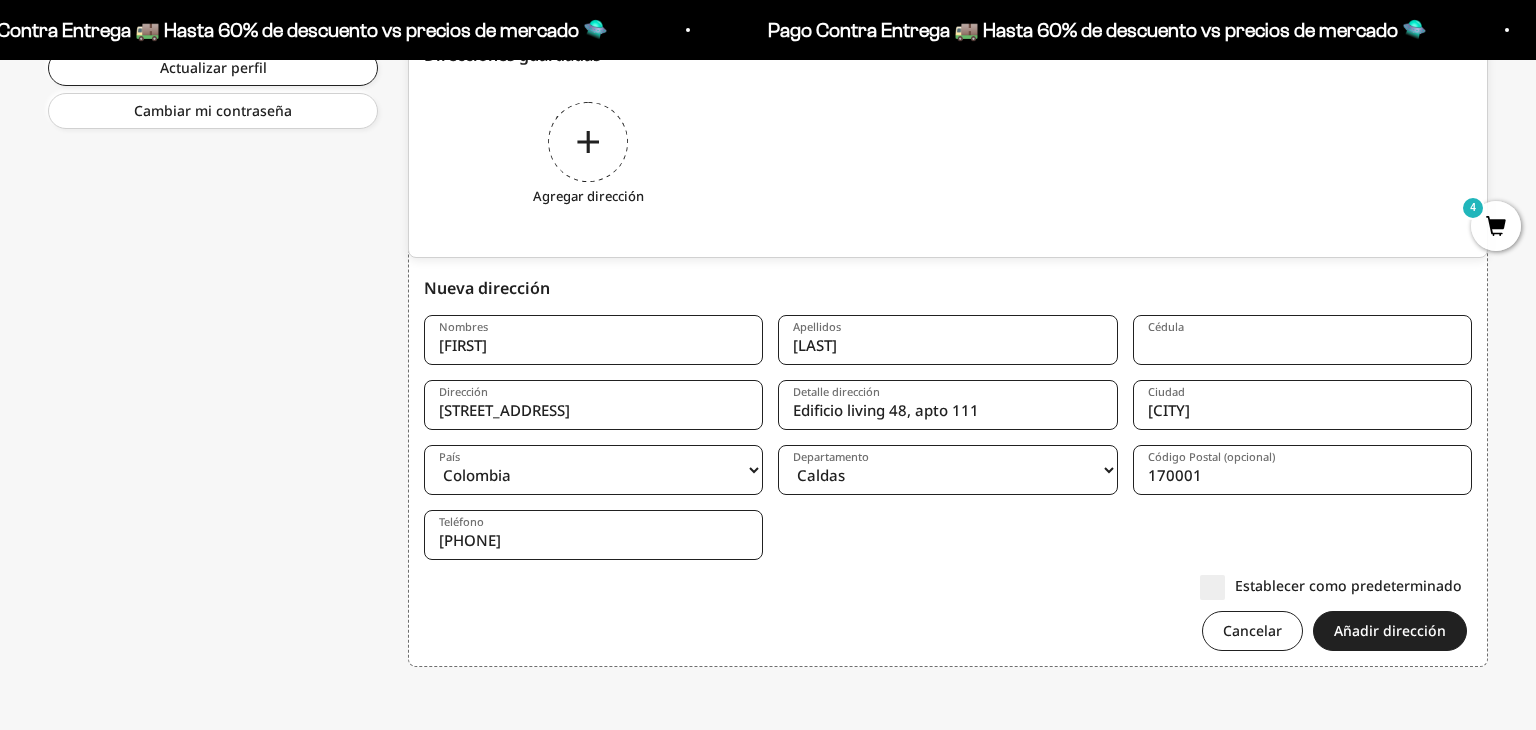 click on "Establecer como predeterminado" at bounding box center (1331, 585) 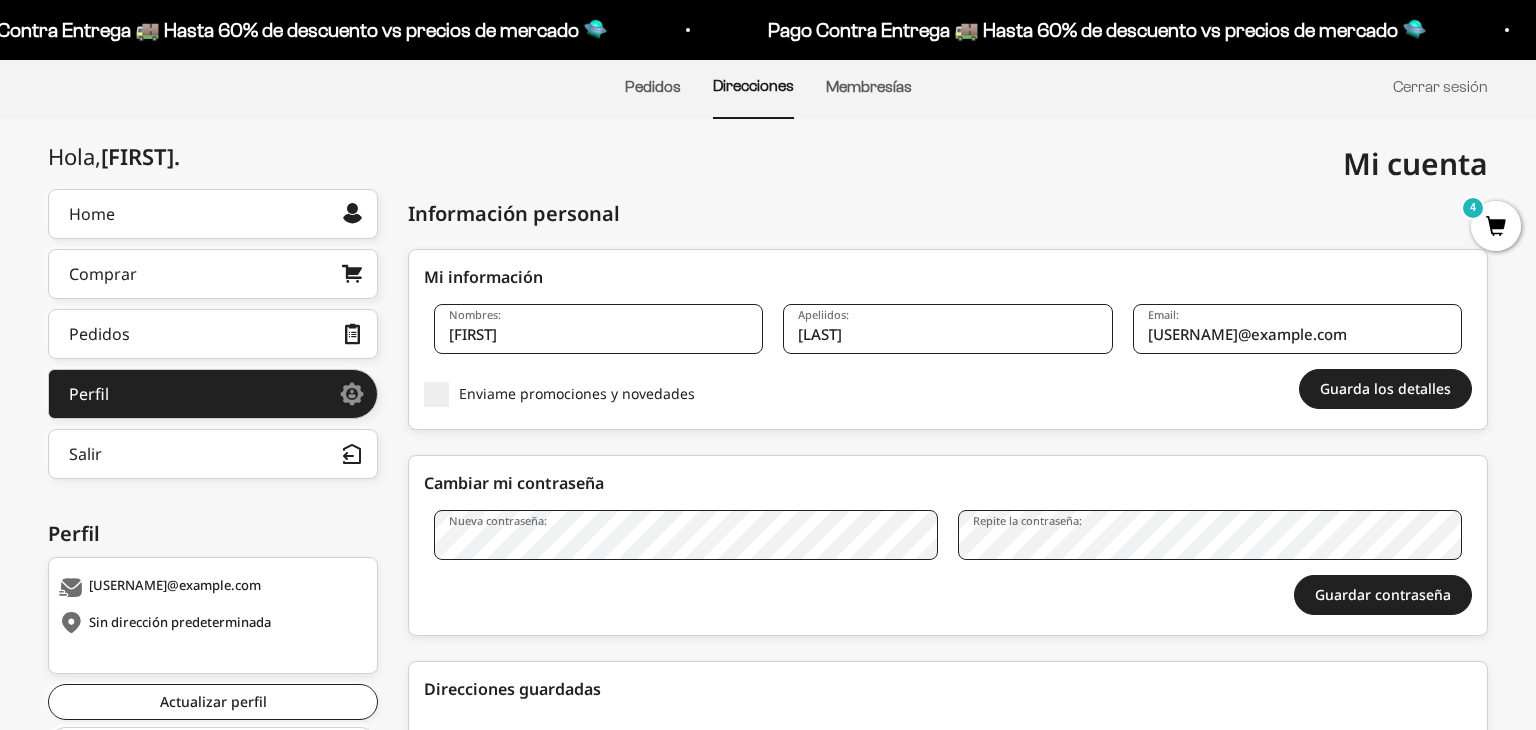 scroll, scrollTop: 0, scrollLeft: 0, axis: both 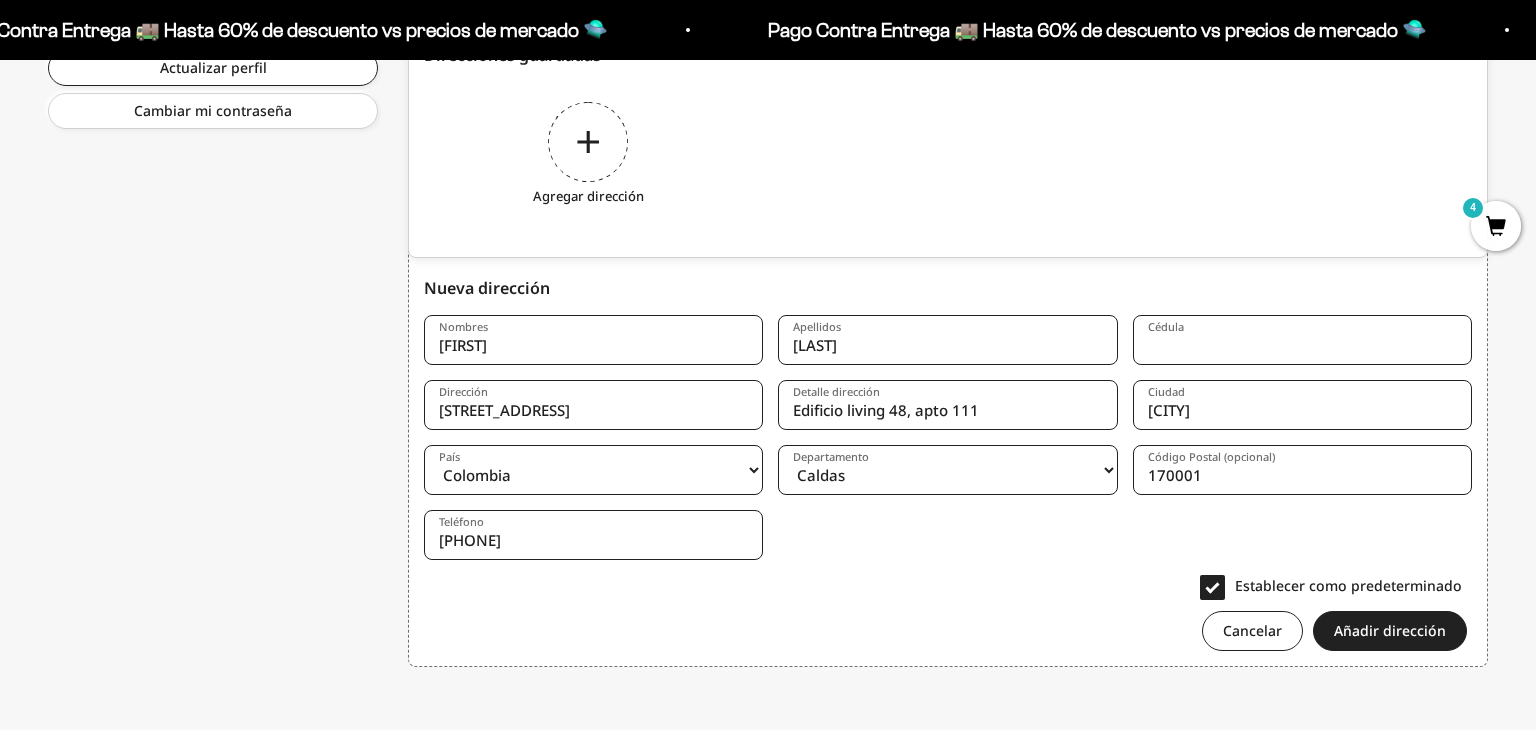 drag, startPoint x: 558, startPoint y: 409, endPoint x: 365, endPoint y: 405, distance: 193.04144 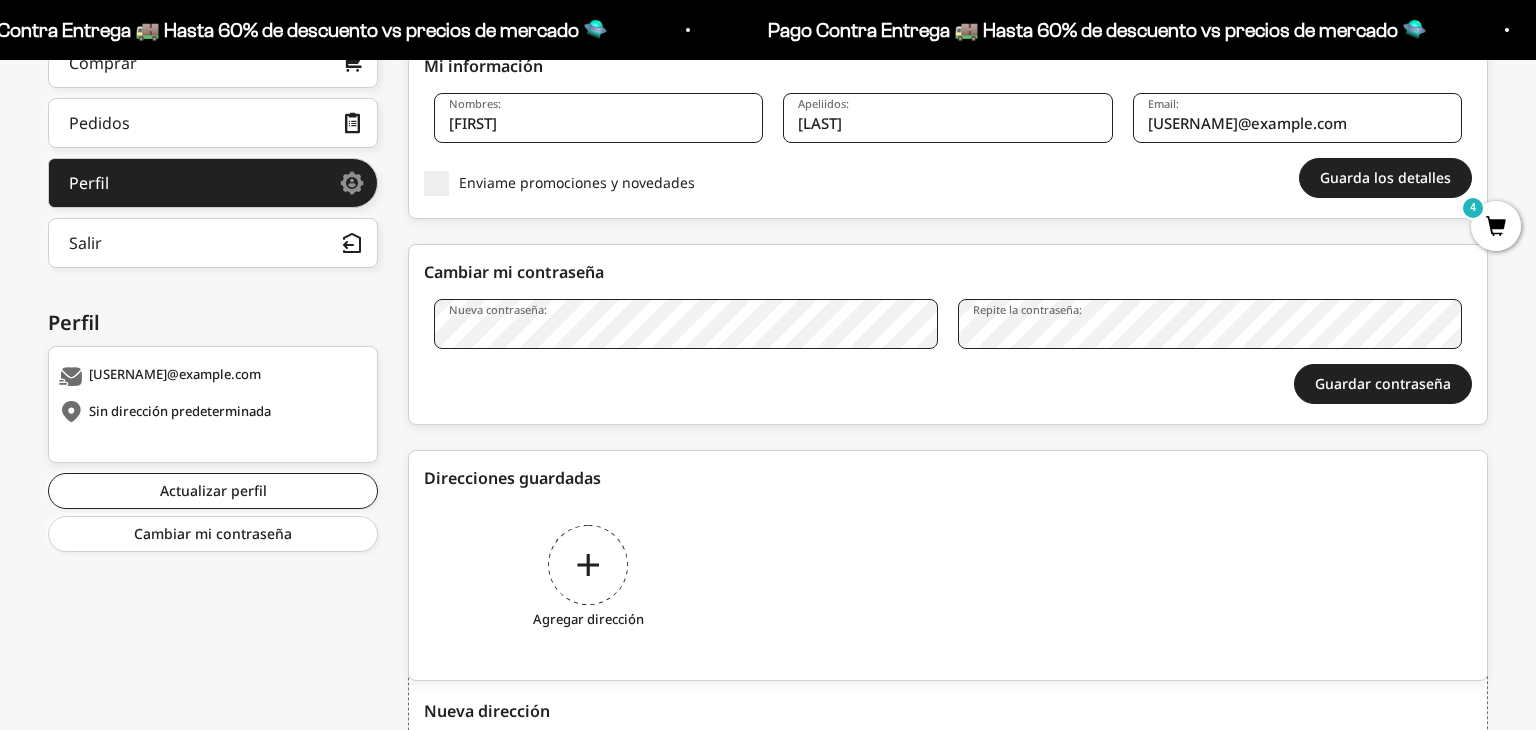 scroll, scrollTop: 788, scrollLeft: 0, axis: vertical 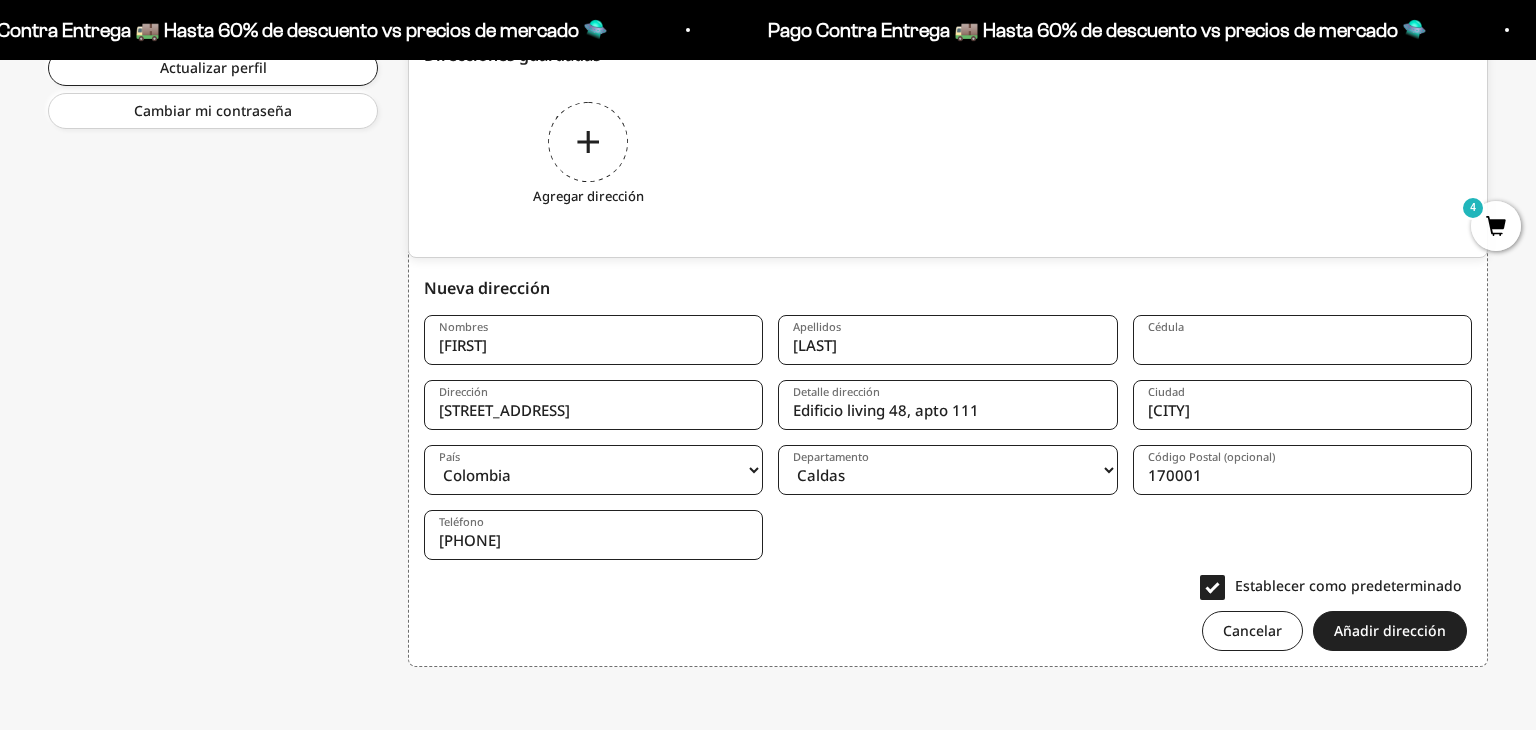 click on "Cédula" at bounding box center (1302, 340) 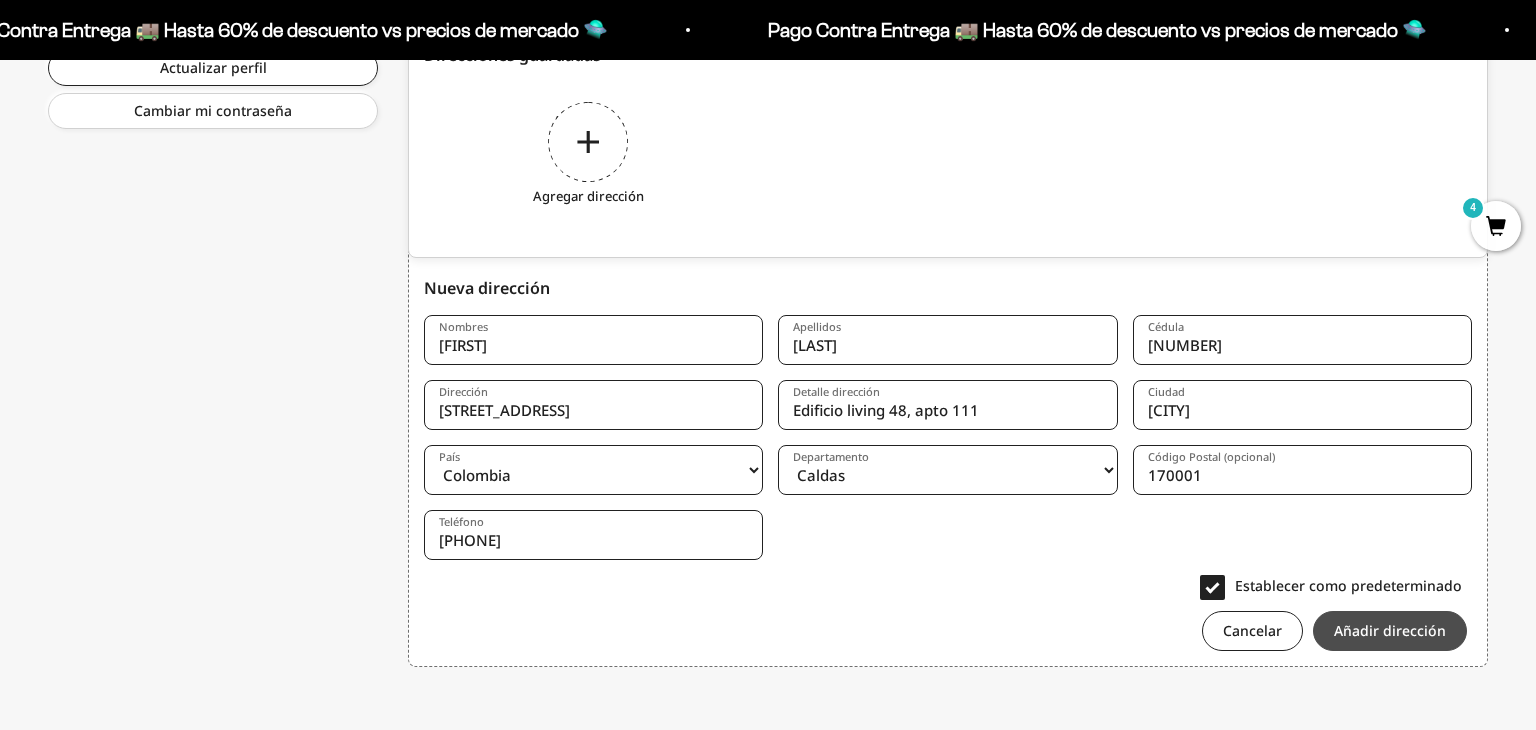 type on "[ID_NUMBER]" 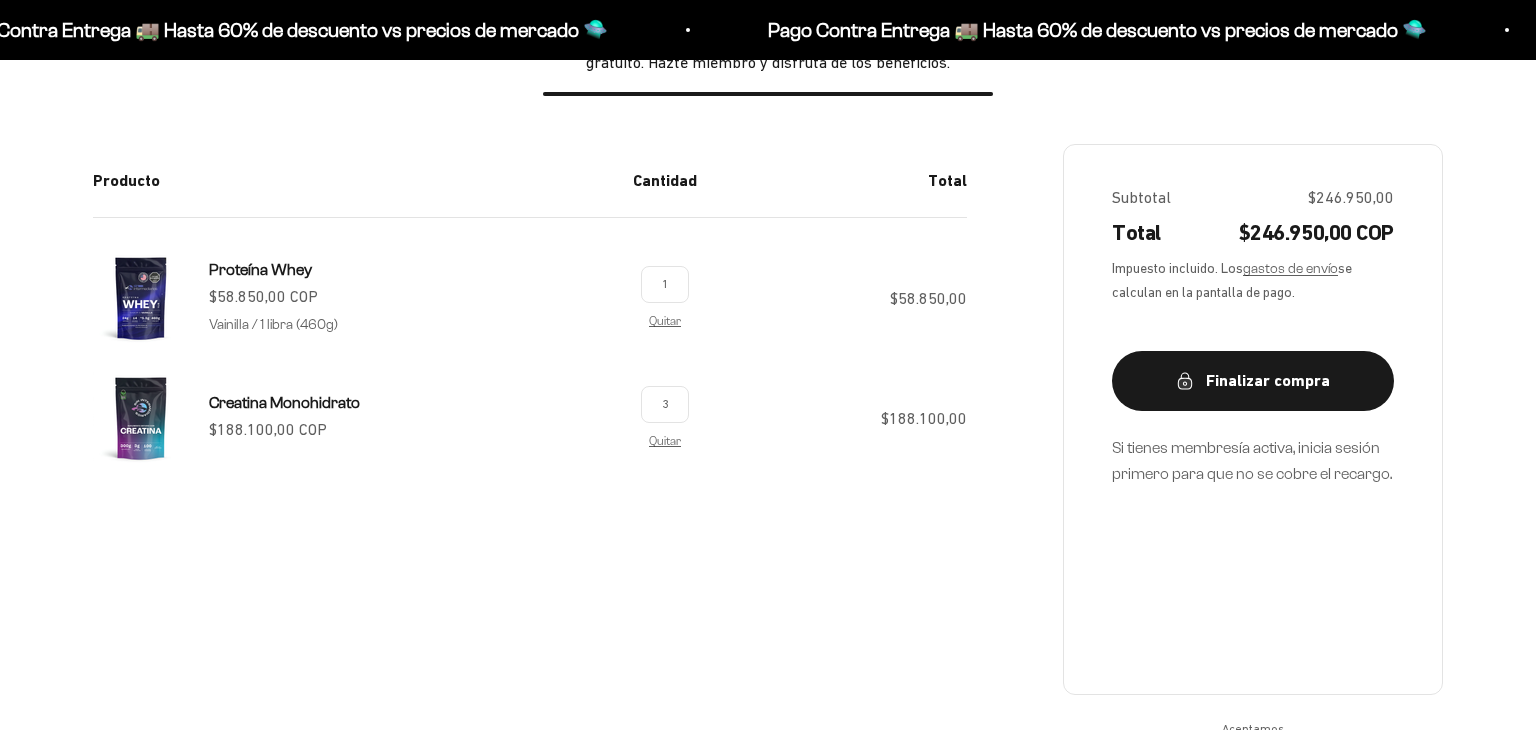 scroll, scrollTop: 211, scrollLeft: 0, axis: vertical 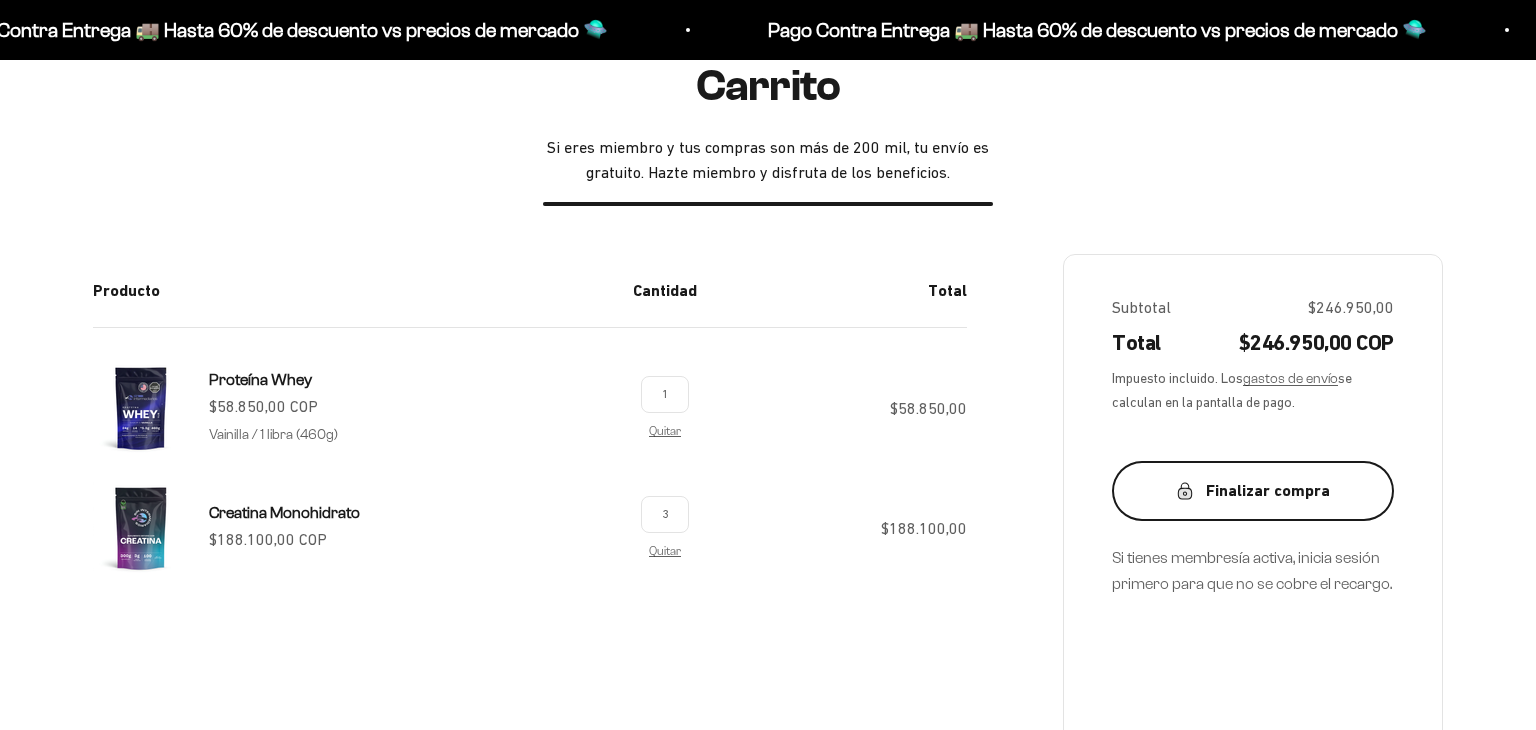 click on "Finalizar compra" at bounding box center (1253, 491) 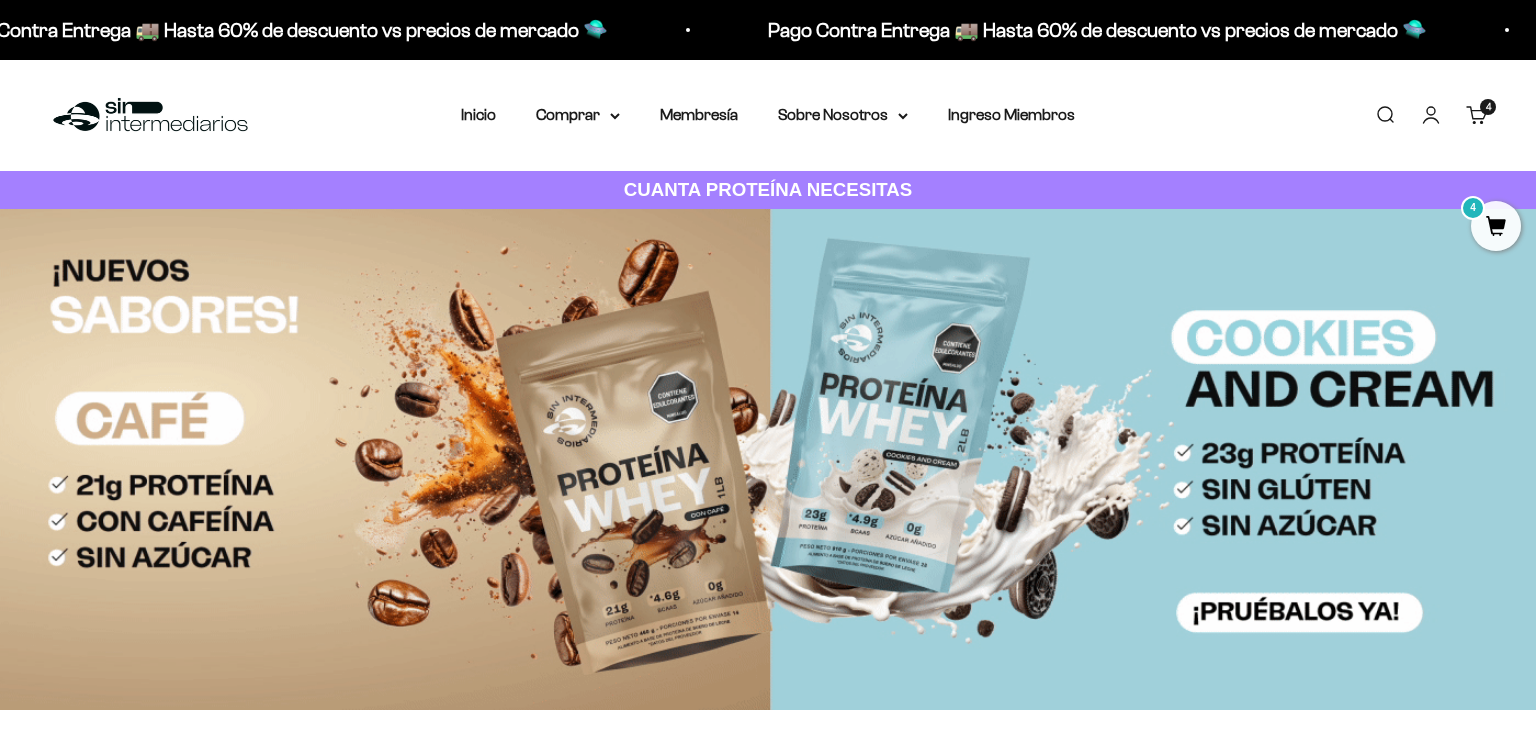 scroll, scrollTop: 0, scrollLeft: 0, axis: both 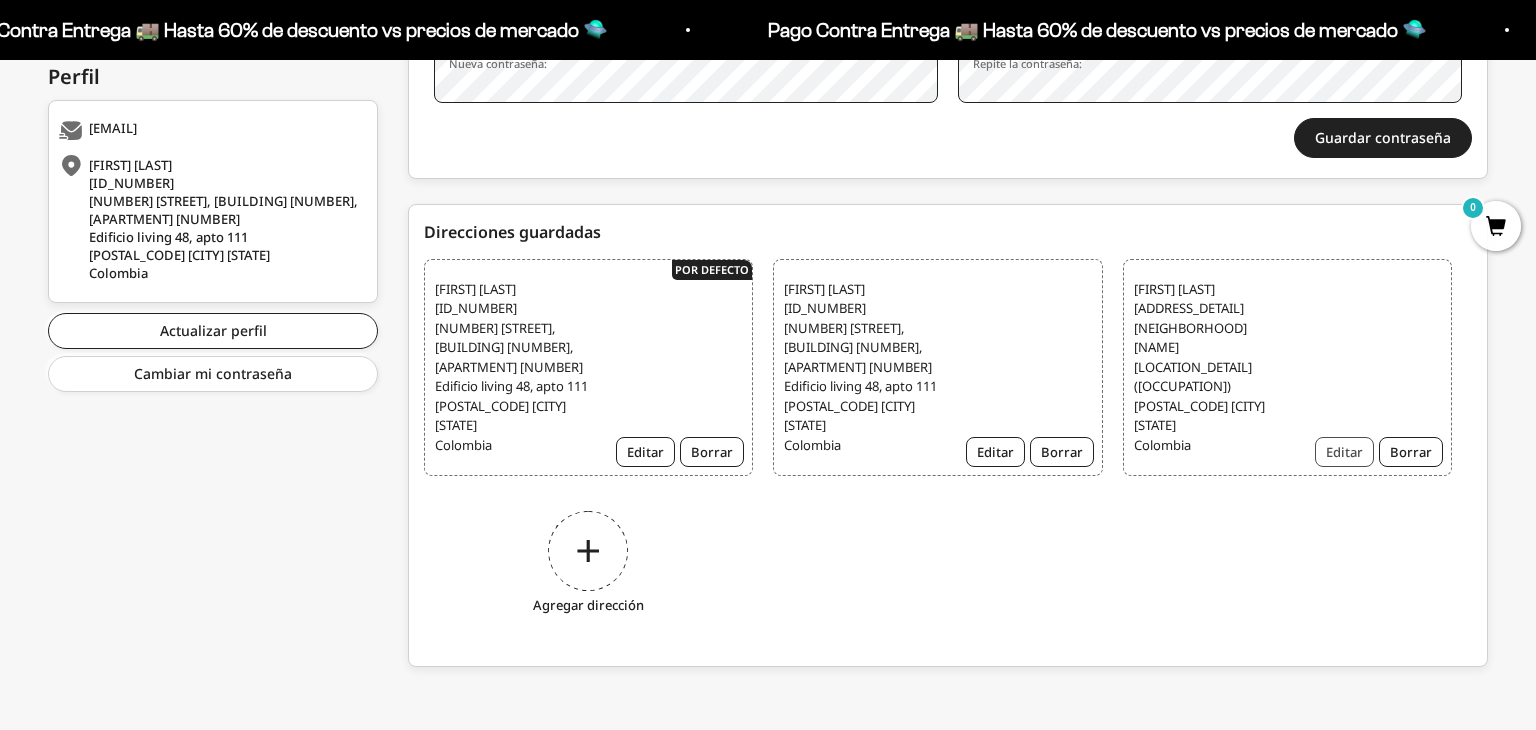 click on "Editar" at bounding box center (1344, 452) 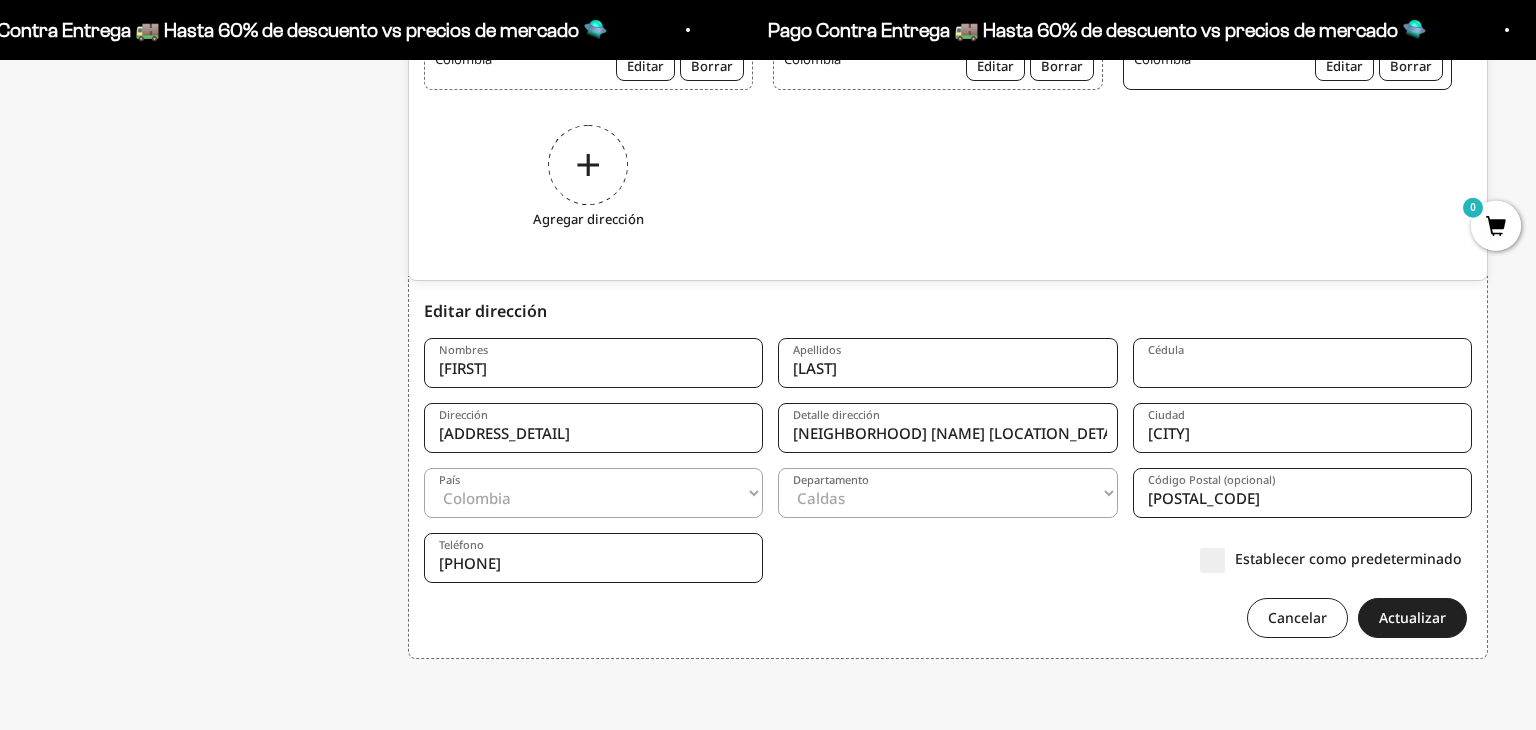 scroll, scrollTop: 998, scrollLeft: 0, axis: vertical 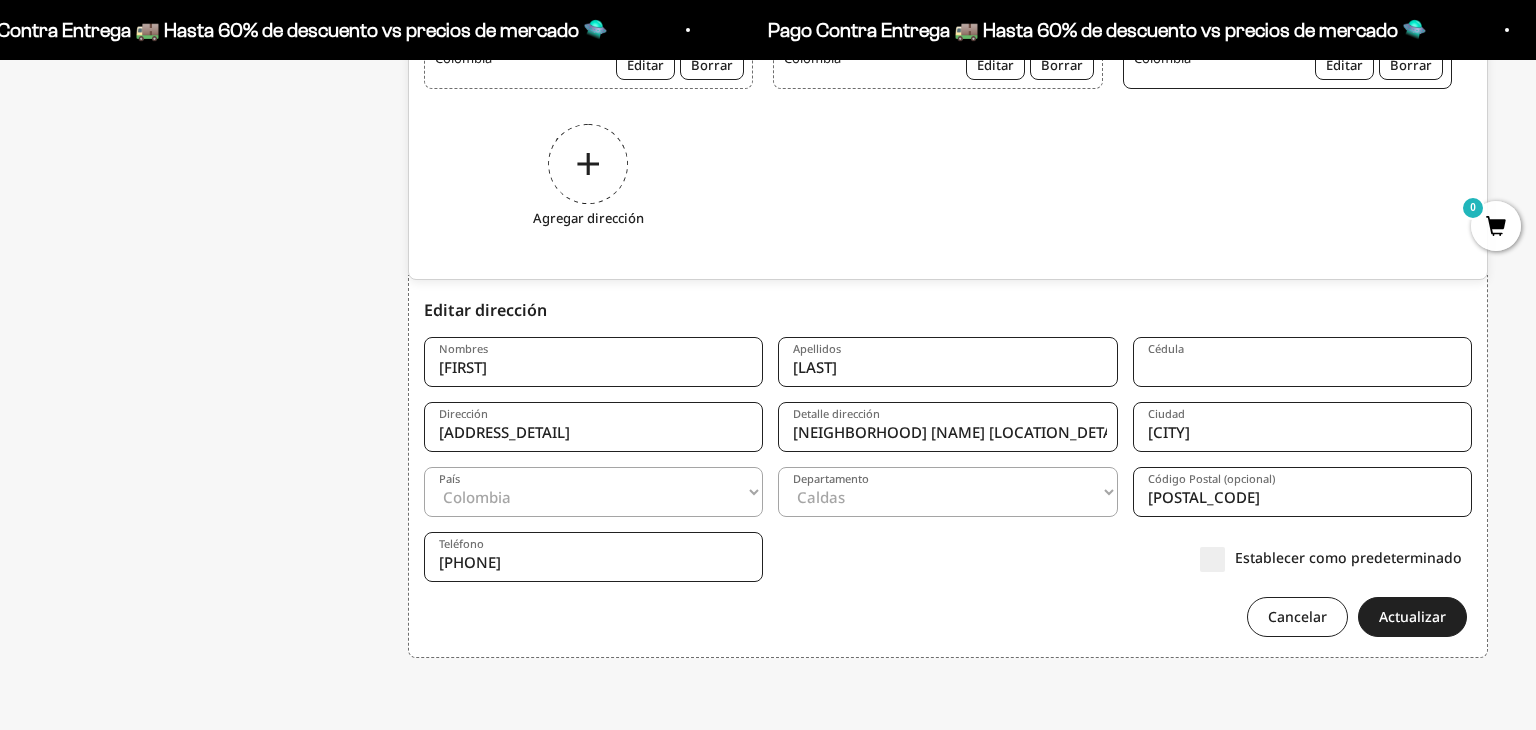 click on "[LAST]" at bounding box center (947, 362) 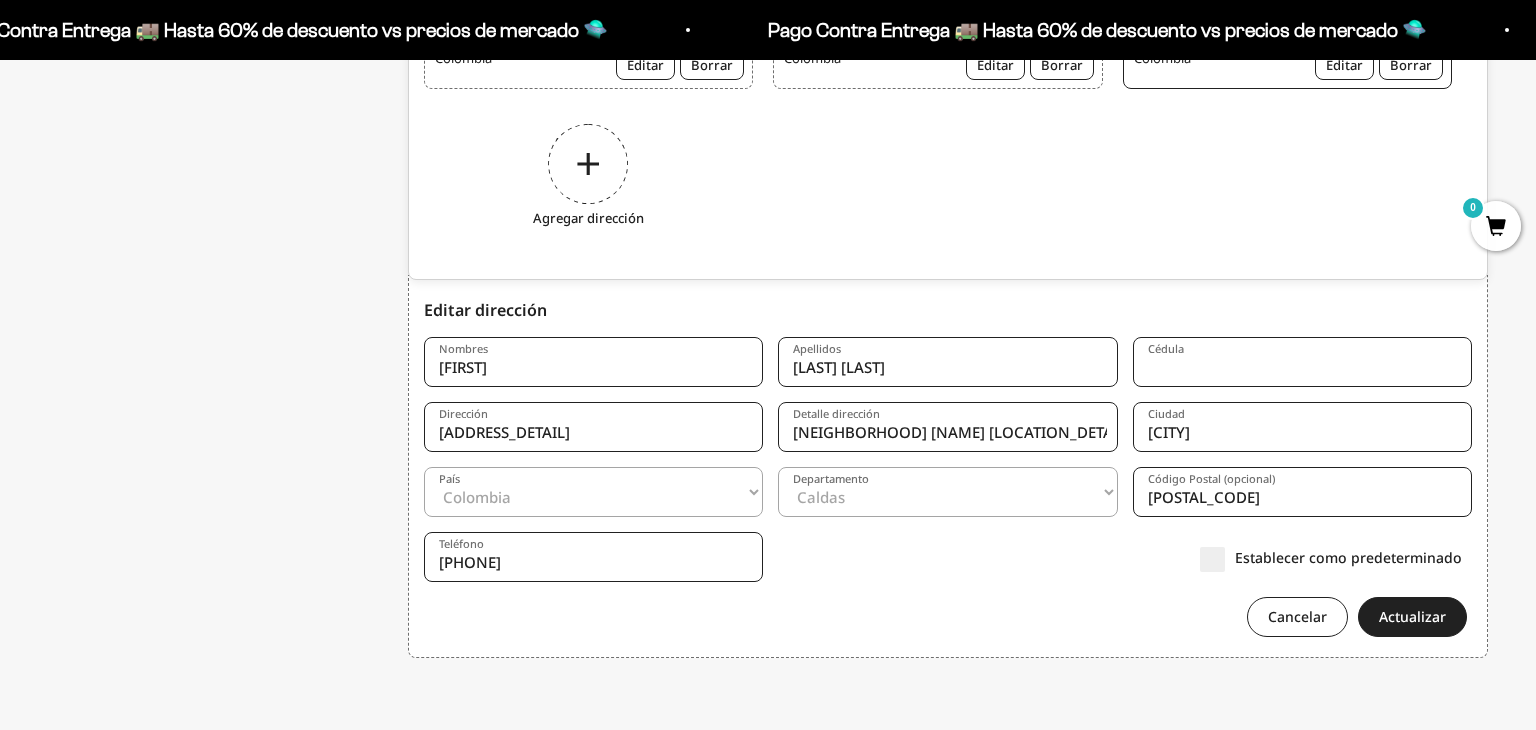 type on "[LAST] [LAST]" 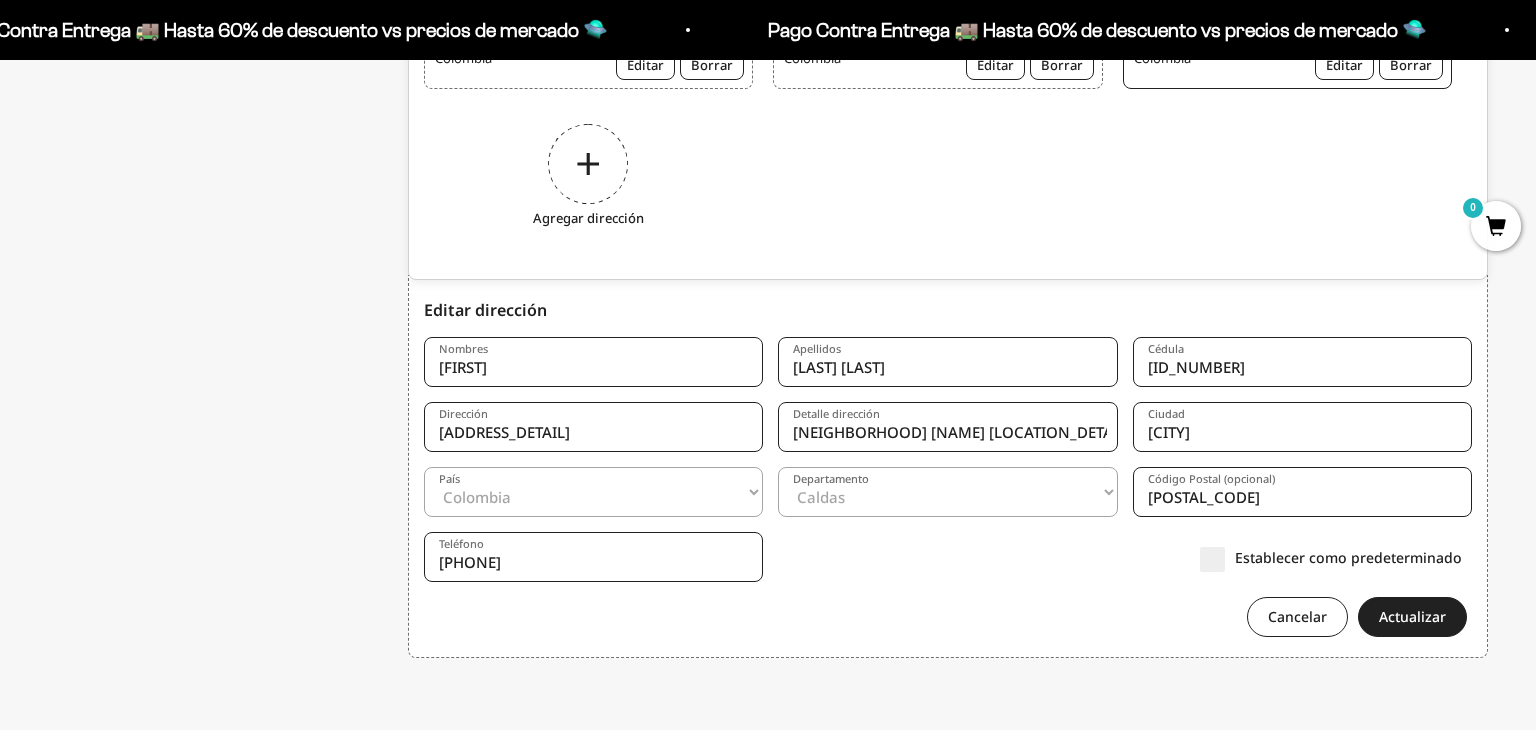type on "[ID_NUMBER]" 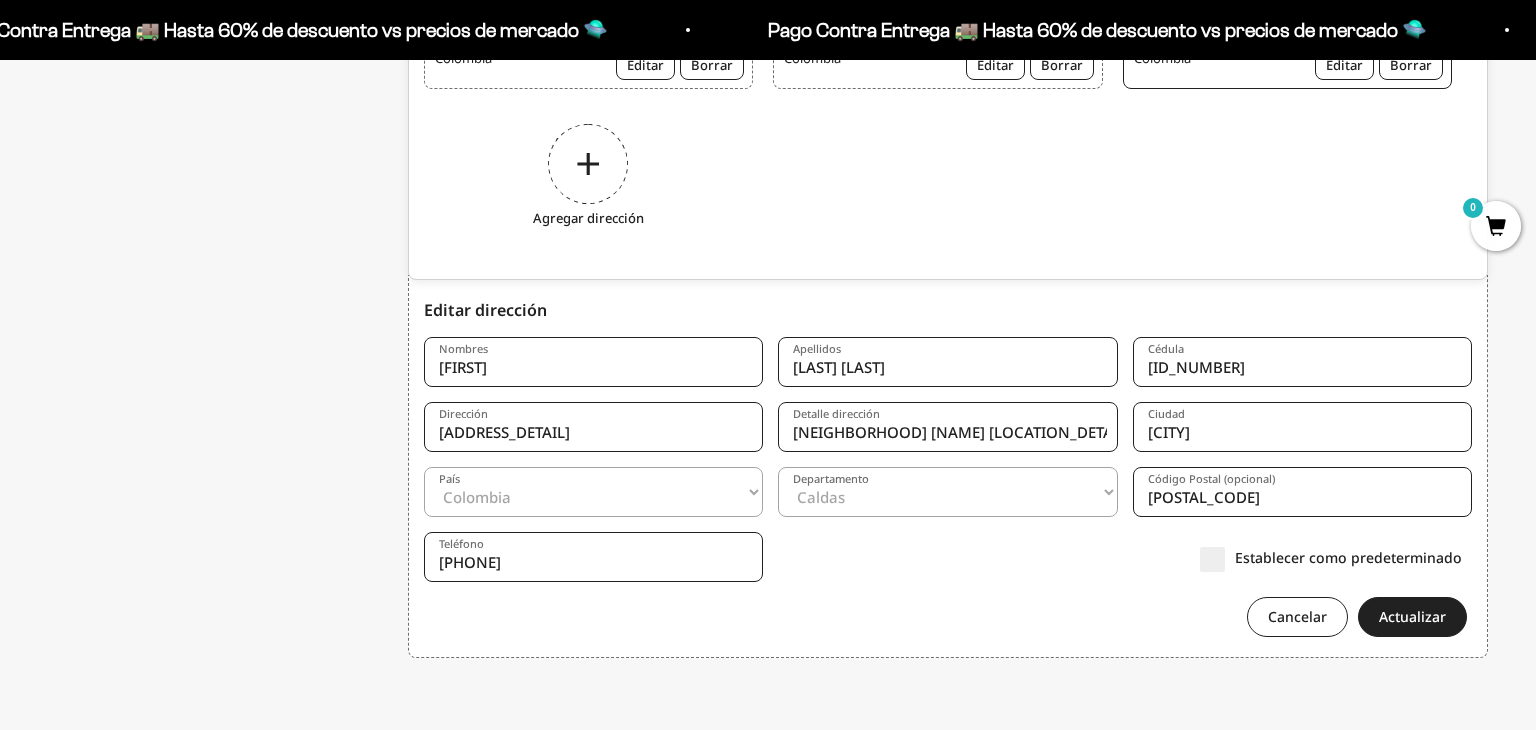 click on "[FIRST] [LAST] [LAST] [ID_NUMBER] [ADDRESS_DETAIL] [NEIGHBORHOOD] [LOCATION_DETAIL] ([OCCUPATION]) [CITY] [COUNTRY]" at bounding box center [948, 479] 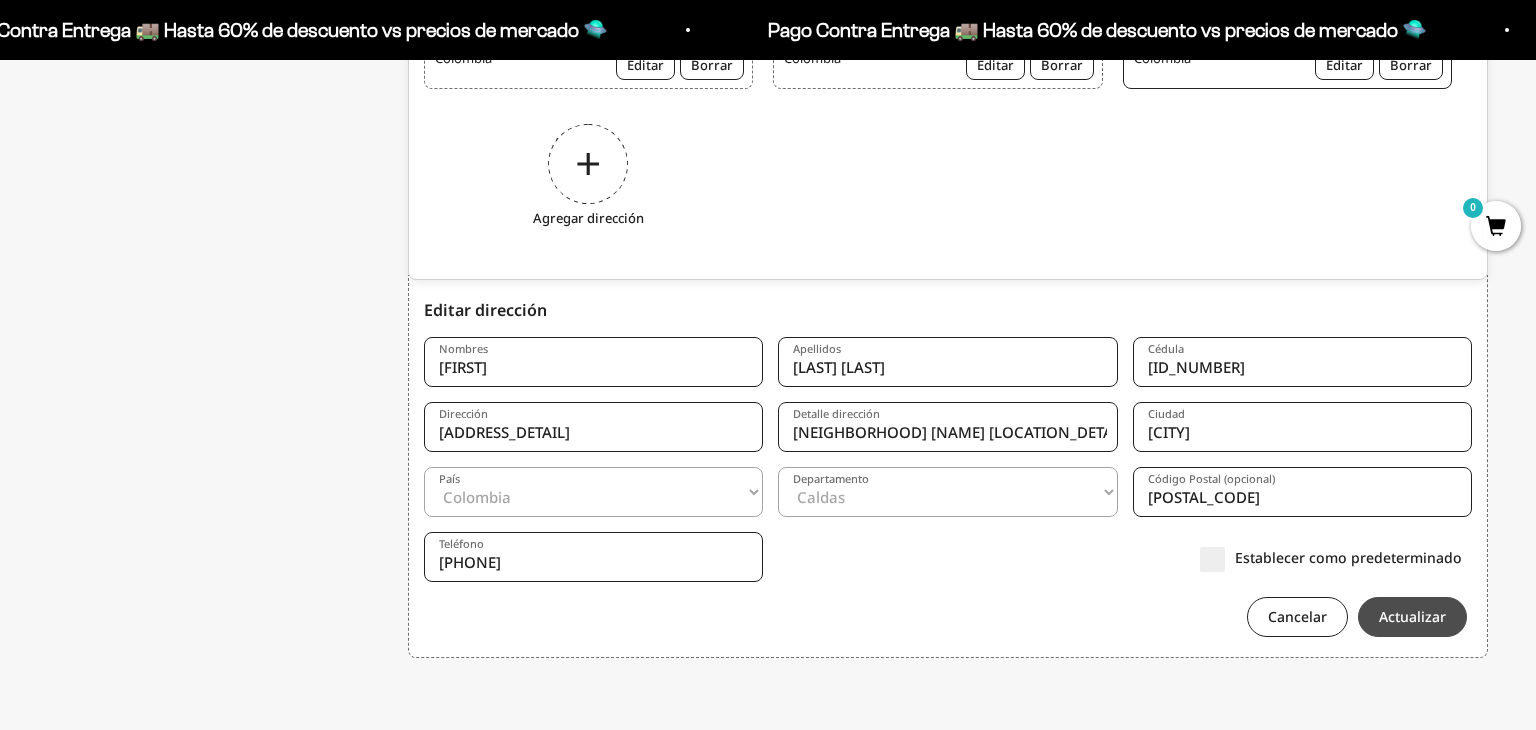 click on "Actualizar" at bounding box center [1412, 617] 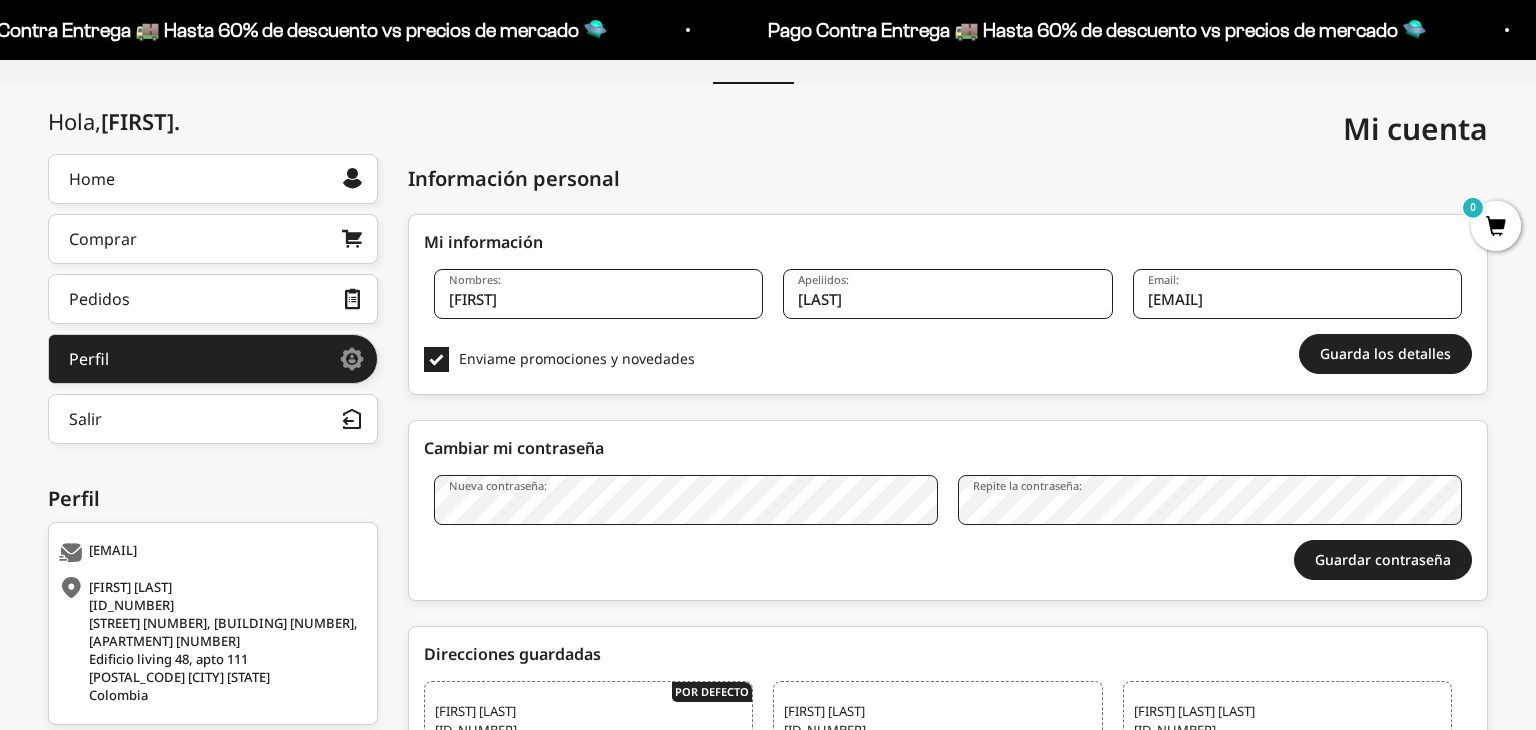 scroll, scrollTop: 83, scrollLeft: 0, axis: vertical 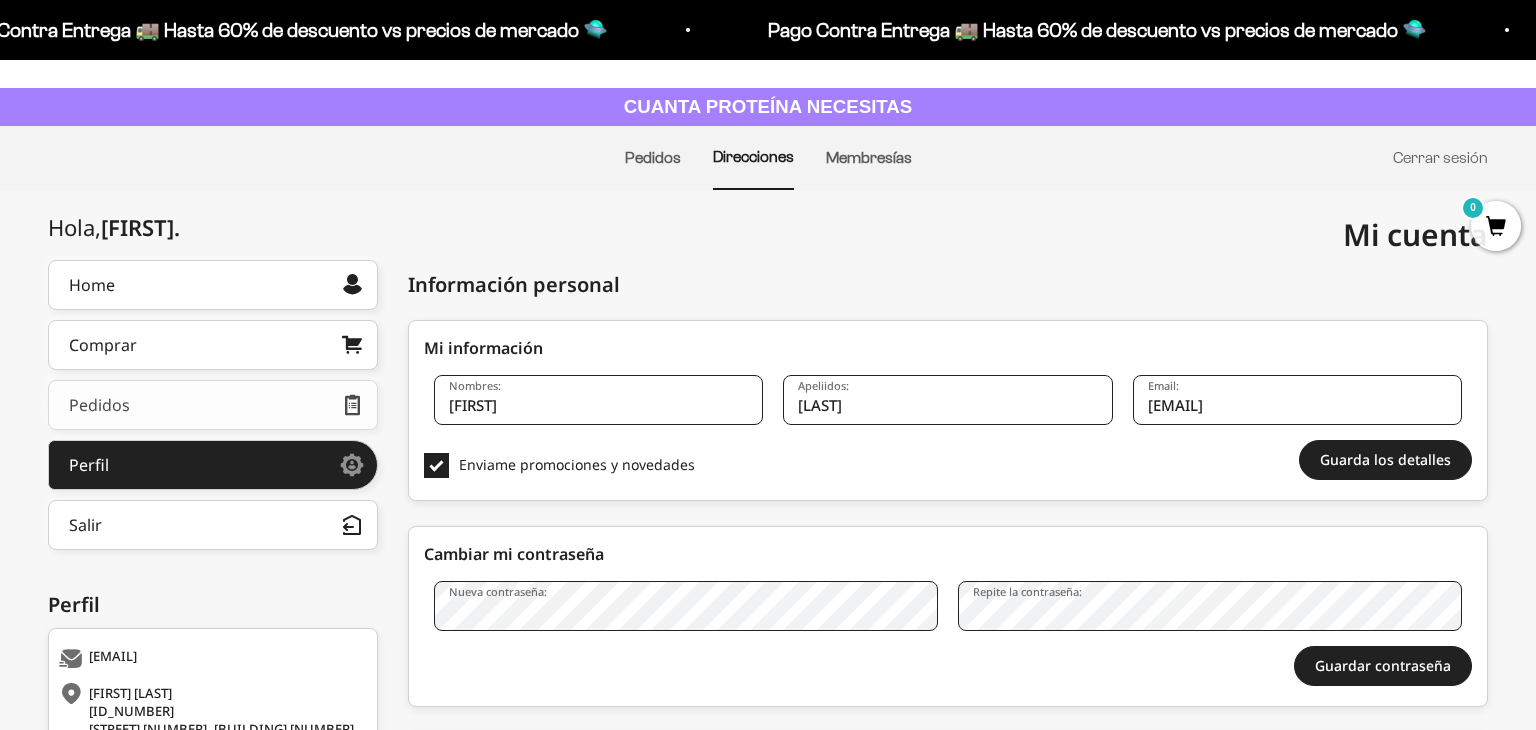 click on "Pedidos" at bounding box center [213, 405] 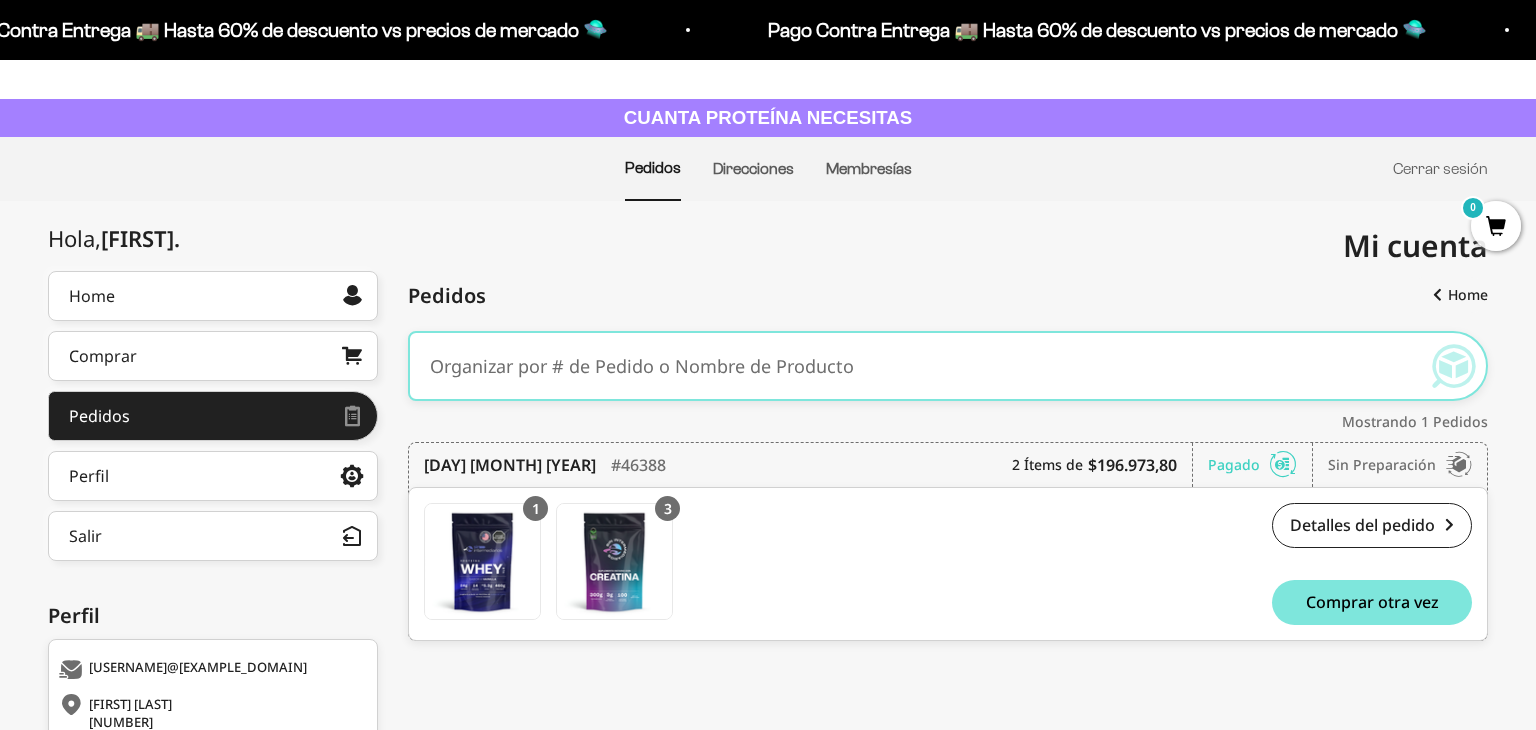 scroll, scrollTop: 0, scrollLeft: 0, axis: both 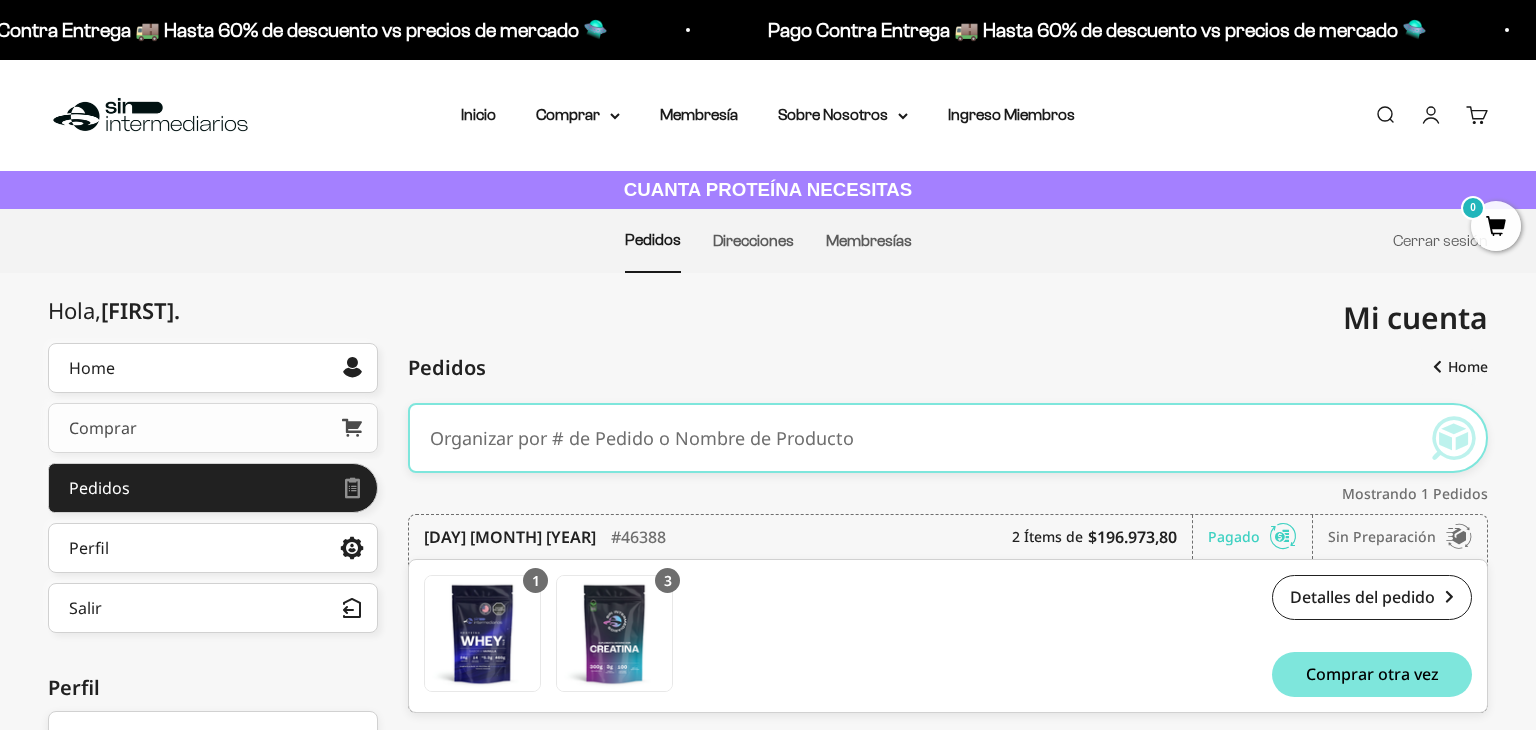 click on "Comprar" at bounding box center (213, 428) 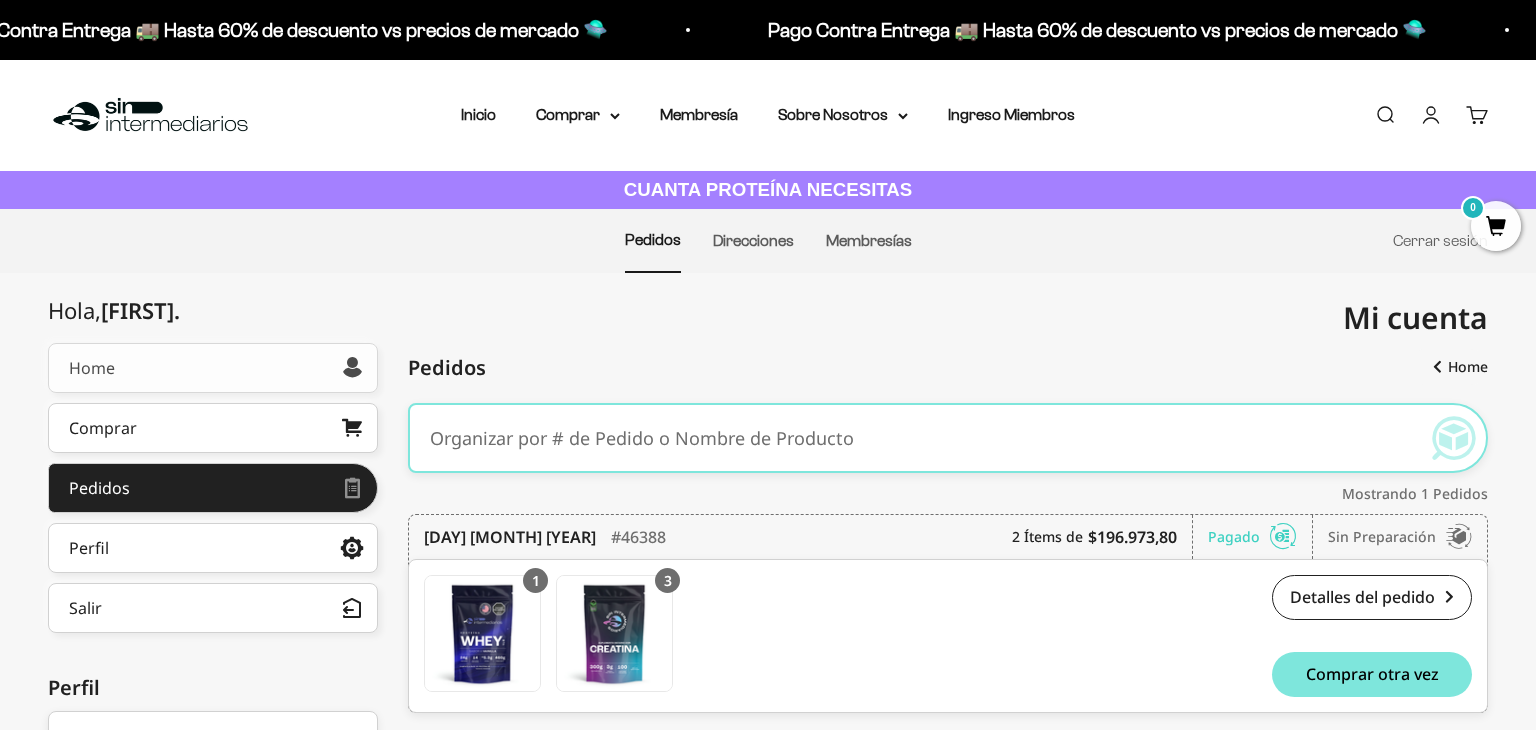 click on "Home" at bounding box center [213, 368] 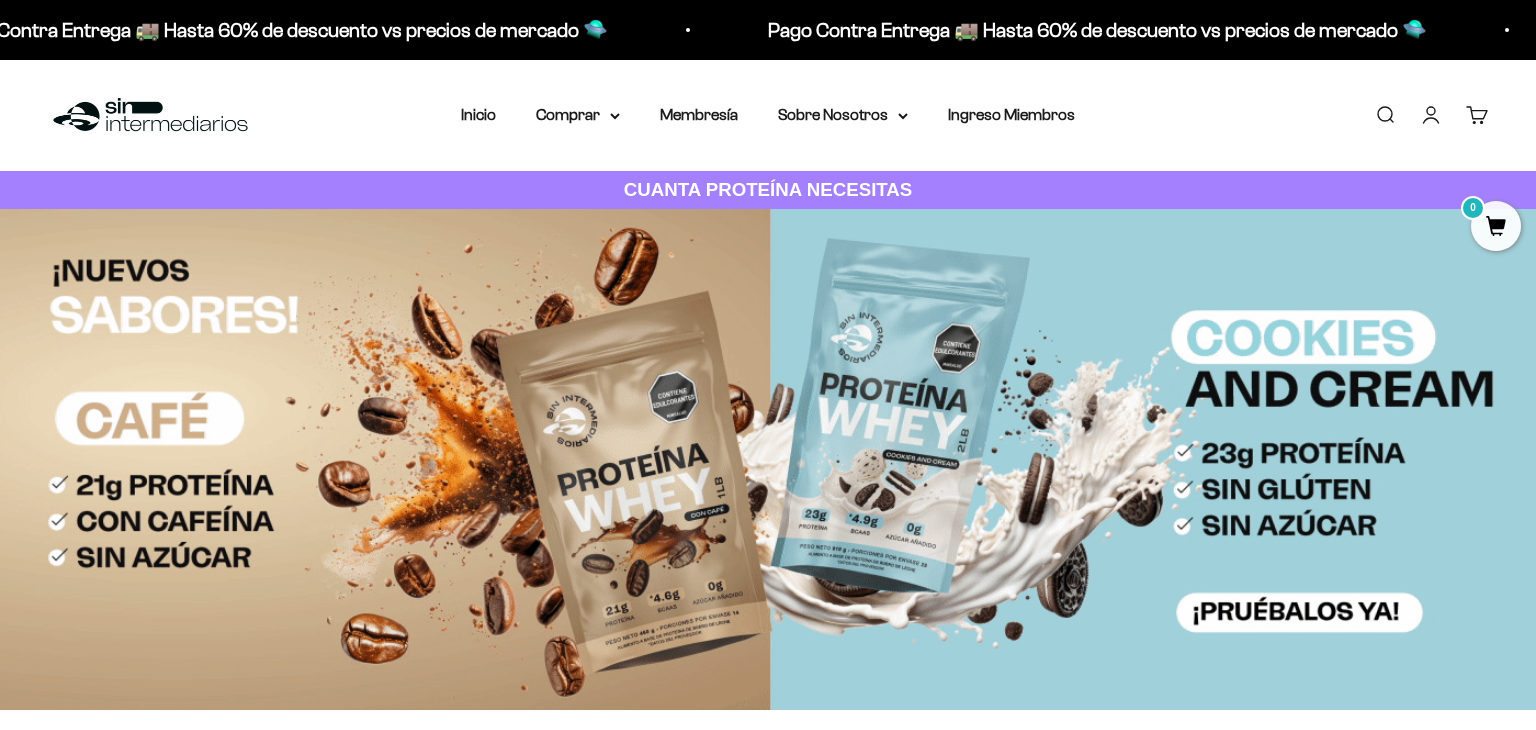 scroll, scrollTop: 0, scrollLeft: 0, axis: both 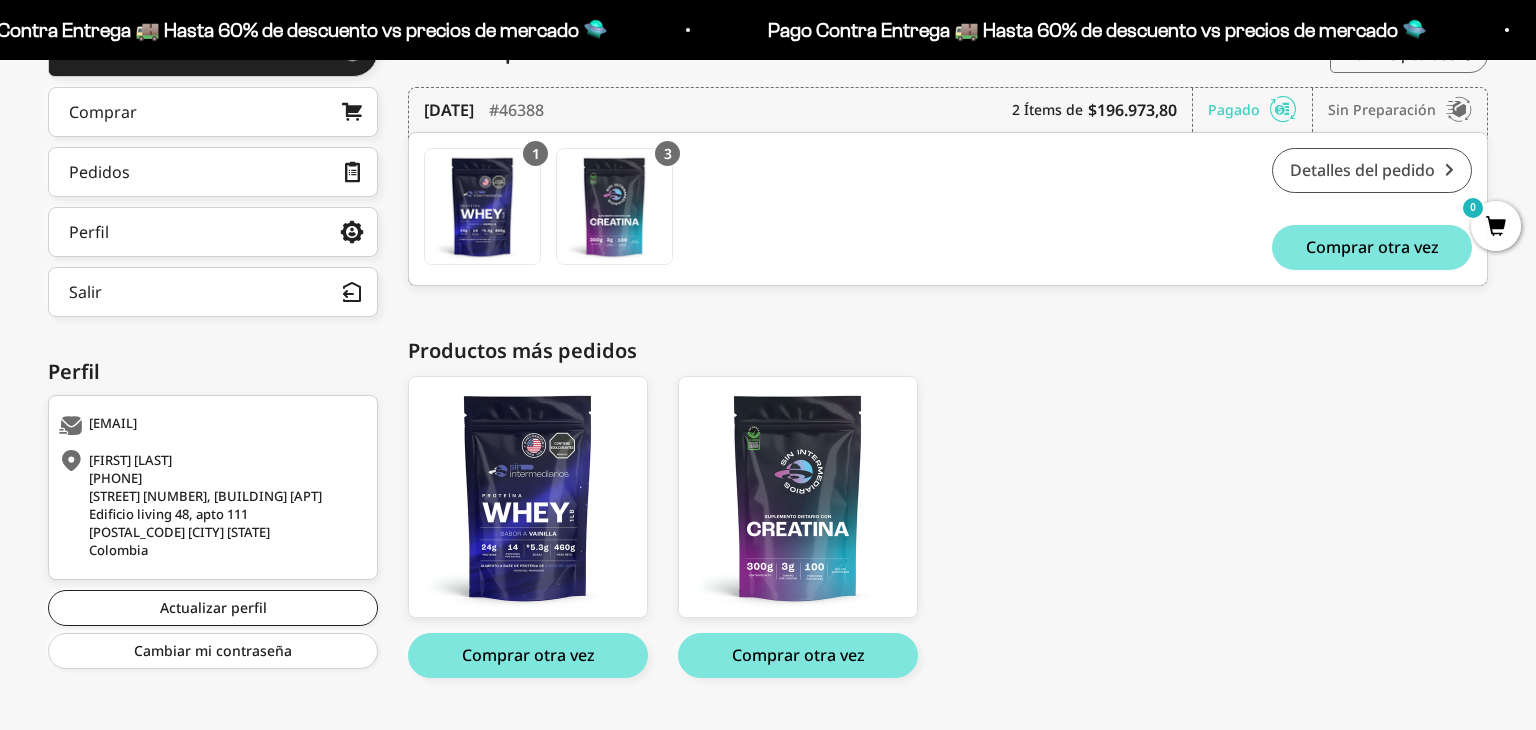 click on "Detalles del pedido" at bounding box center (1372, 170) 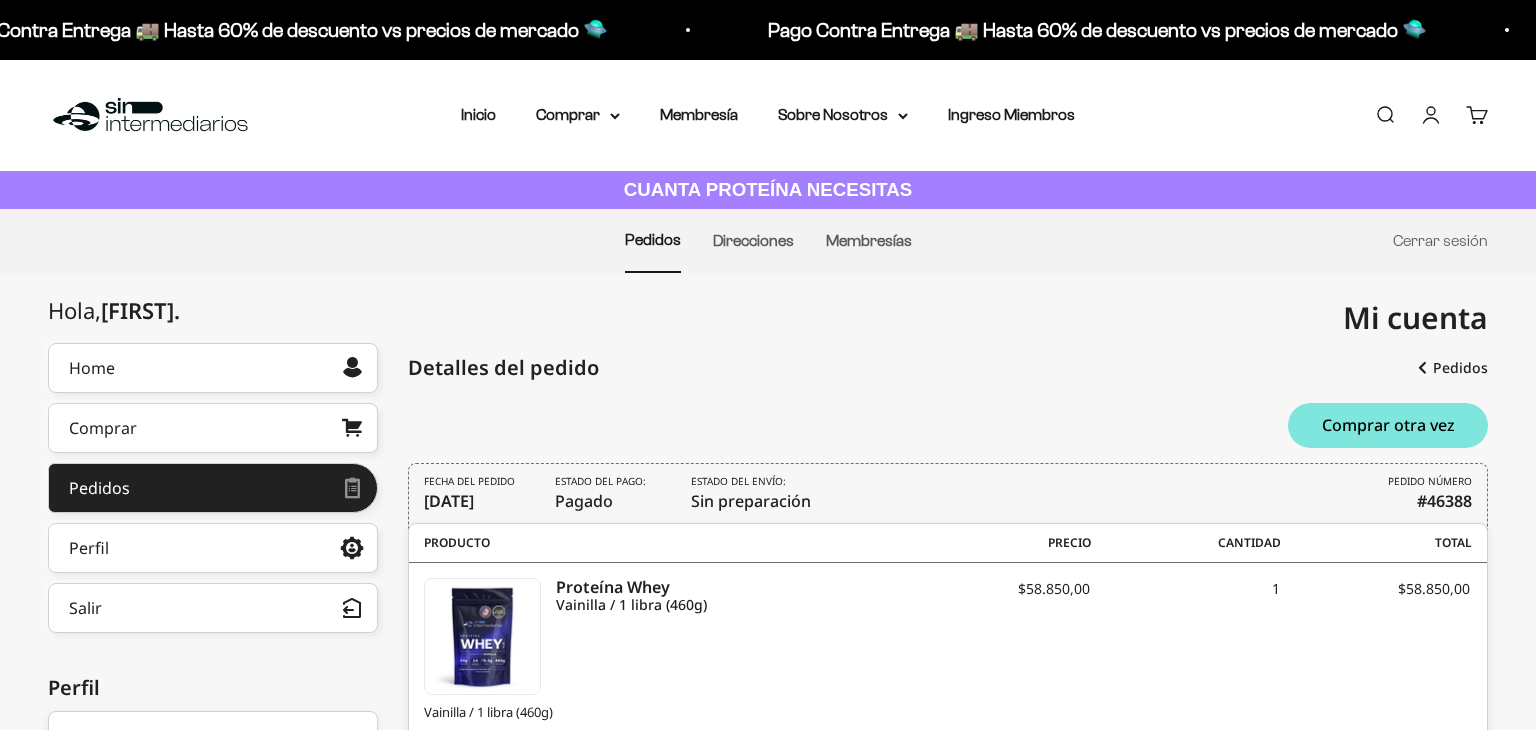 scroll, scrollTop: 0, scrollLeft: 0, axis: both 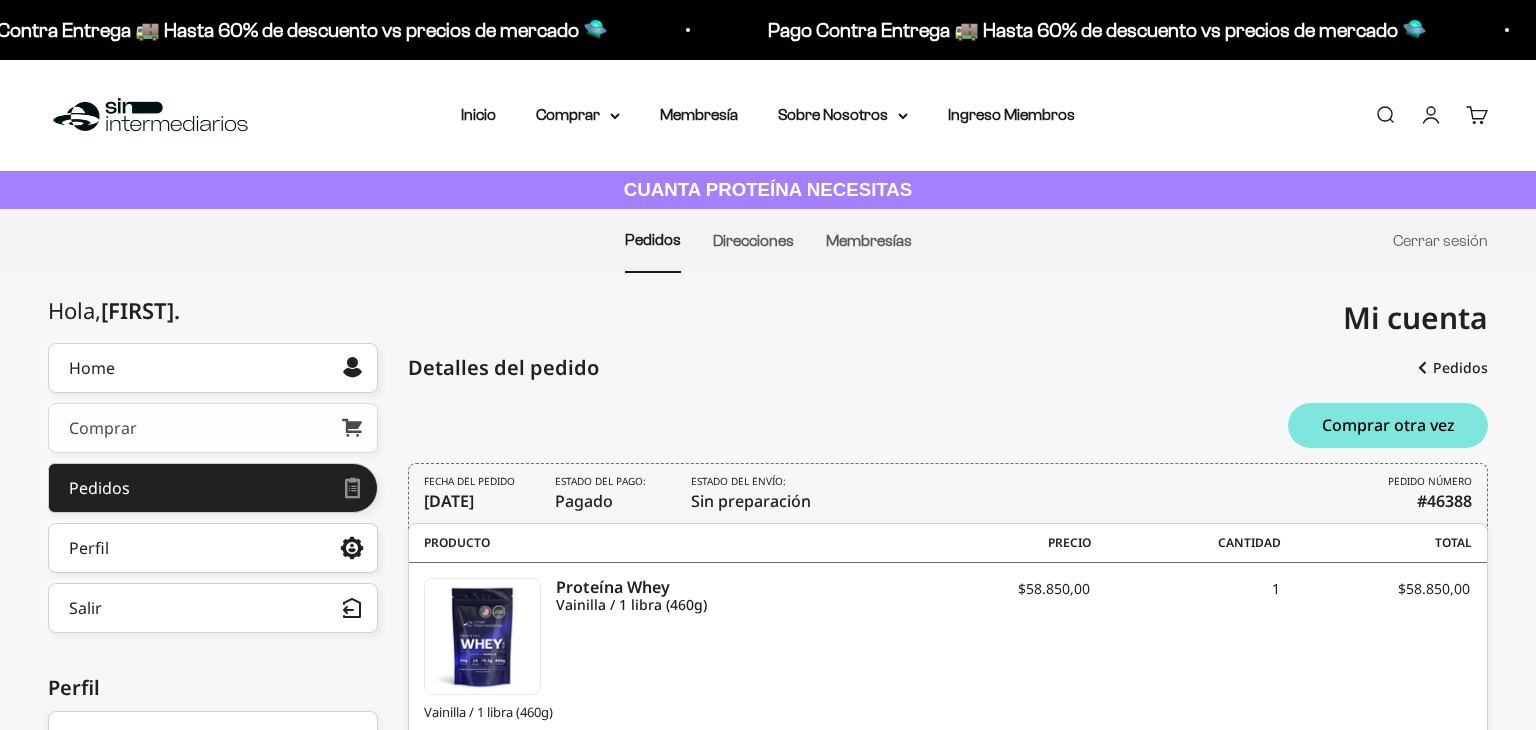 click on "Comprar" at bounding box center (213, 428) 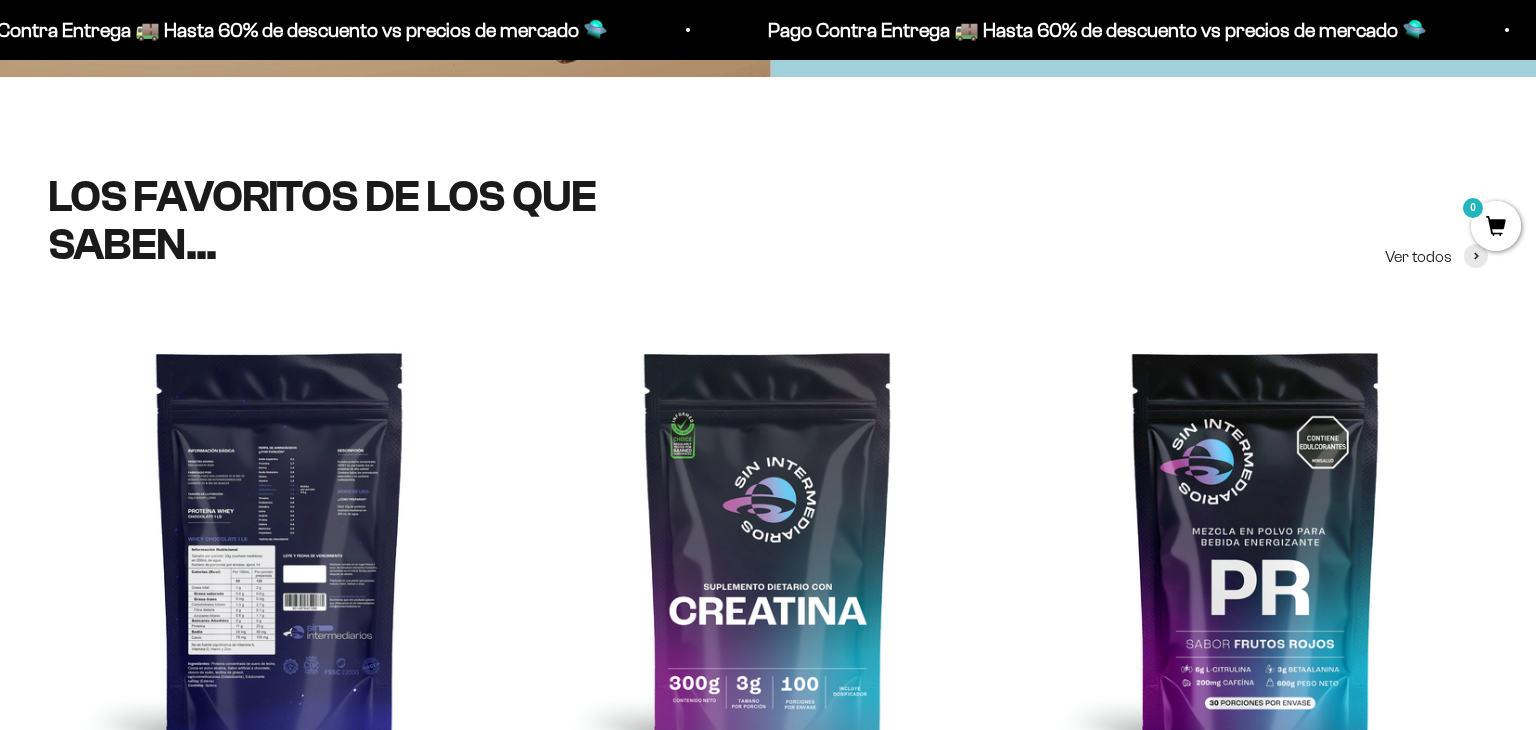 scroll, scrollTop: 950, scrollLeft: 0, axis: vertical 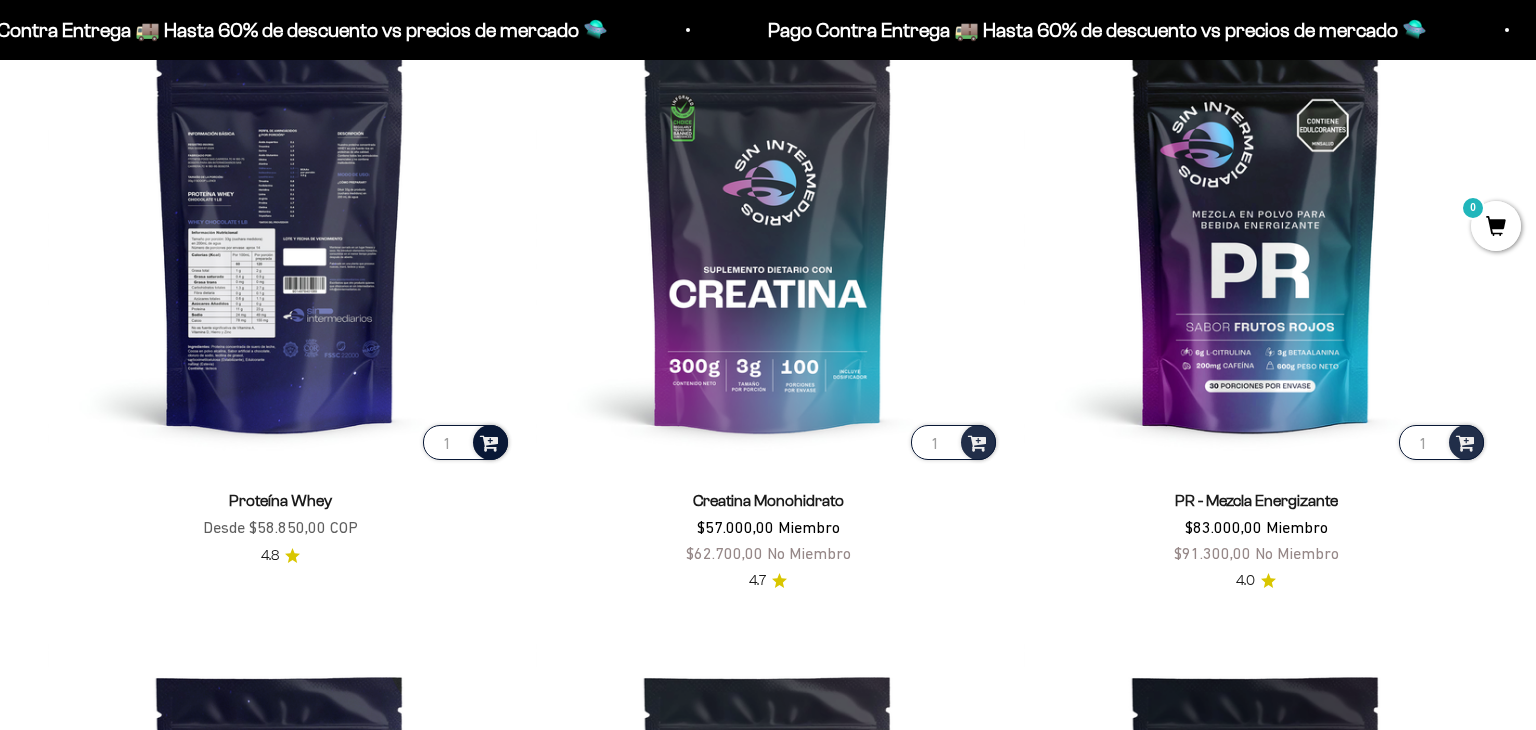 click at bounding box center (489, 441) 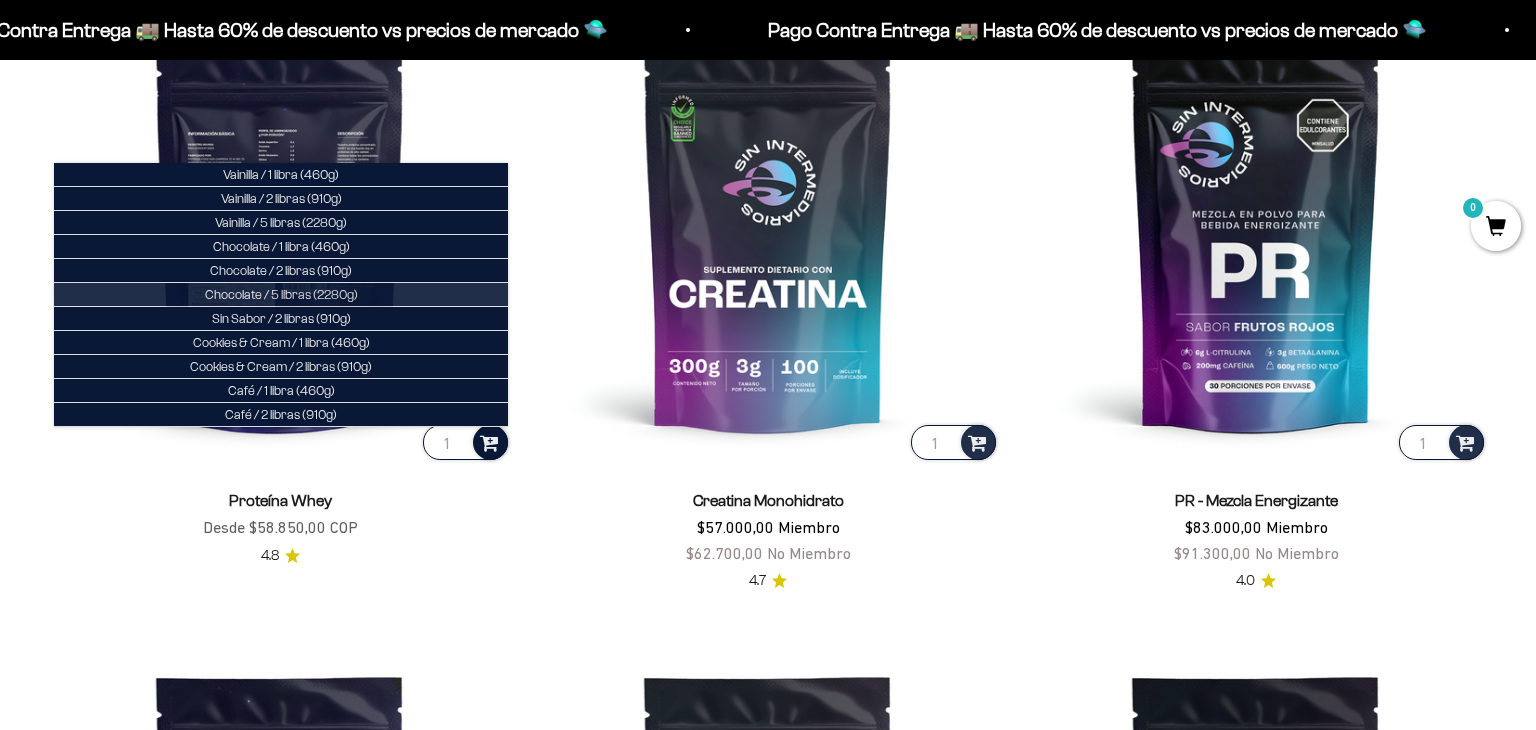 click on "Chocolate / 5 libras (2280g)" at bounding box center (281, 294) 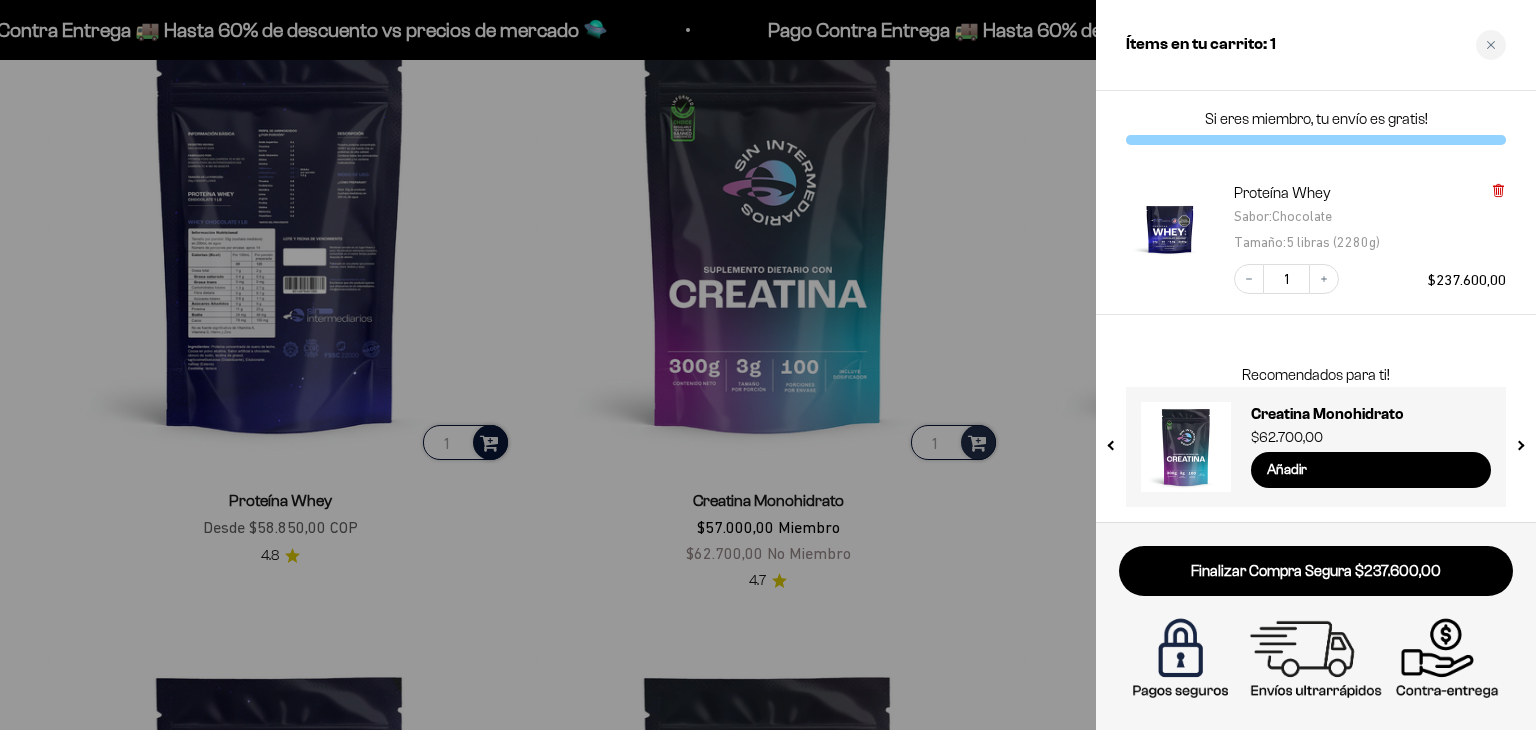 click 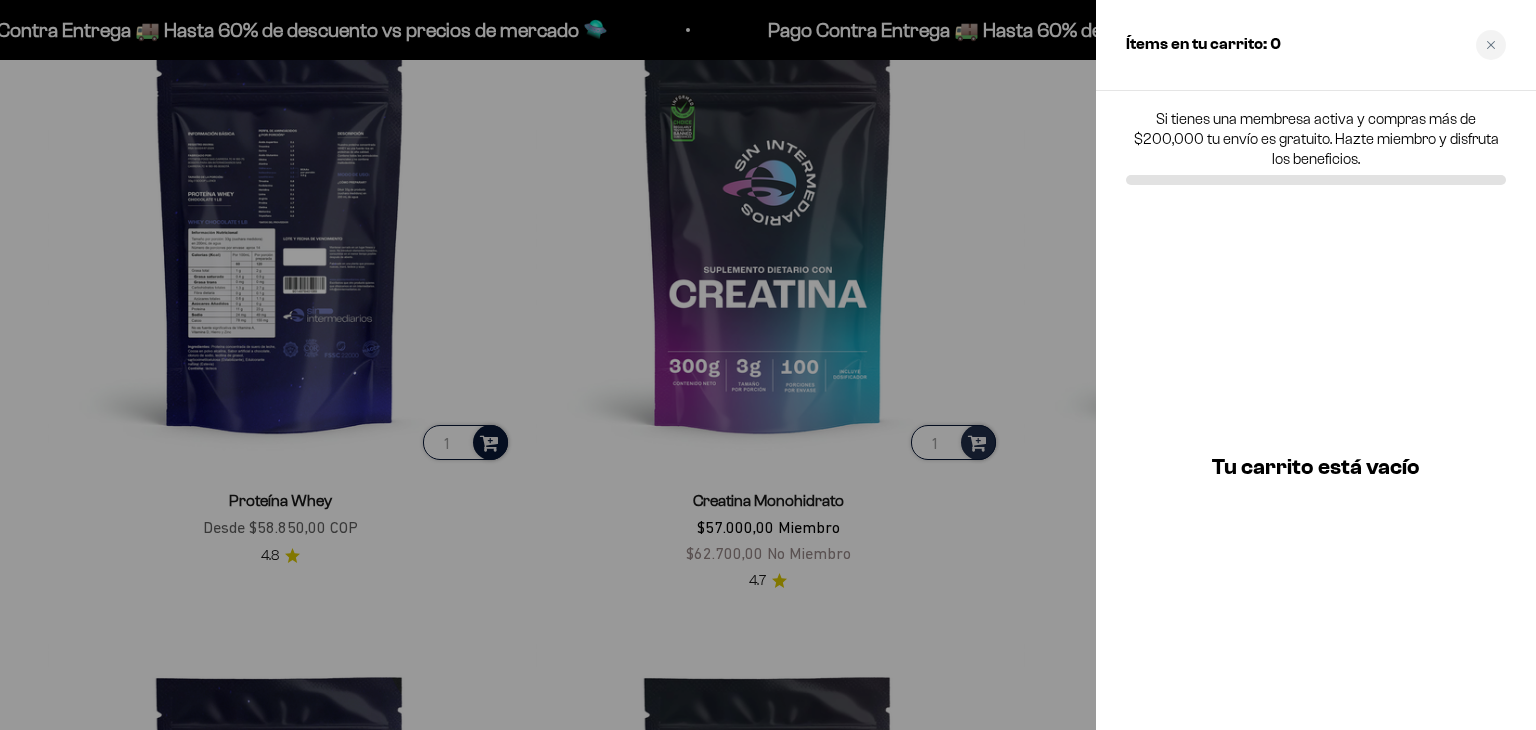 click at bounding box center (768, 365) 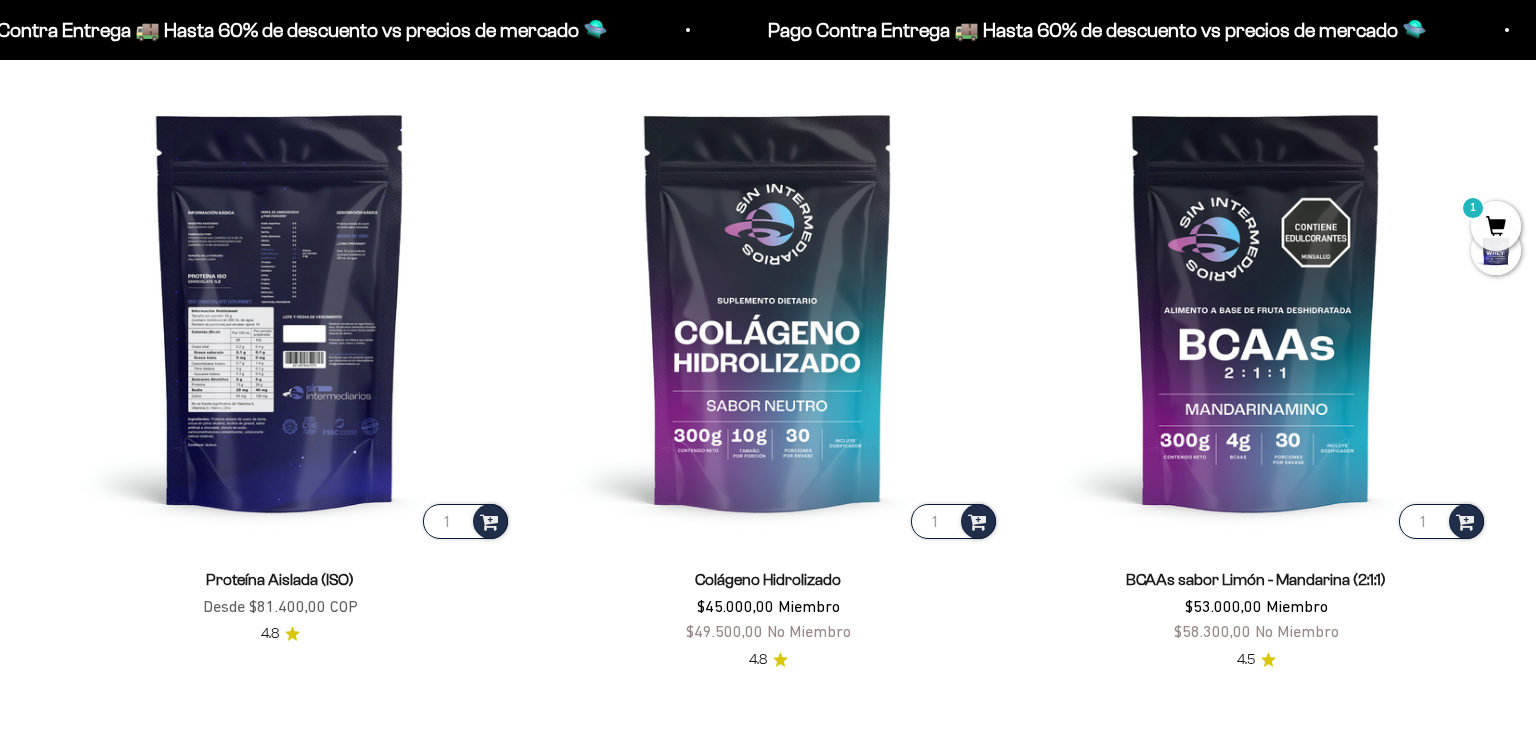 scroll, scrollTop: 1584, scrollLeft: 0, axis: vertical 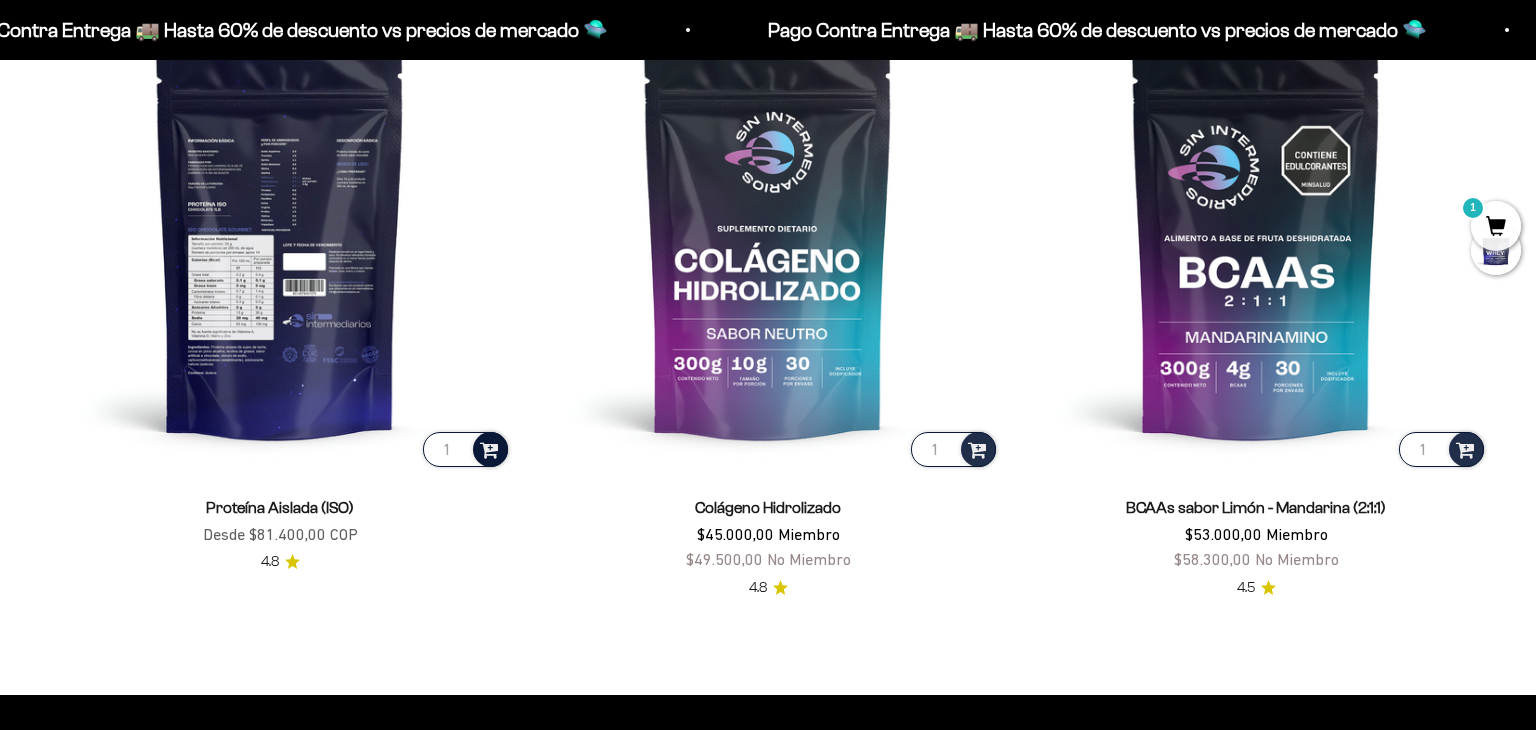 click at bounding box center (489, 448) 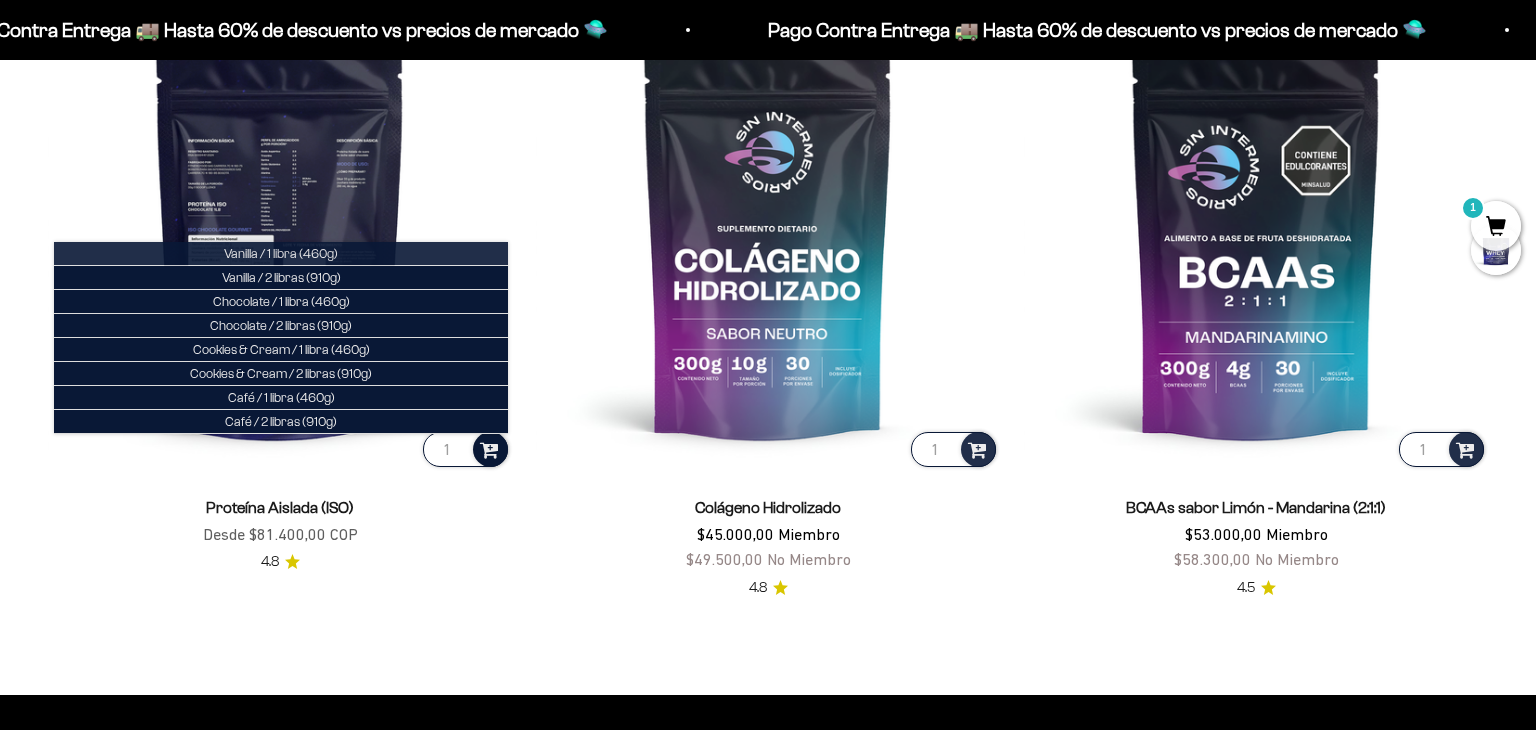 click on "Vanilla / 1 libra (460g)" at bounding box center [281, 253] 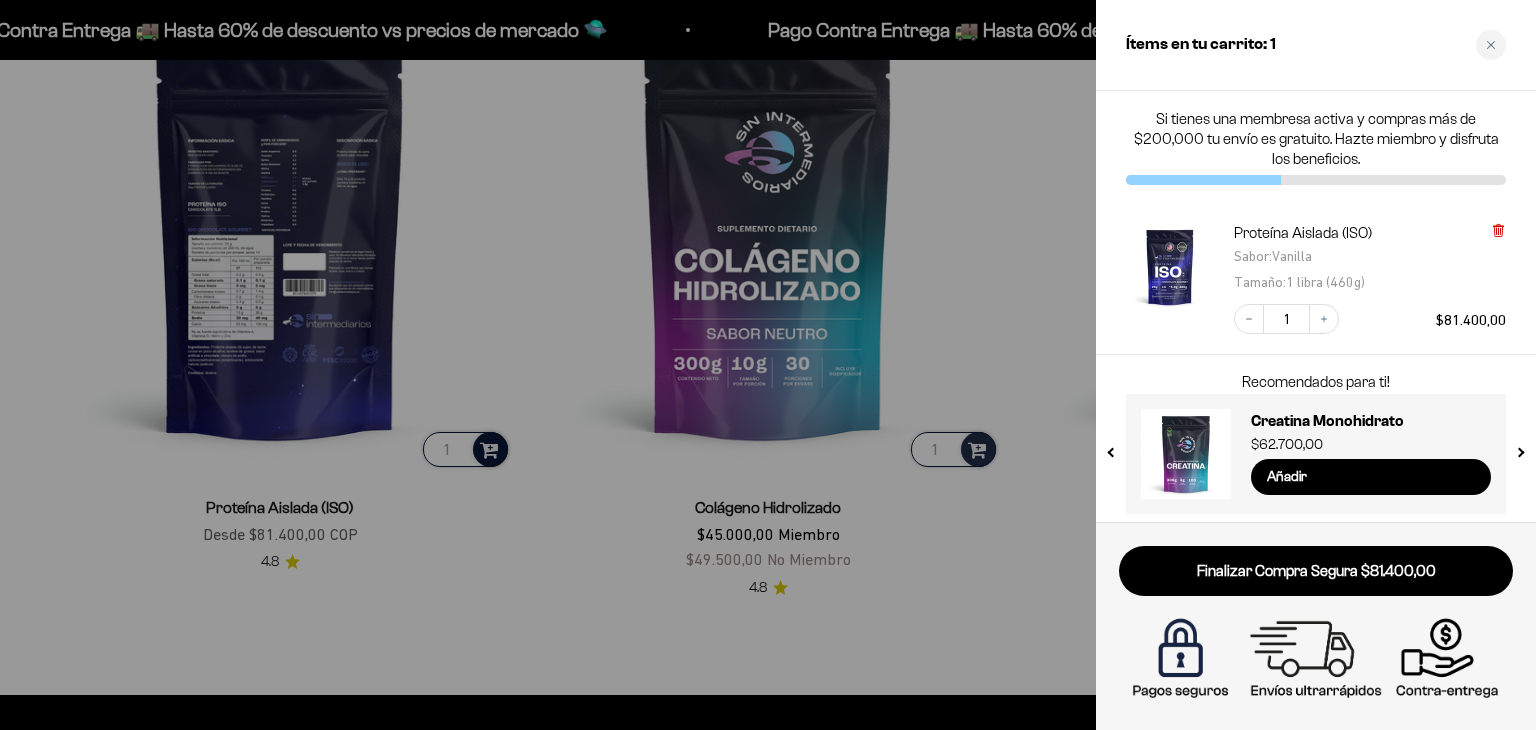 click 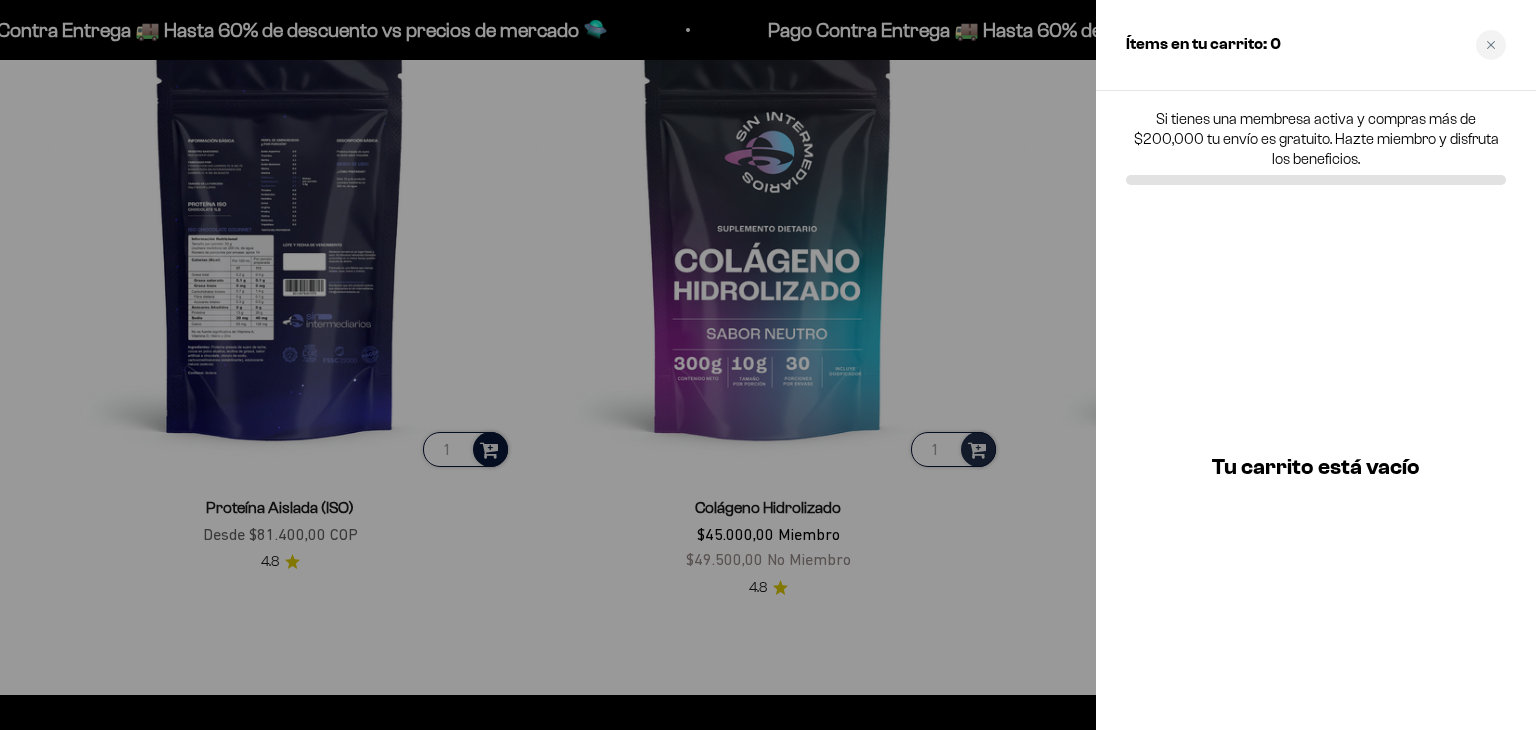 click at bounding box center (768, 365) 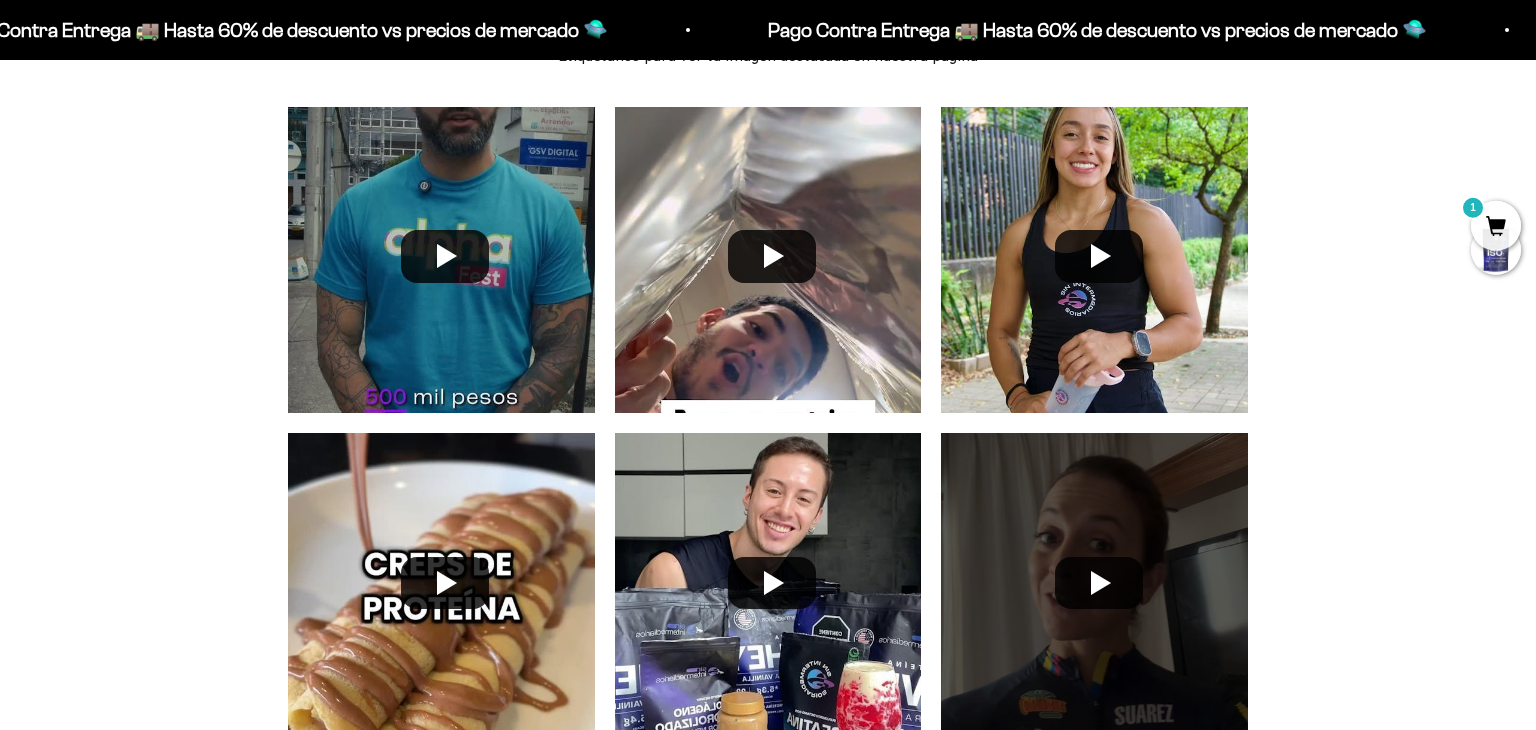 scroll, scrollTop: 5385, scrollLeft: 0, axis: vertical 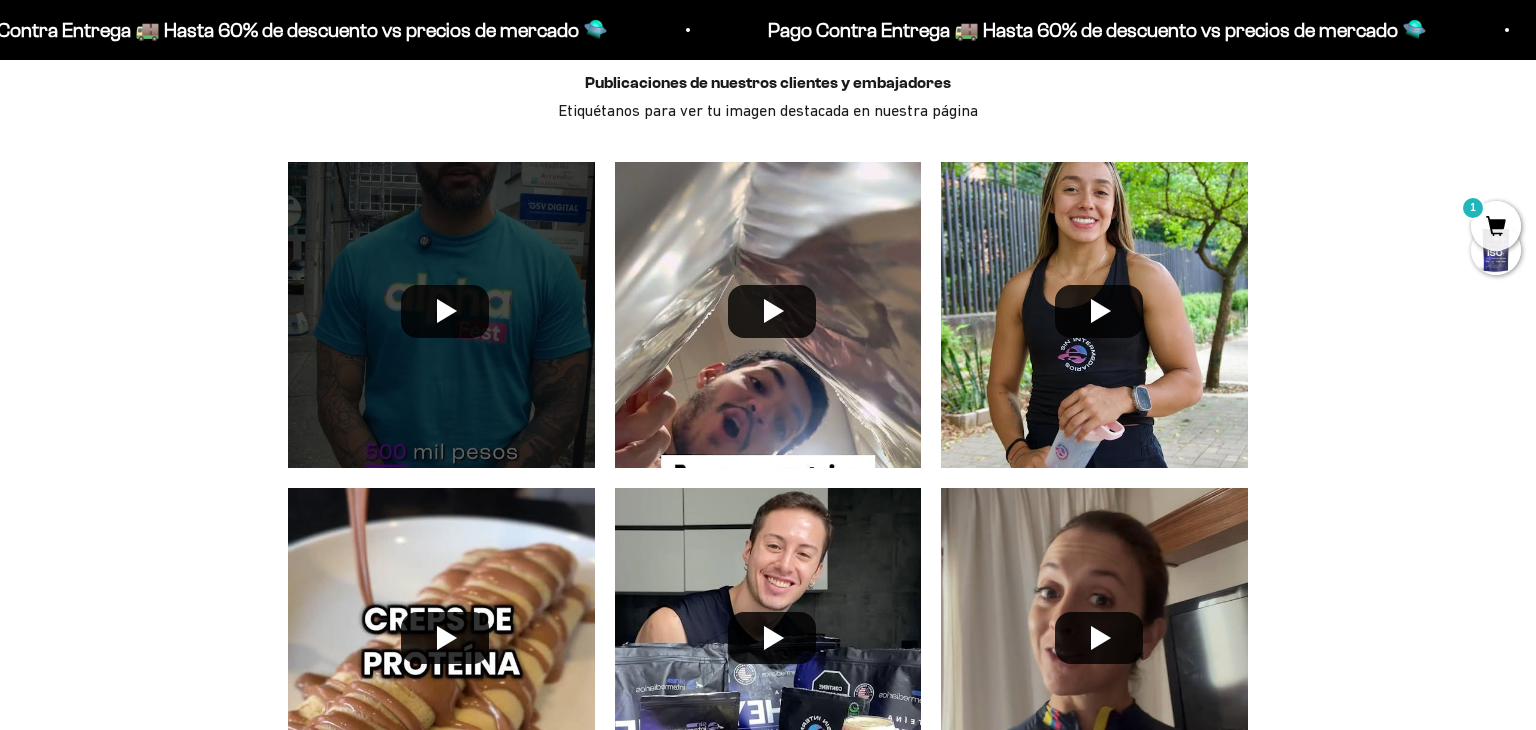 click at bounding box center [441, 315] 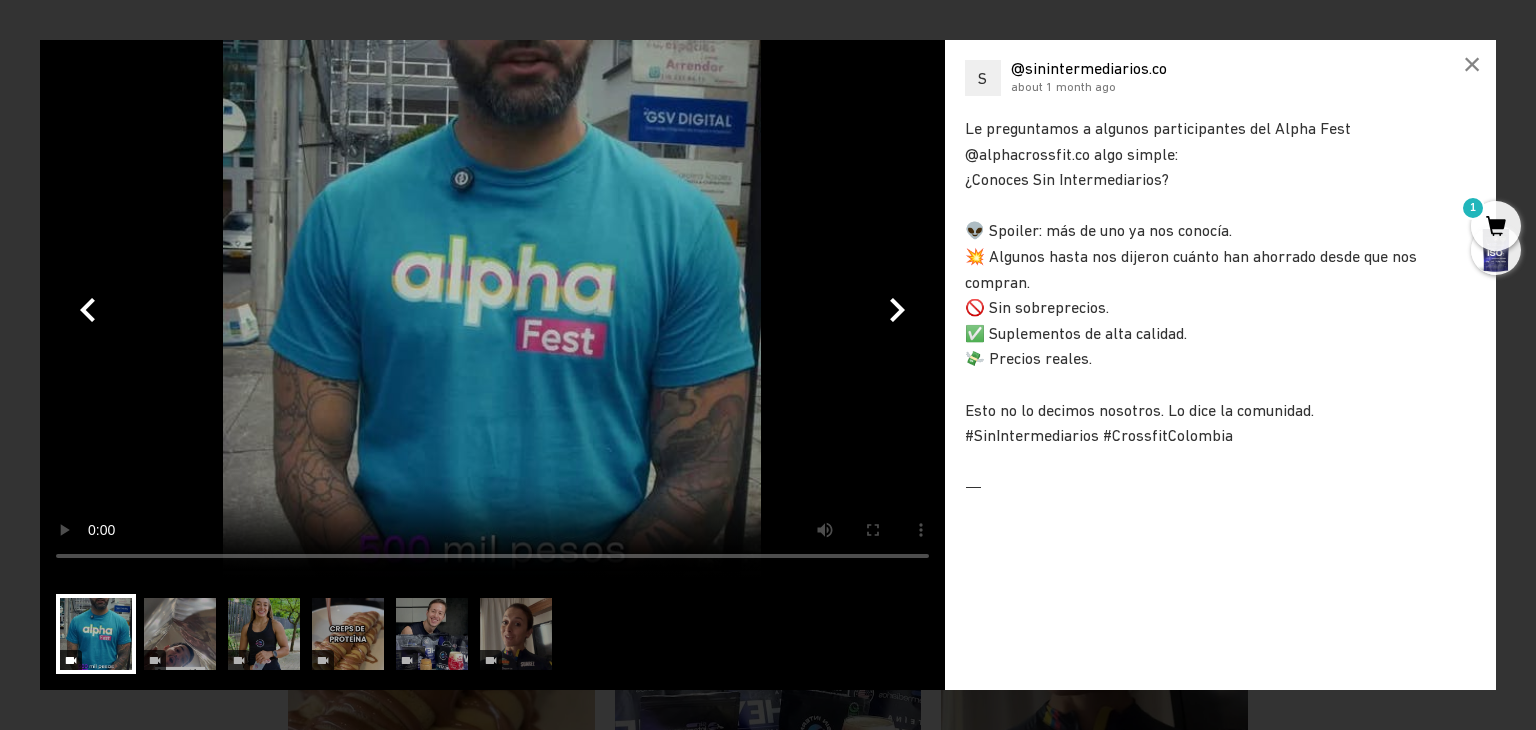 type 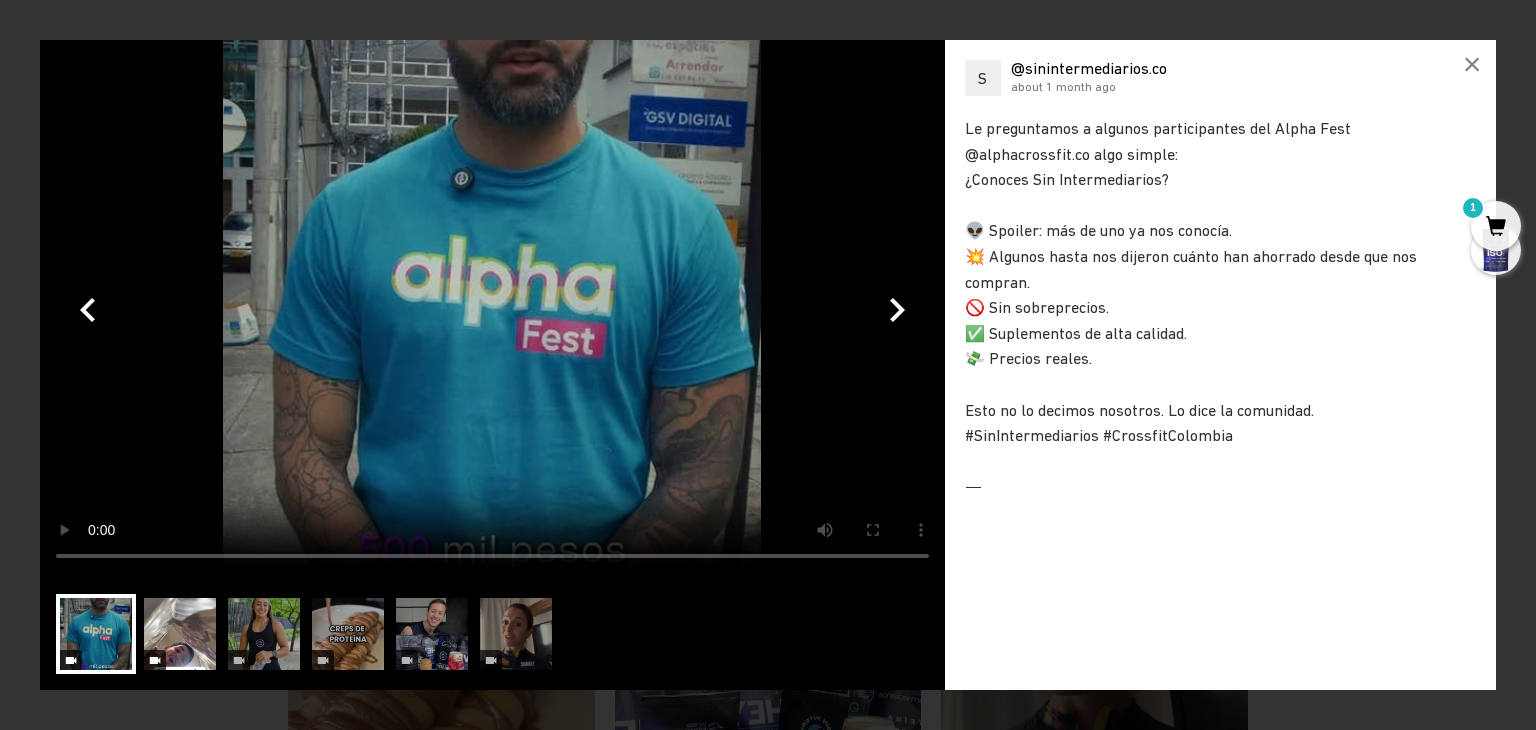 click at bounding box center (180, 634) 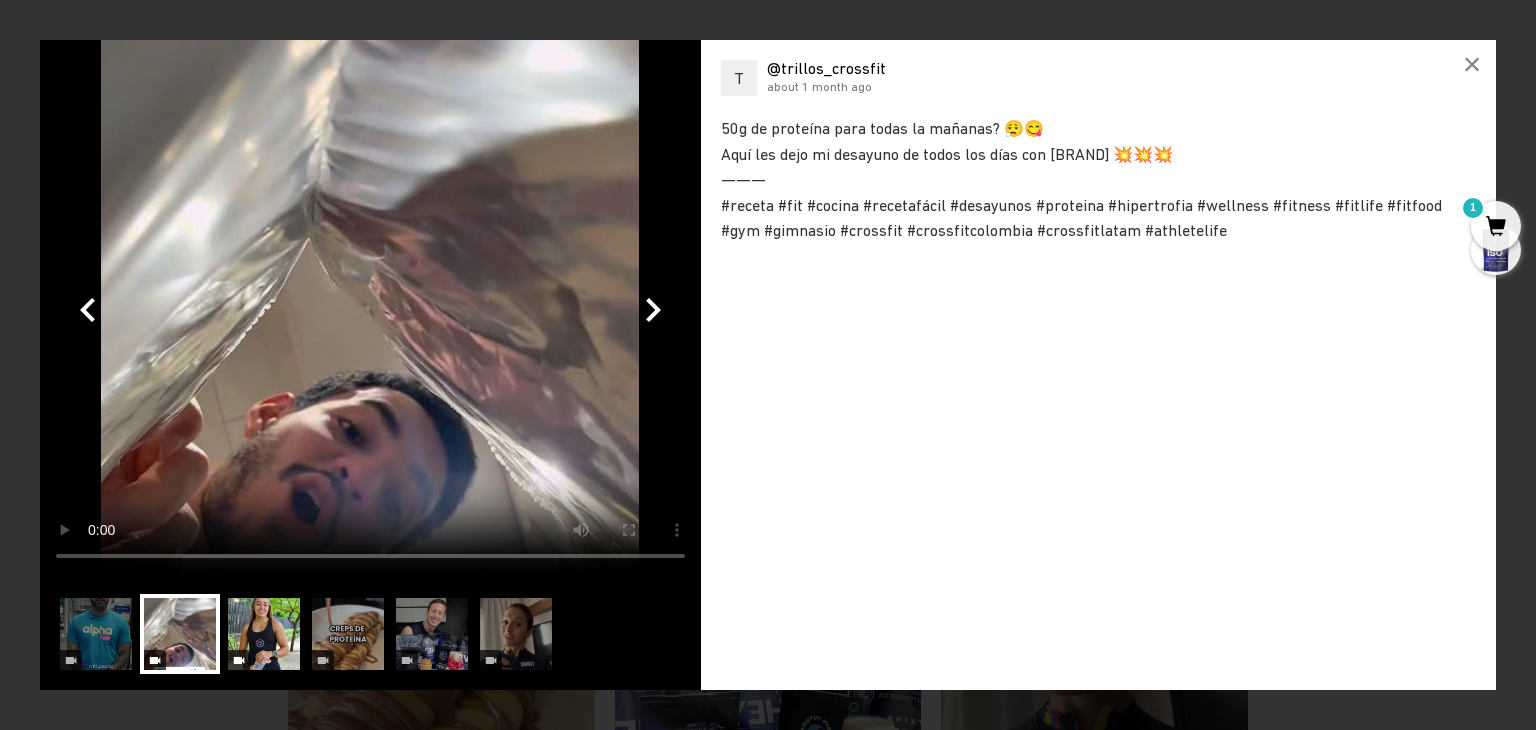 click at bounding box center (264, 634) 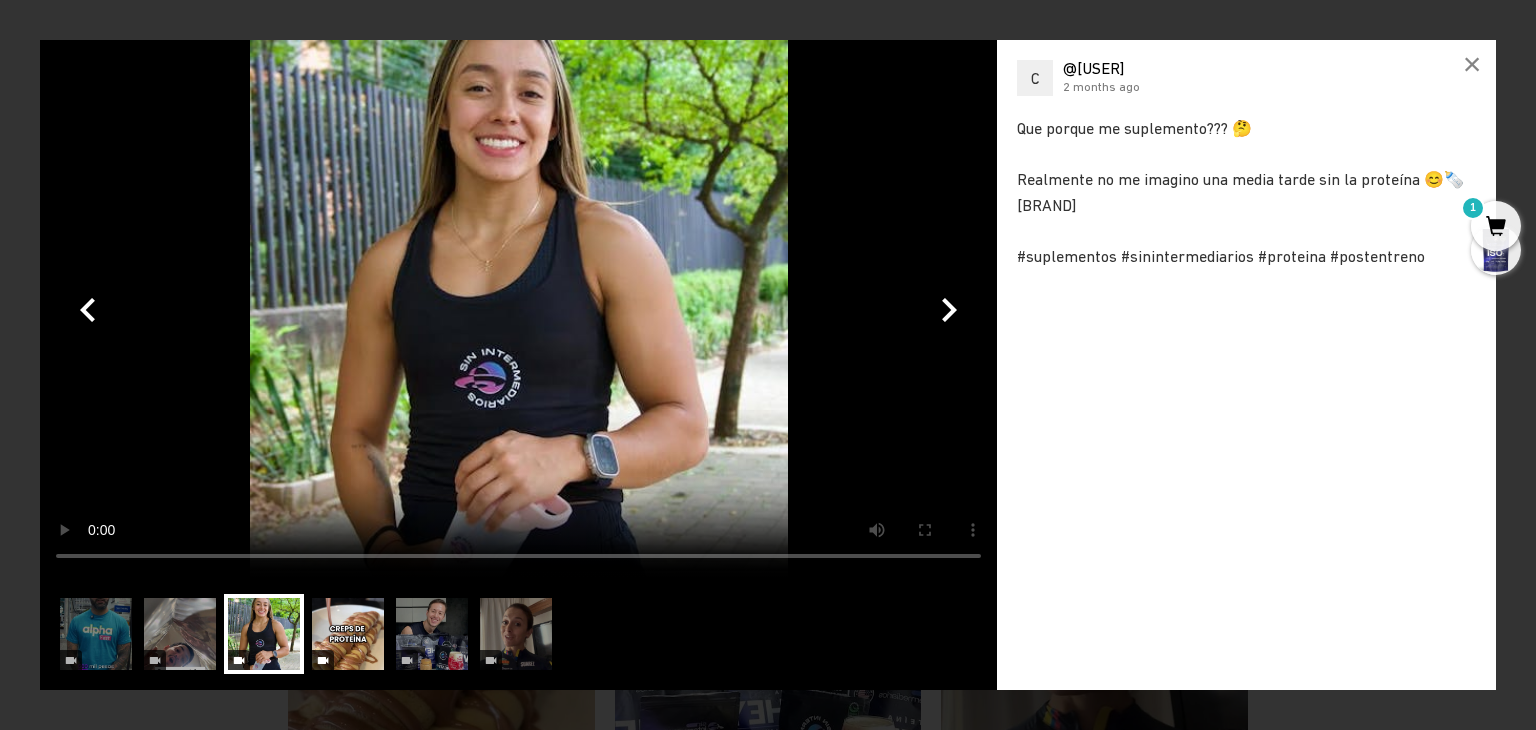 click at bounding box center [348, 634] 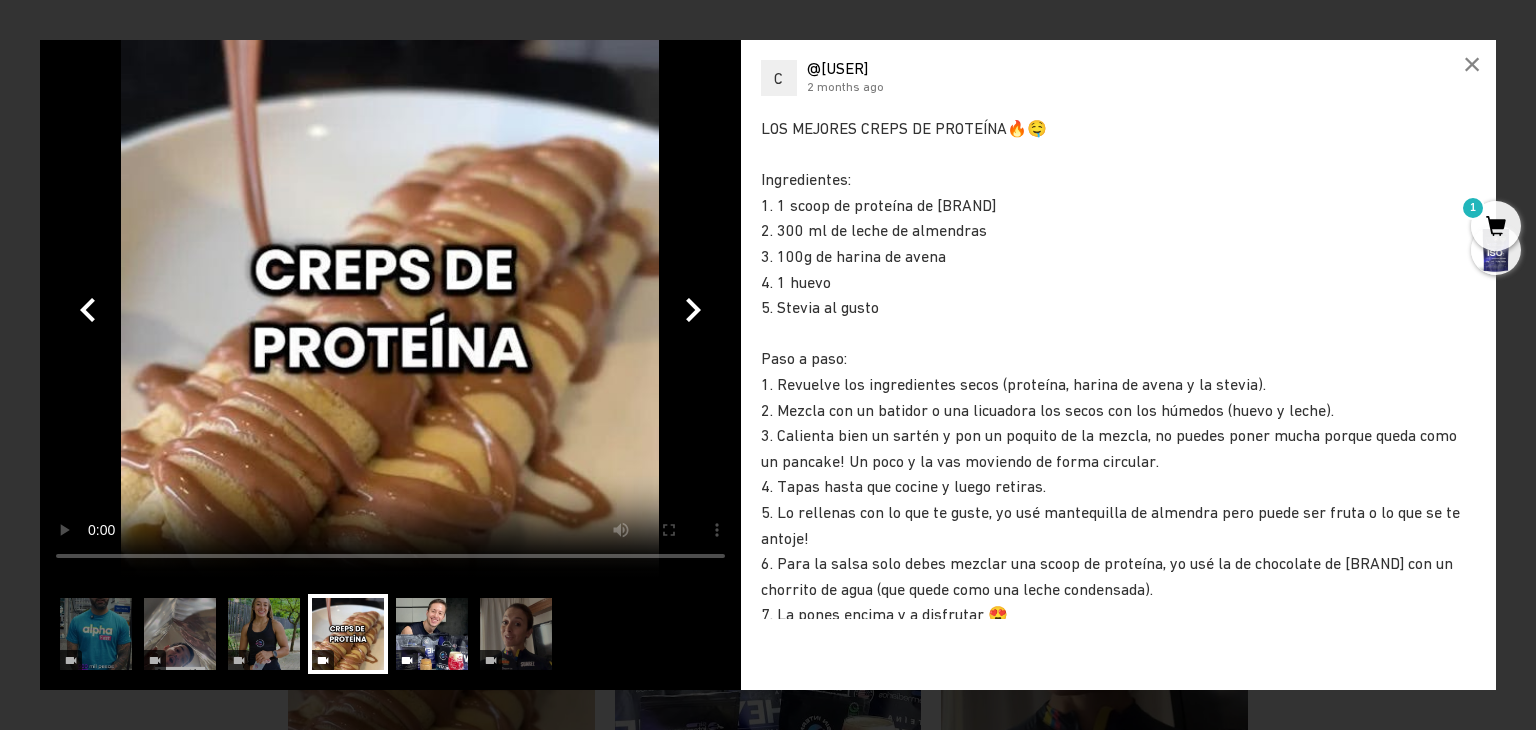 click at bounding box center [432, 634] 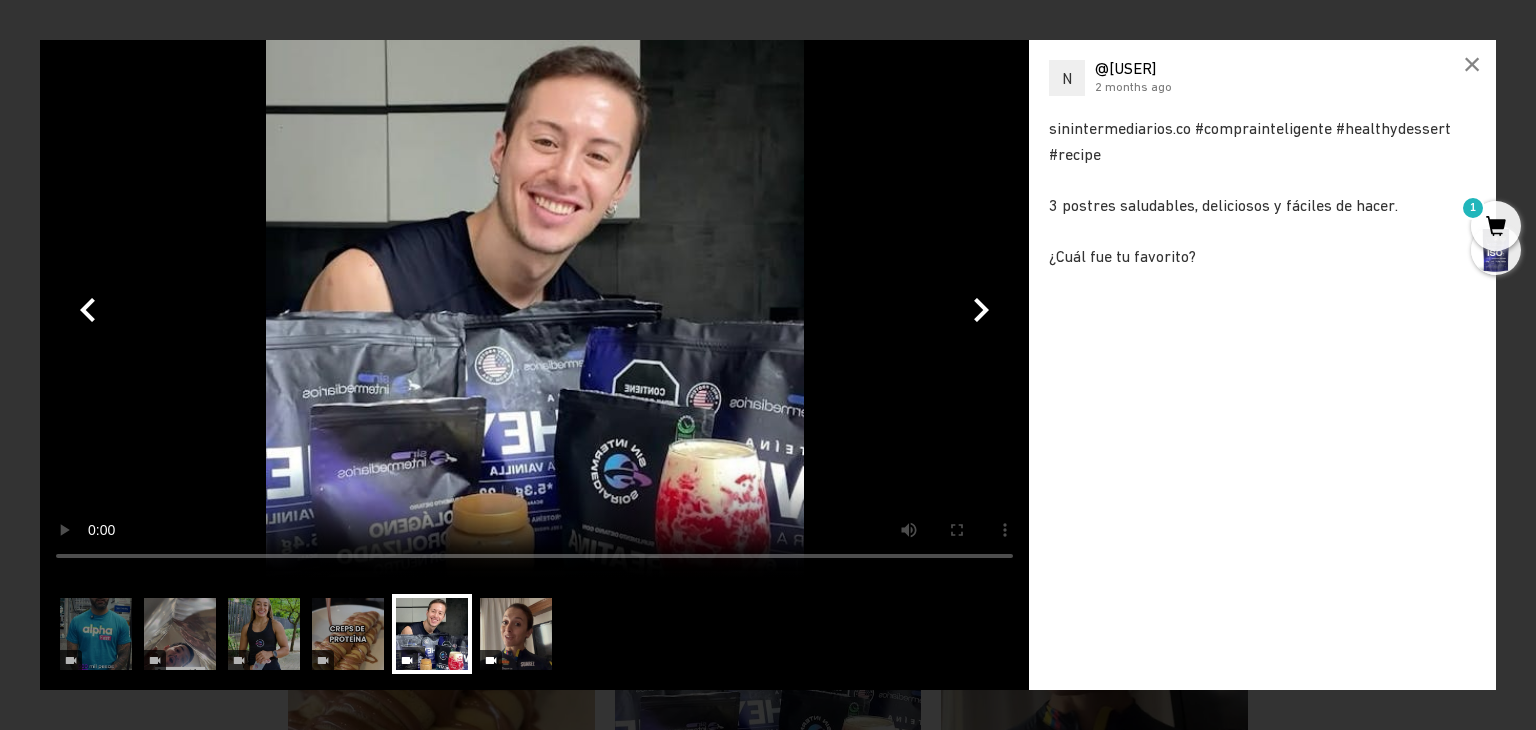 click at bounding box center [516, 634] 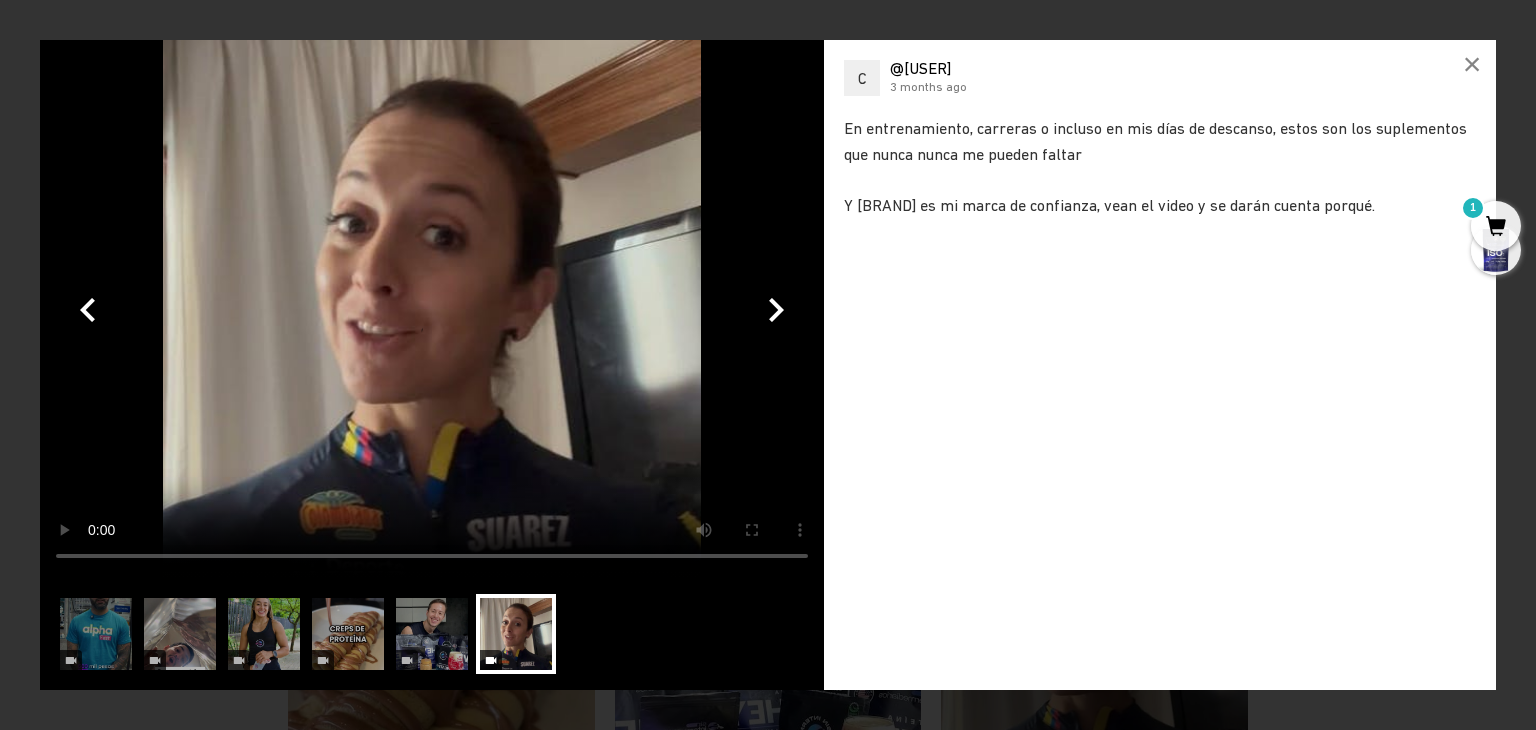 drag, startPoint x: 1475, startPoint y: 63, endPoint x: 1462, endPoint y: 68, distance: 13.928389 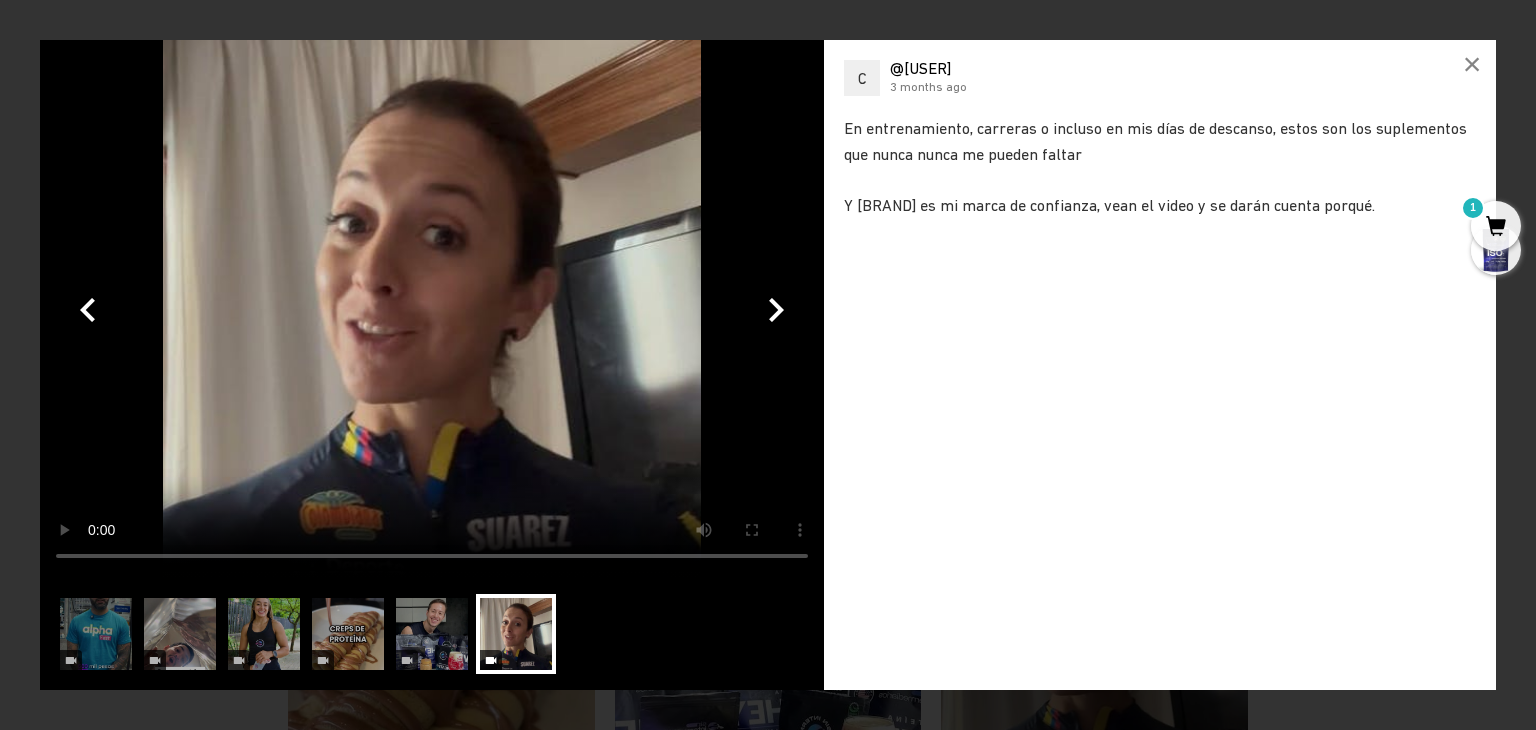 click on "×" at bounding box center (1472, 64) 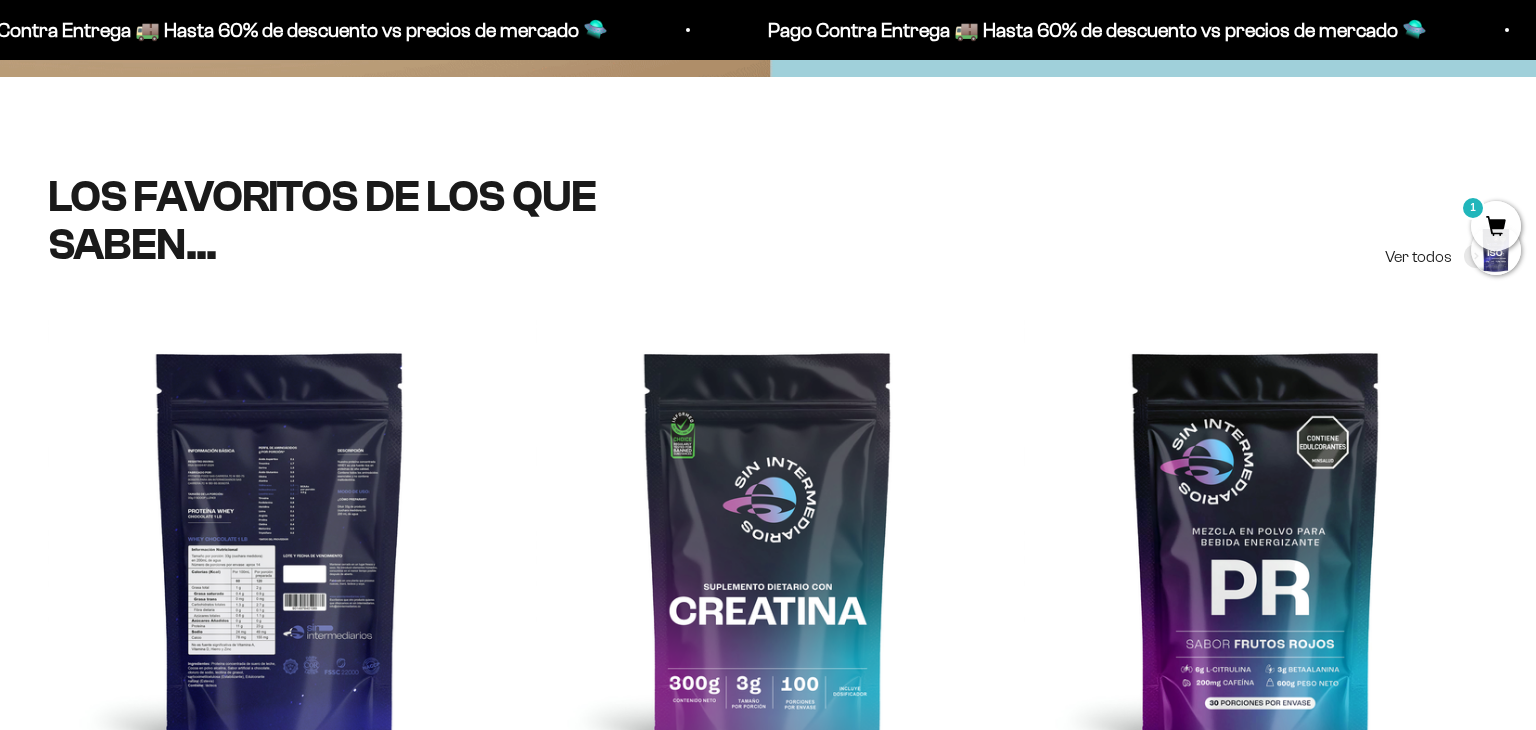 scroll, scrollTop: 0, scrollLeft: 0, axis: both 